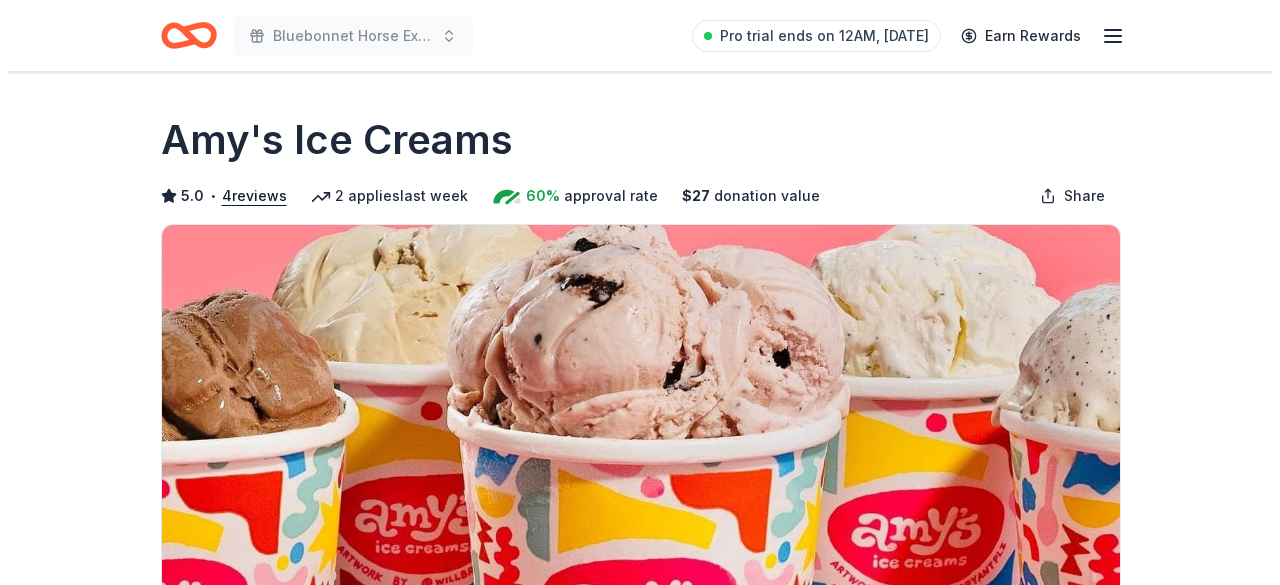 scroll, scrollTop: 672, scrollLeft: 0, axis: vertical 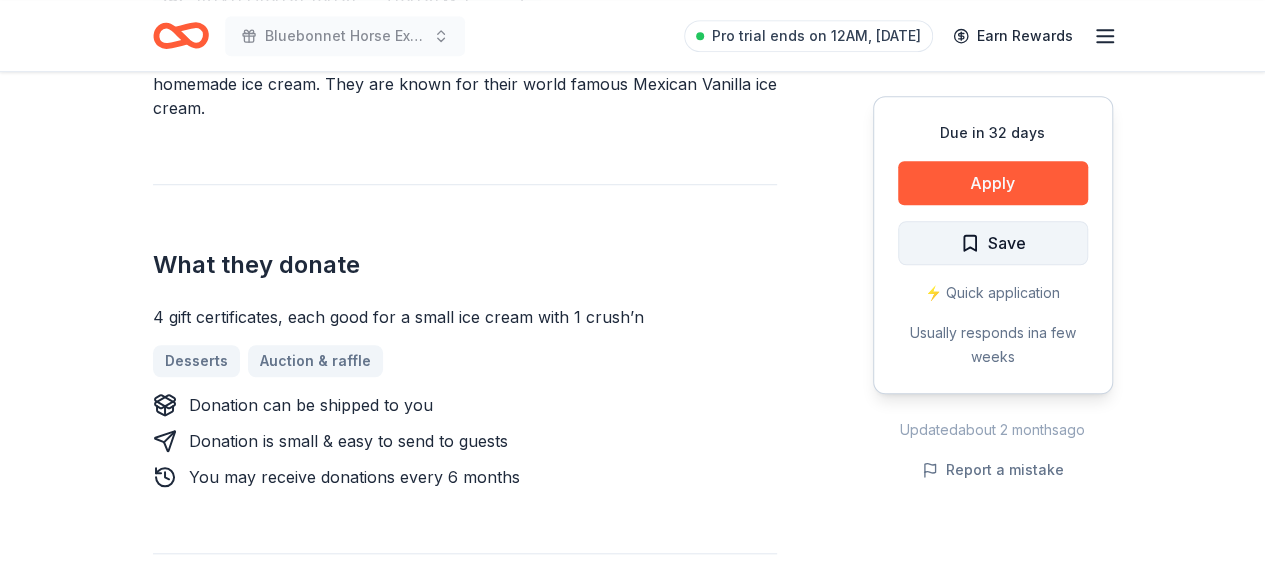 click on "Save" at bounding box center [993, 243] 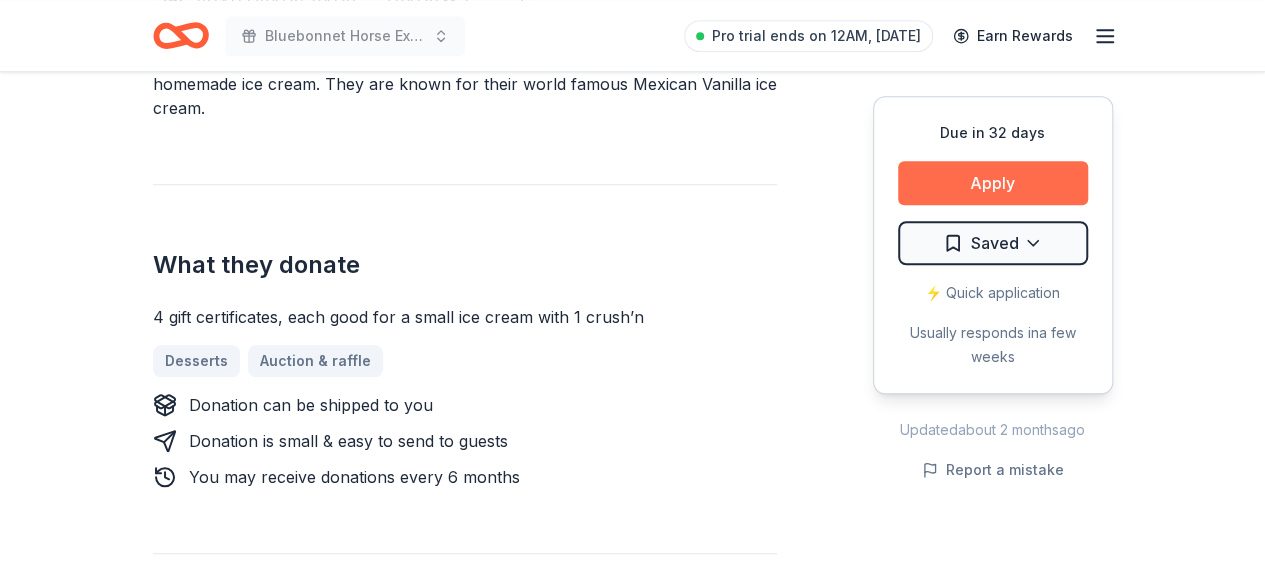 click on "Apply" at bounding box center (993, 183) 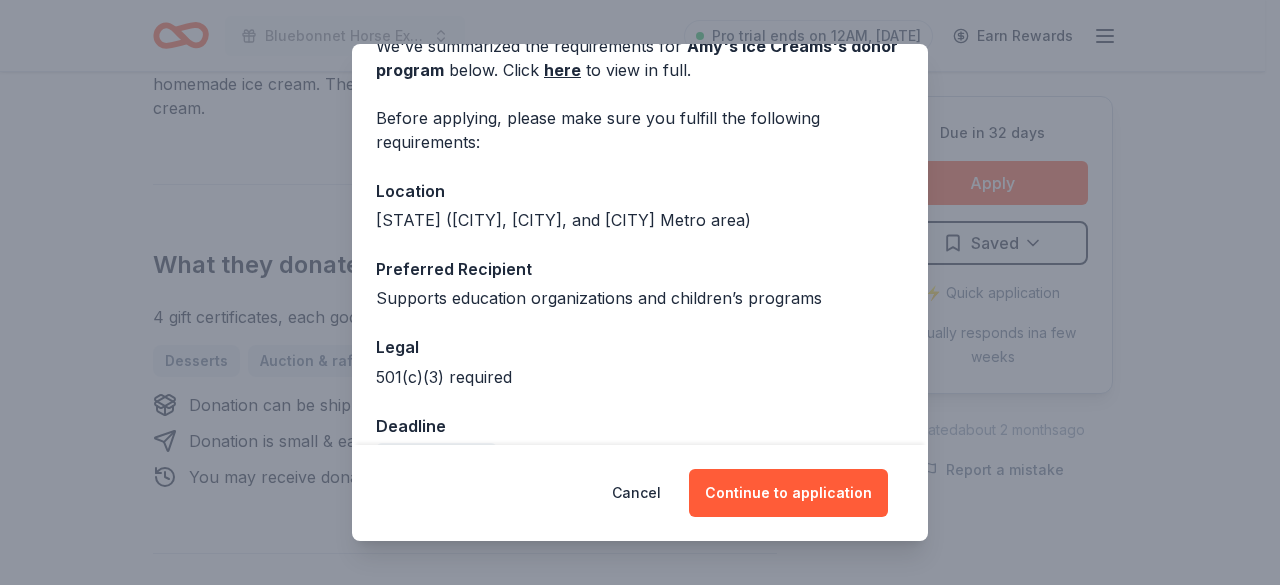 scroll, scrollTop: 156, scrollLeft: 0, axis: vertical 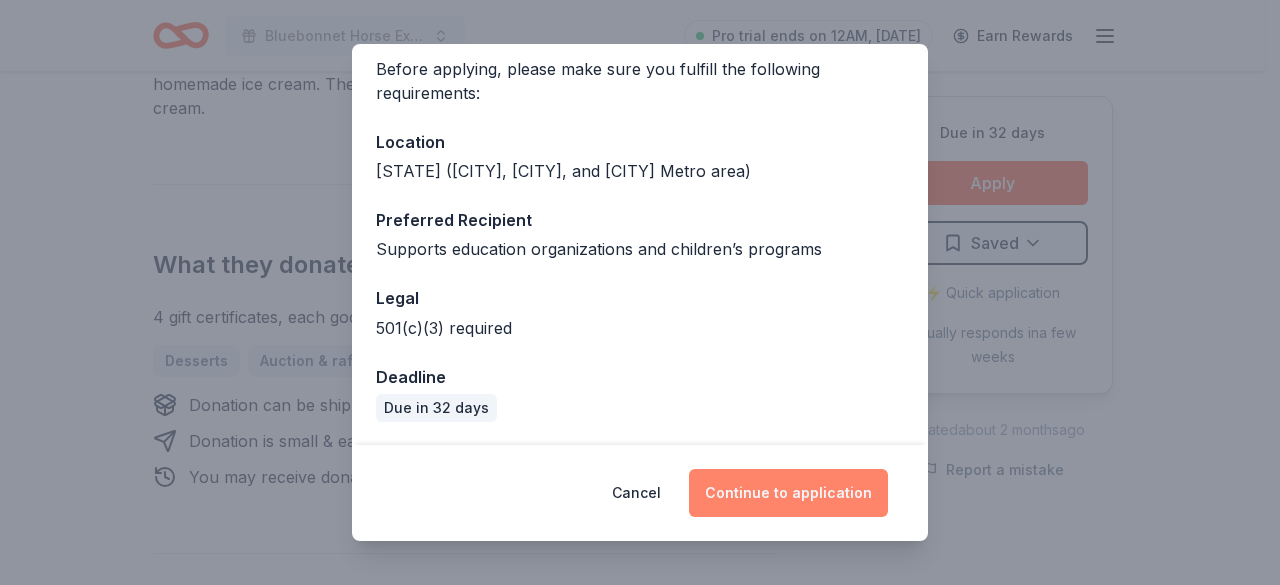 click on "Continue to application" at bounding box center [788, 493] 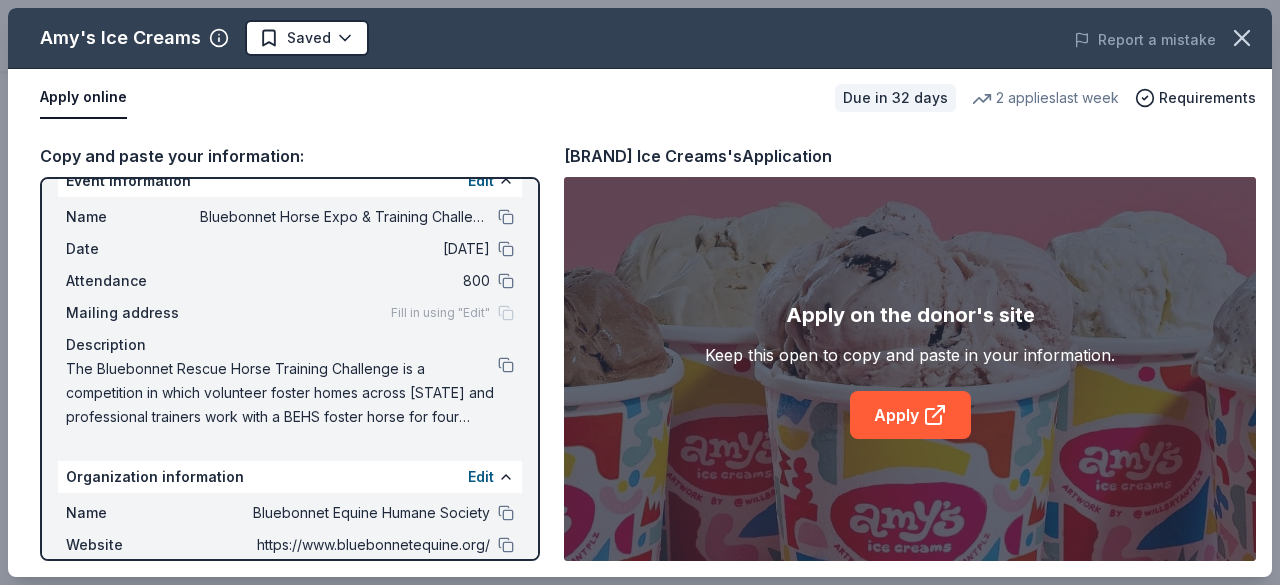 scroll, scrollTop: 0, scrollLeft: 0, axis: both 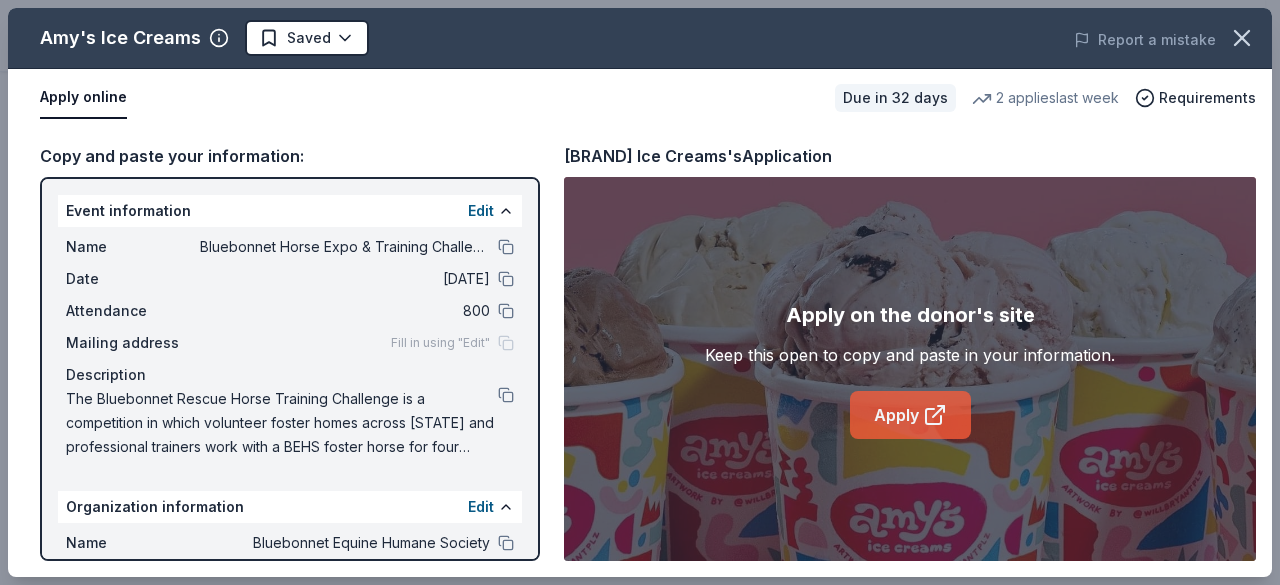 click 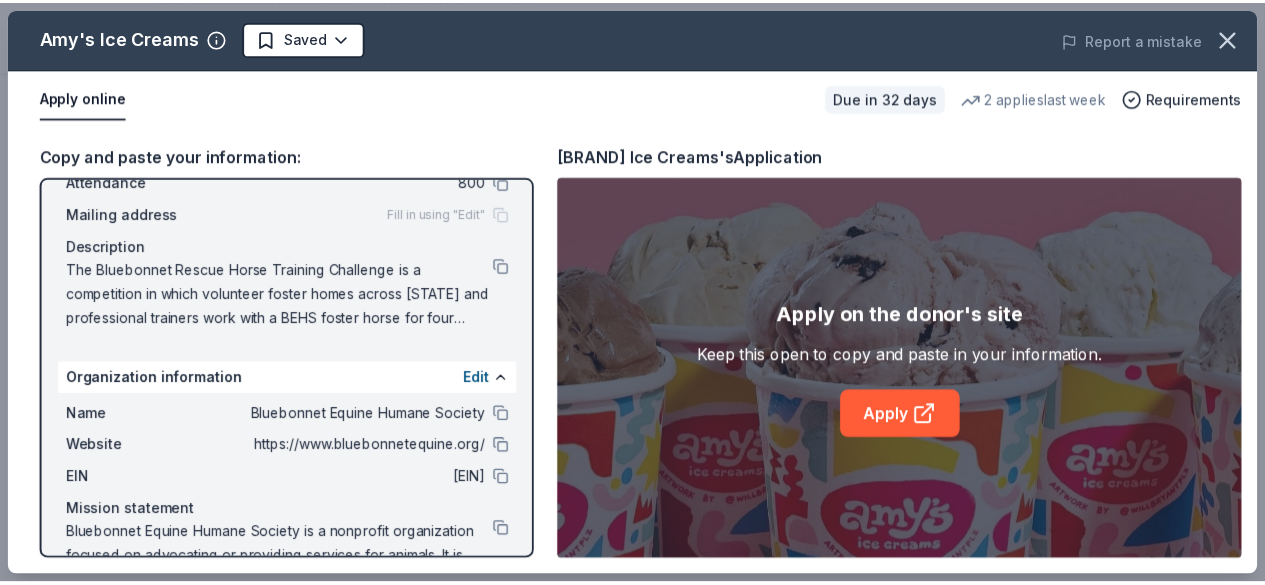 scroll, scrollTop: 188, scrollLeft: 0, axis: vertical 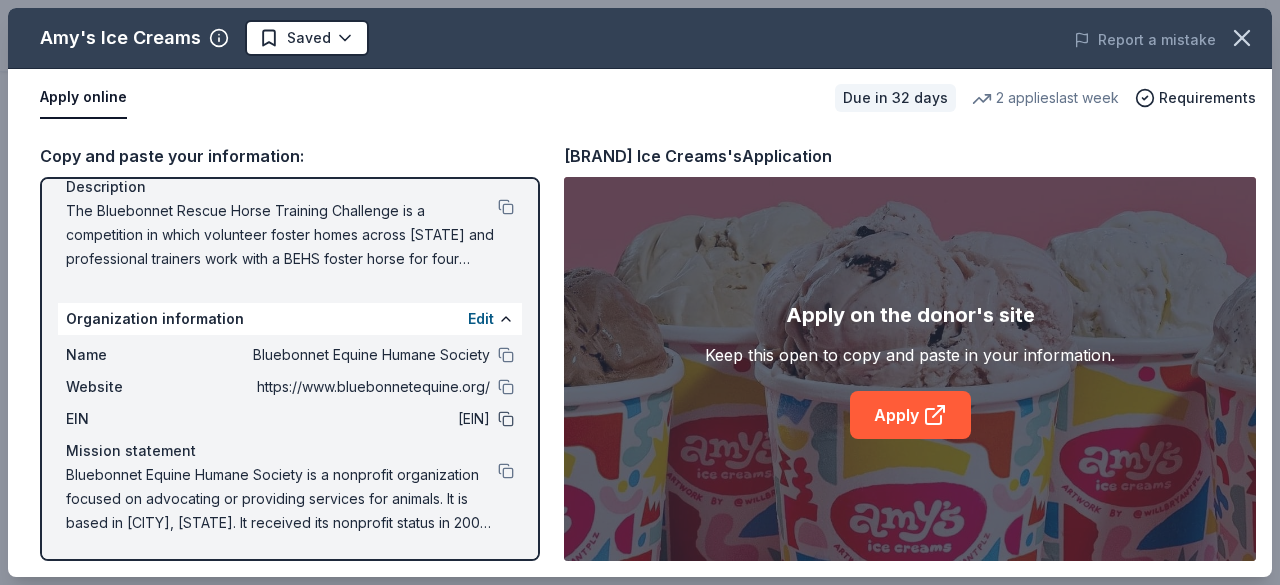 click at bounding box center (506, 419) 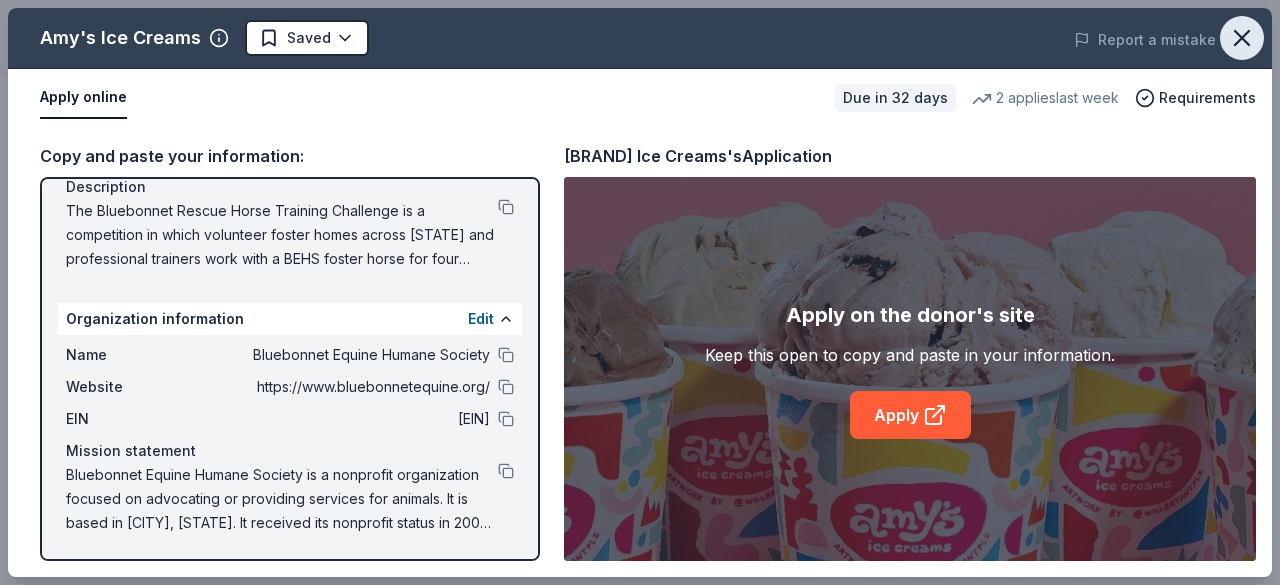 click 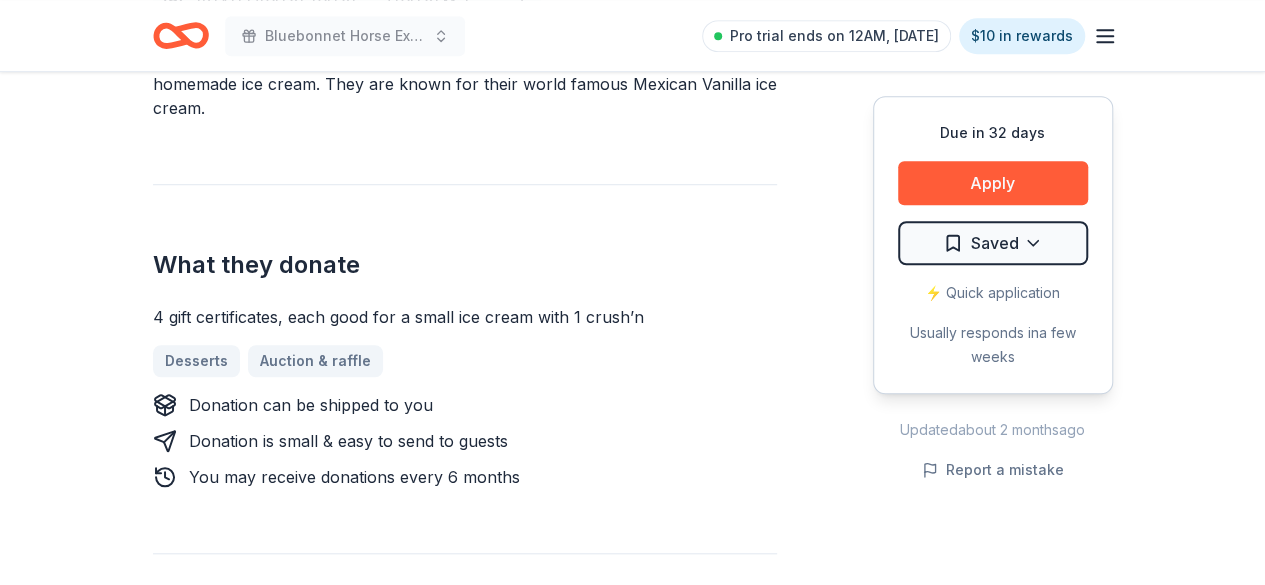 type 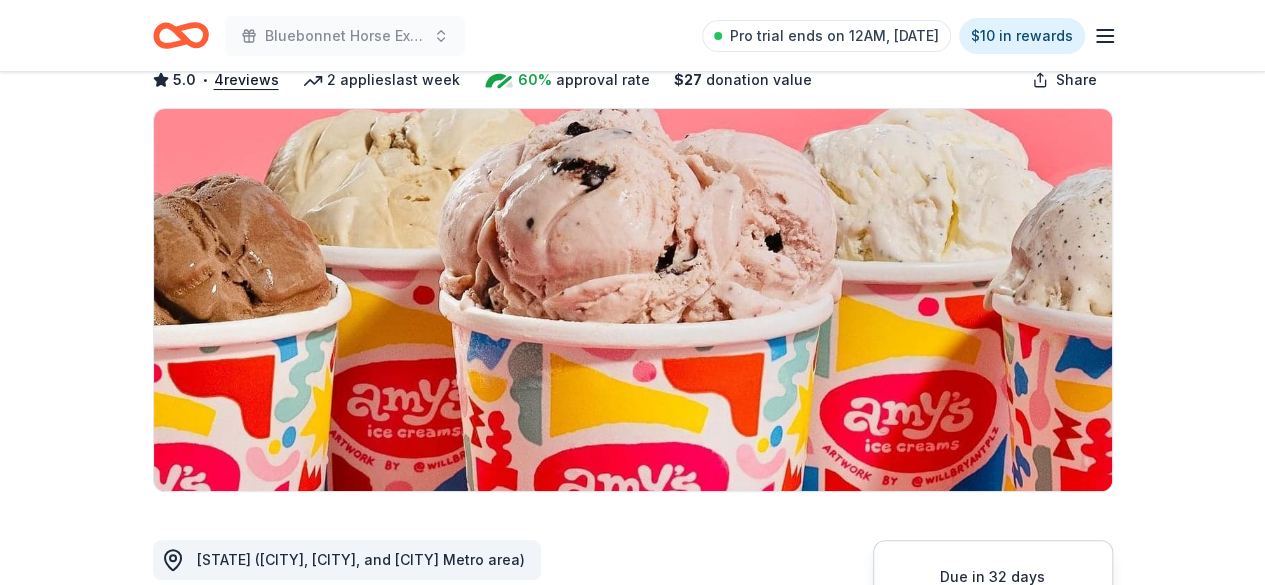 scroll, scrollTop: 0, scrollLeft: 0, axis: both 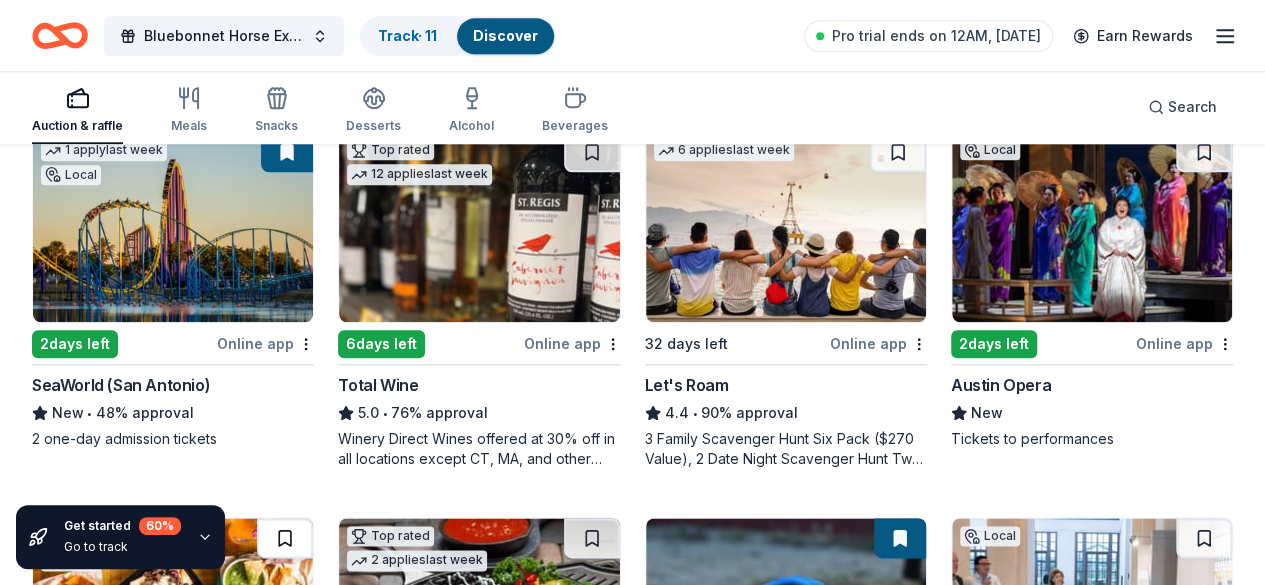 click at bounding box center (285, 538) 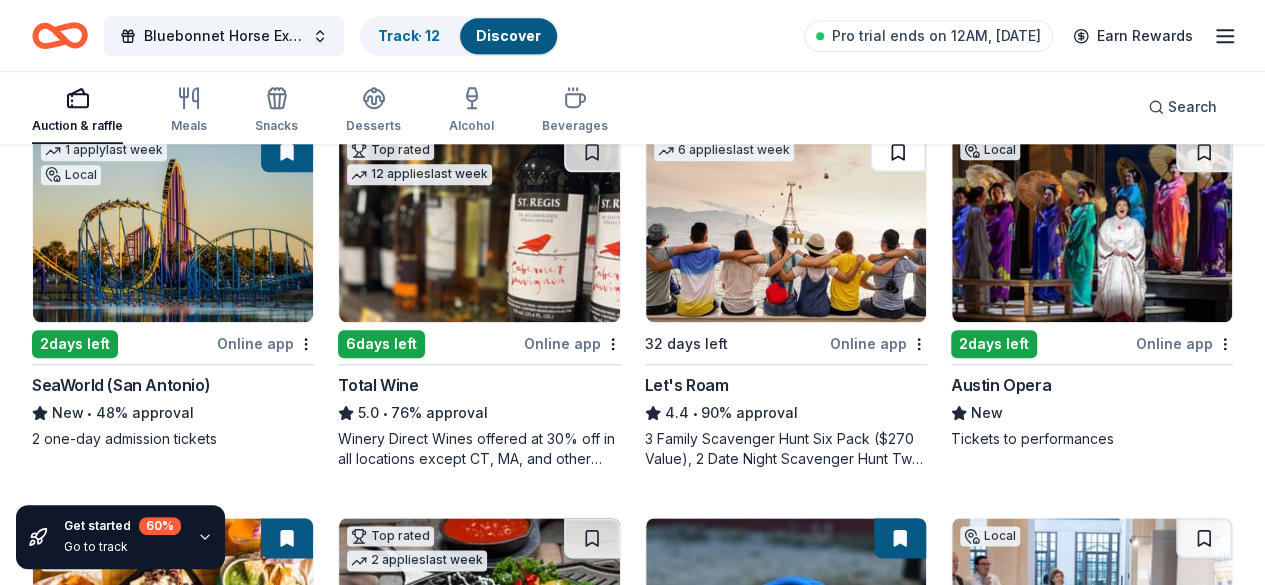 click at bounding box center (898, 152) 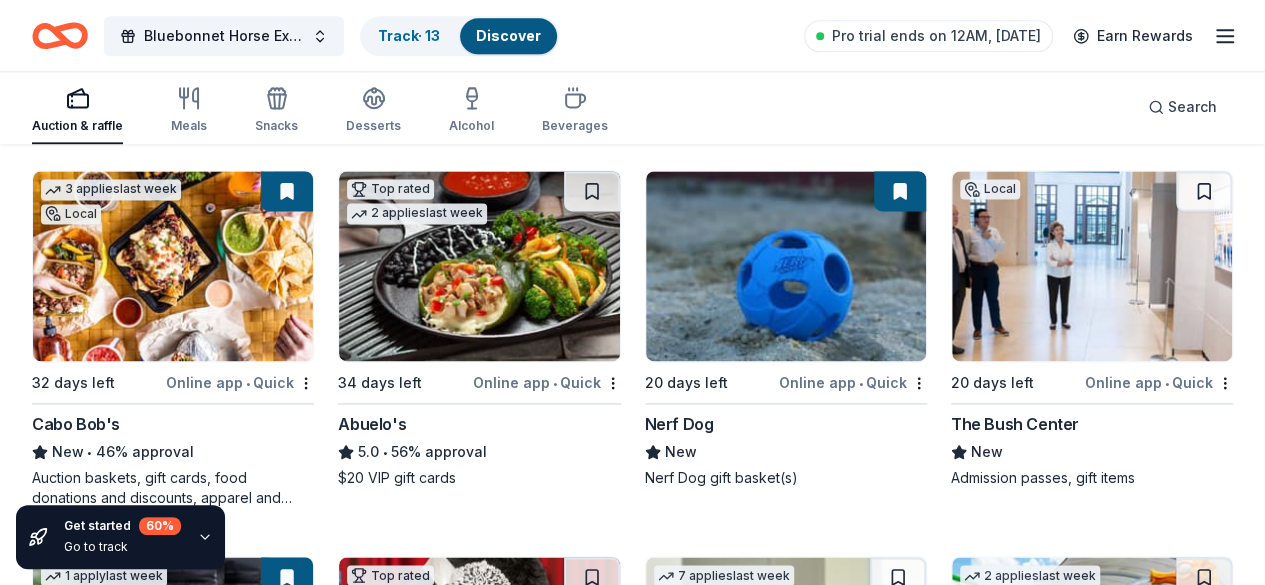 scroll, scrollTop: 1340, scrollLeft: 0, axis: vertical 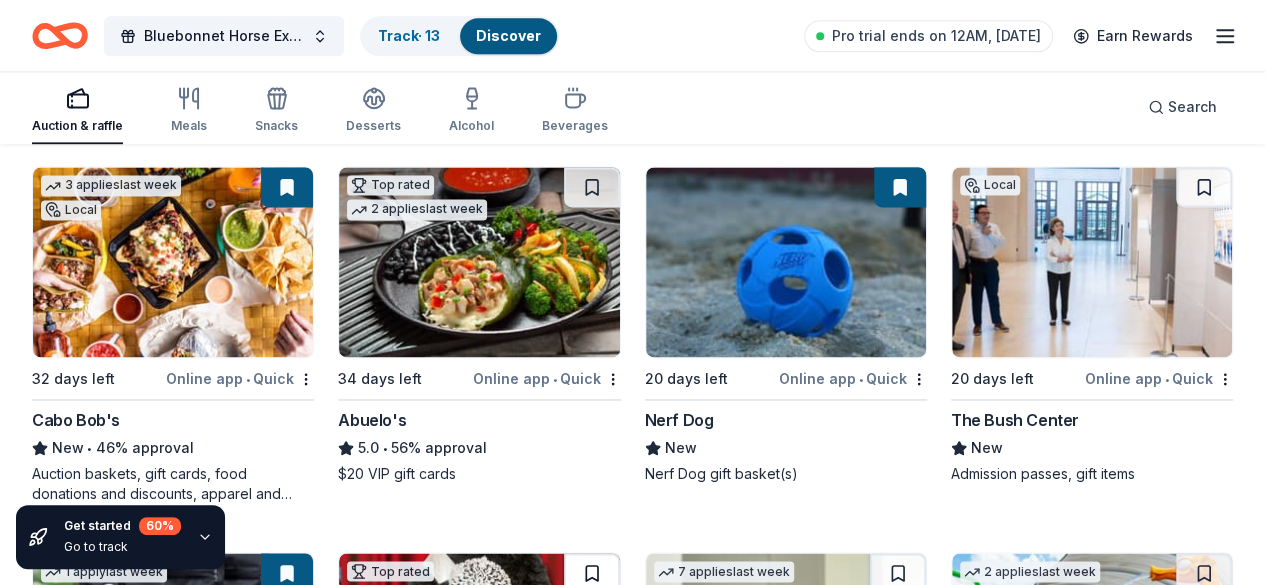 click at bounding box center (592, 573) 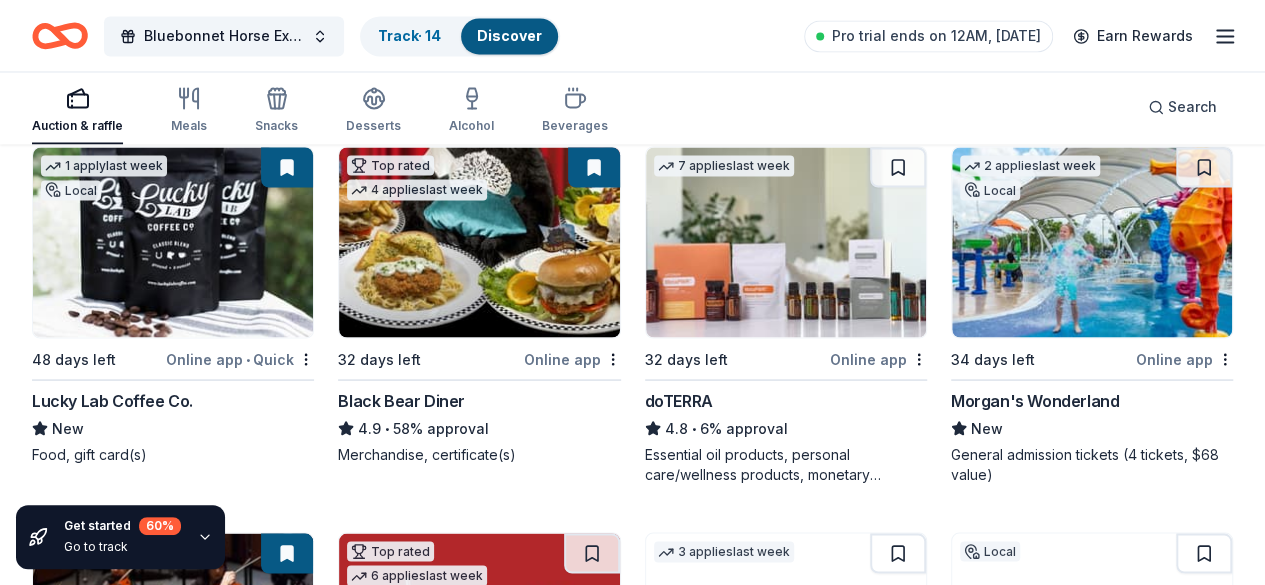 scroll, scrollTop: 1749, scrollLeft: 0, axis: vertical 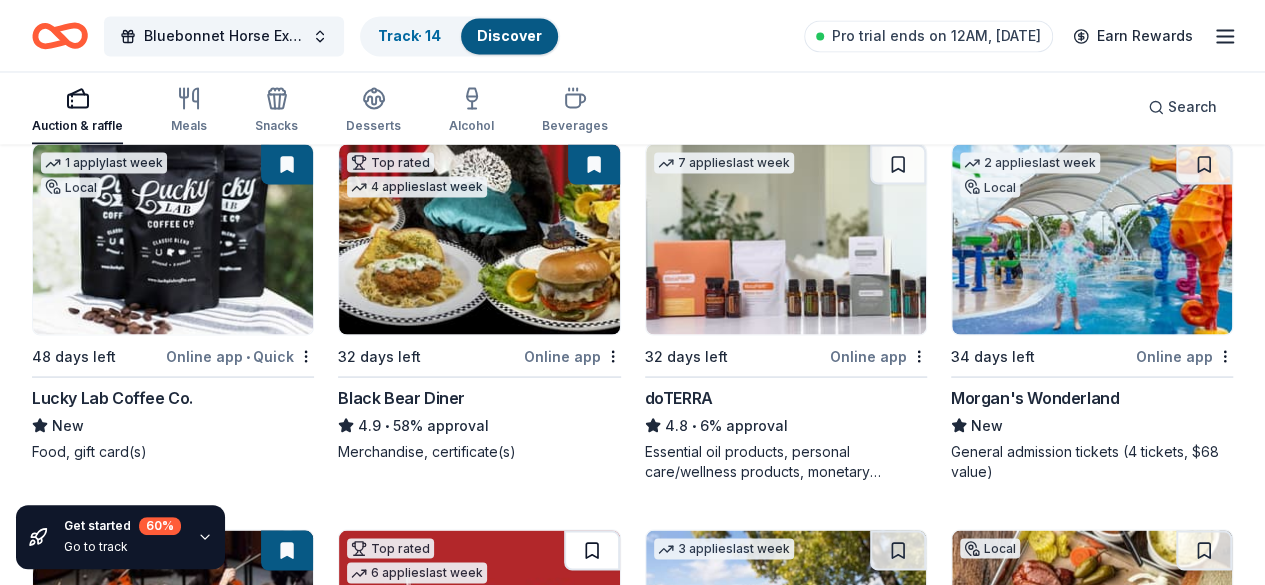 click at bounding box center (592, 550) 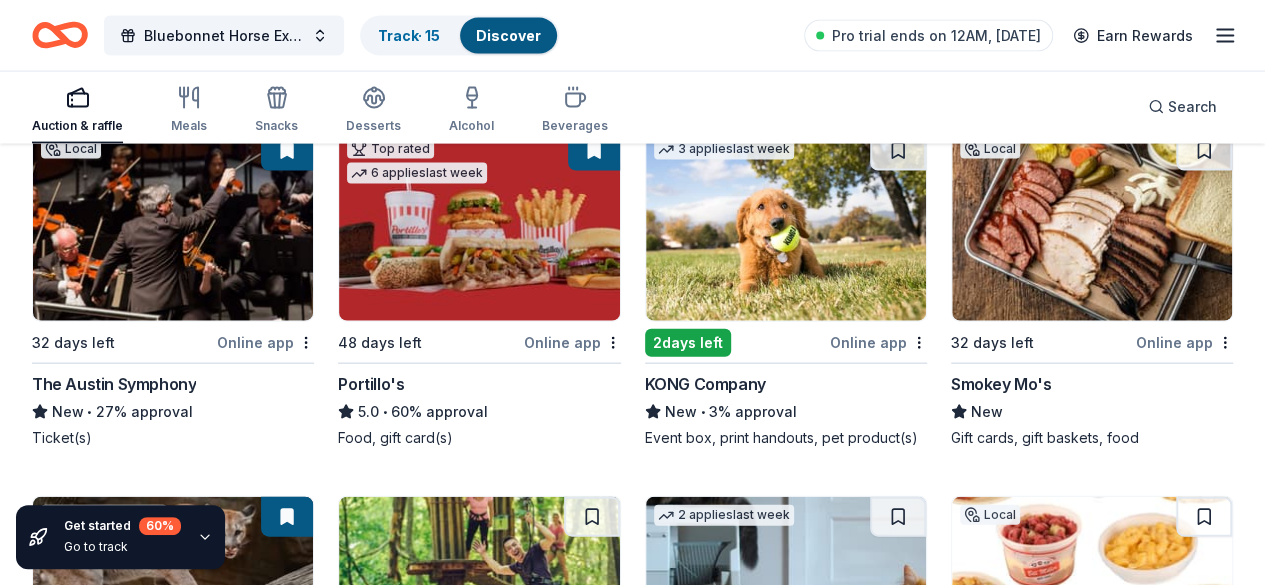 scroll, scrollTop: 2151, scrollLeft: 0, axis: vertical 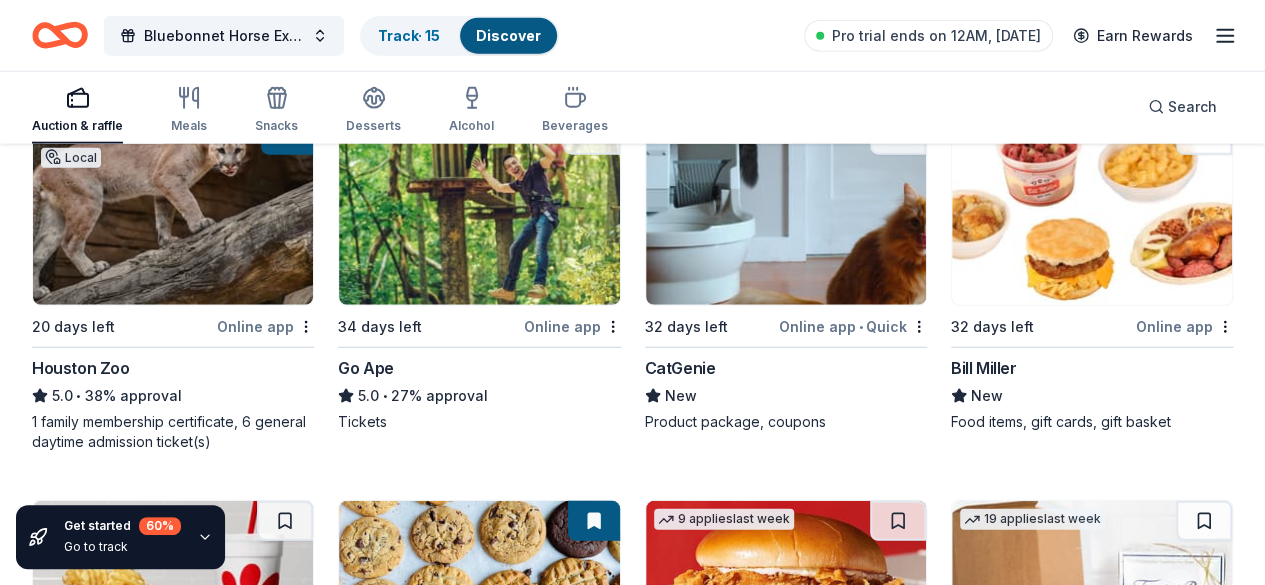 click at bounding box center [592, 907] 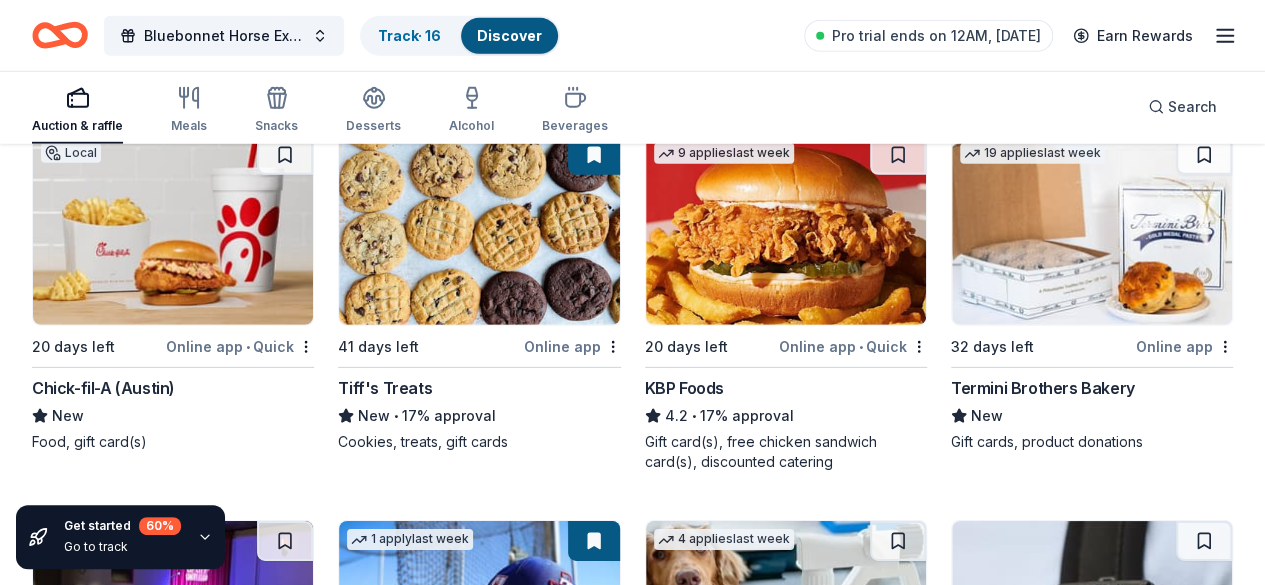 scroll, scrollTop: 2892, scrollLeft: 0, axis: vertical 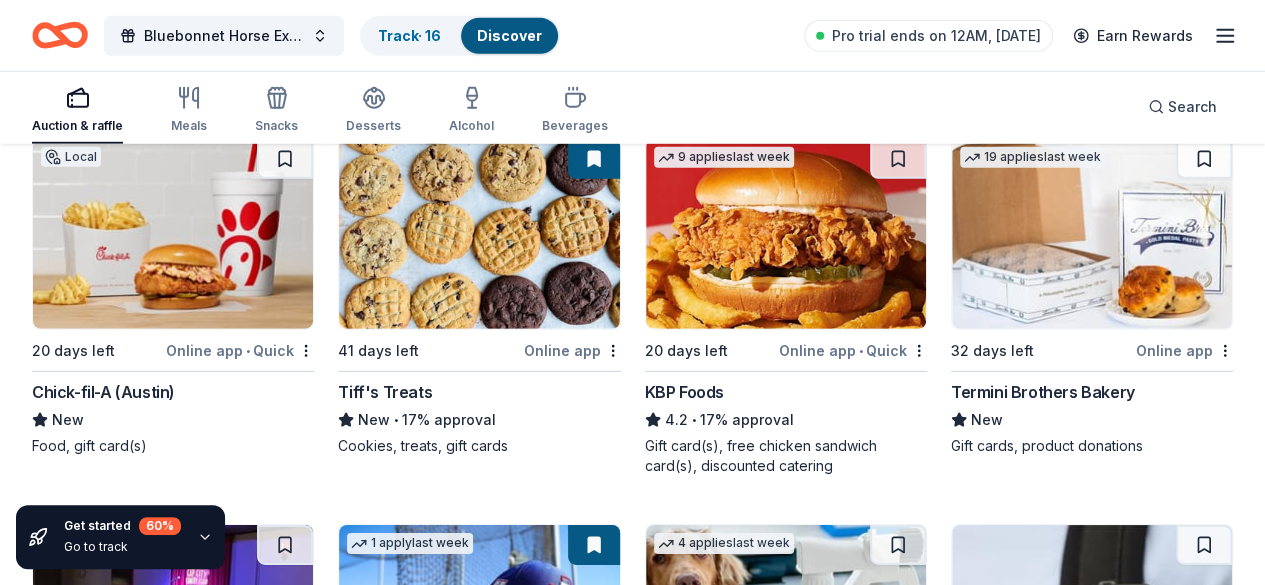 click at bounding box center [592, 911] 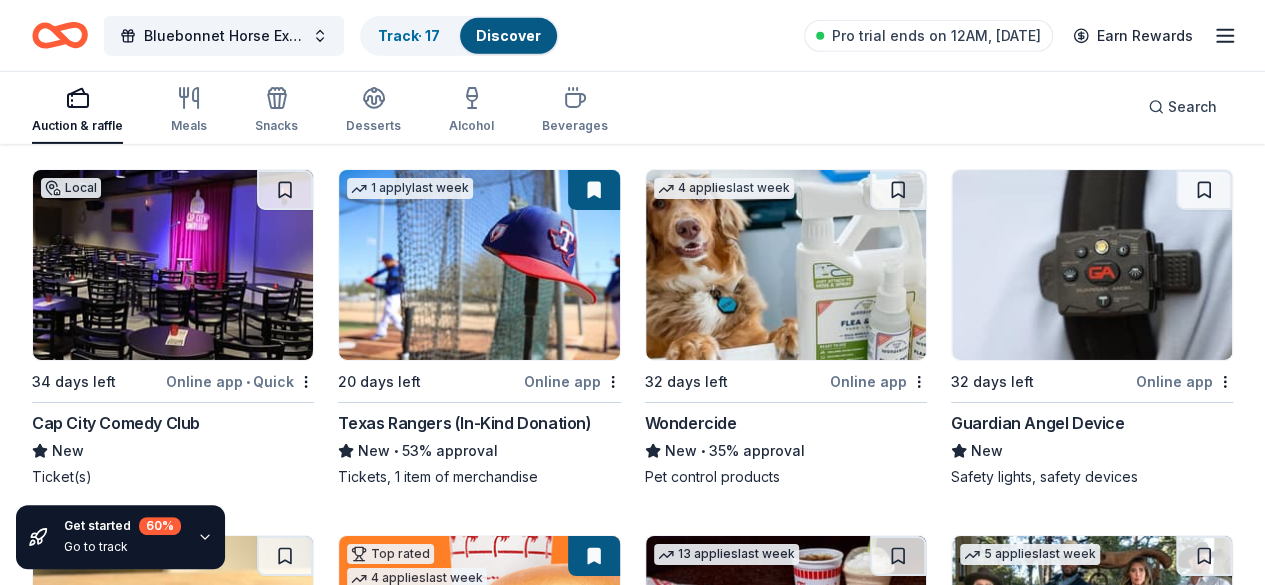 scroll, scrollTop: 3263, scrollLeft: 0, axis: vertical 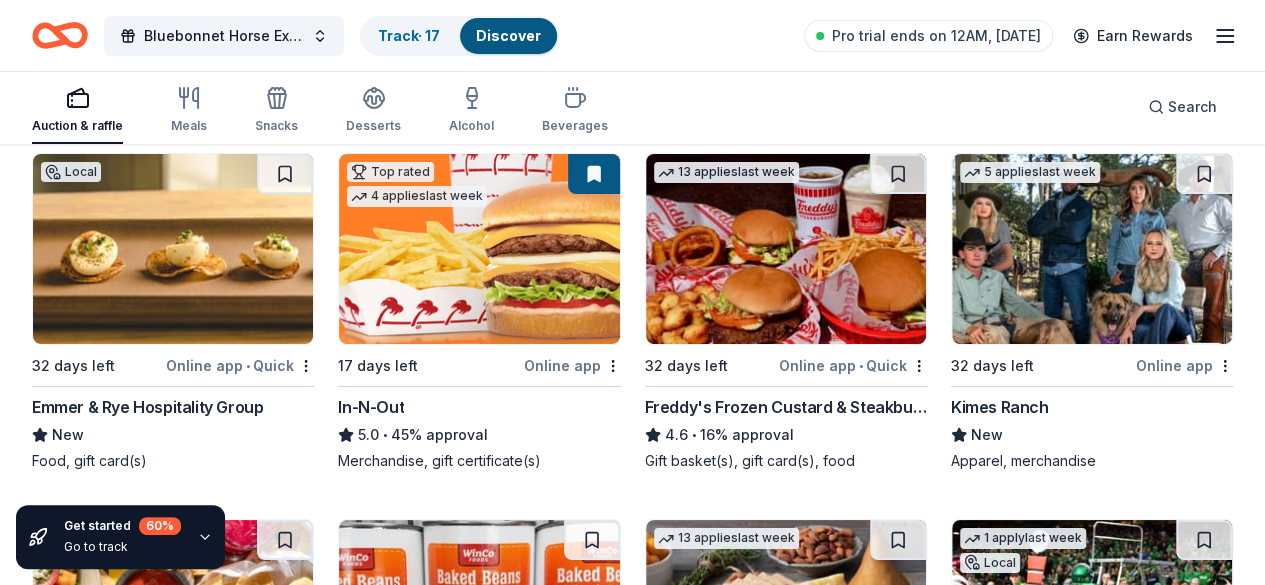 click at bounding box center (592, 906) 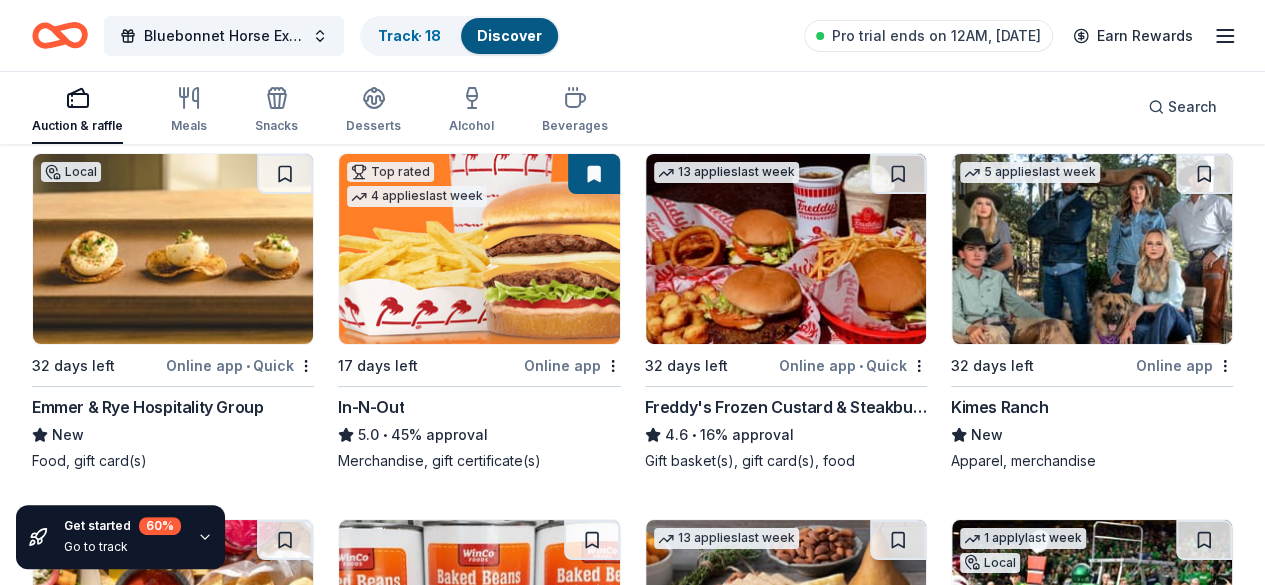 click at bounding box center (898, 906) 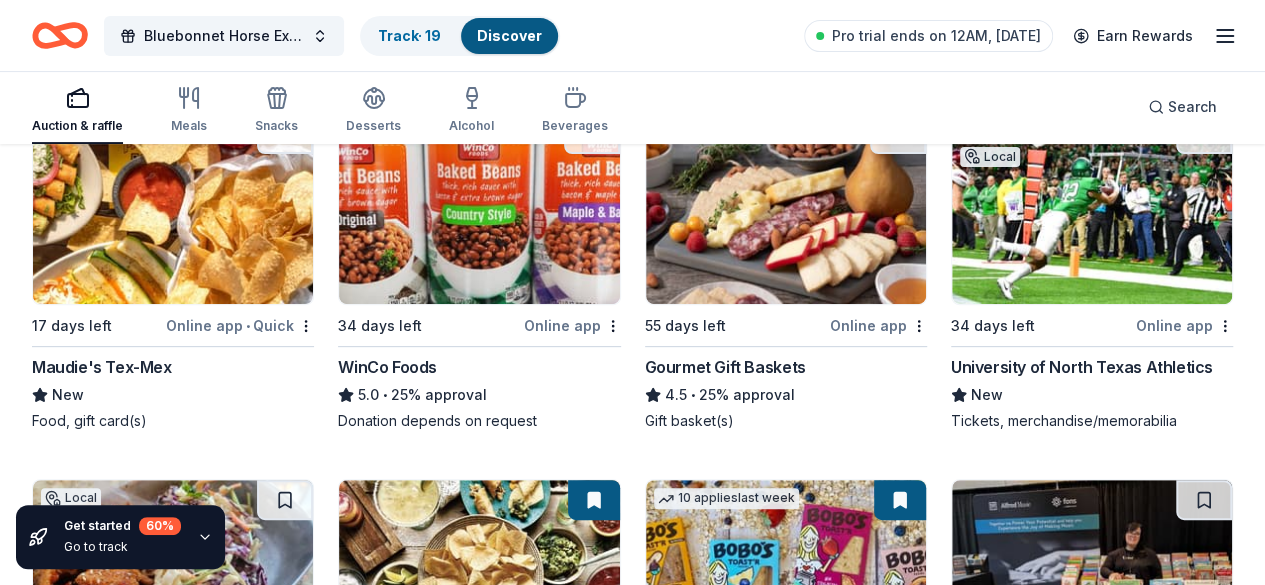 scroll, scrollTop: 4022, scrollLeft: 0, axis: vertical 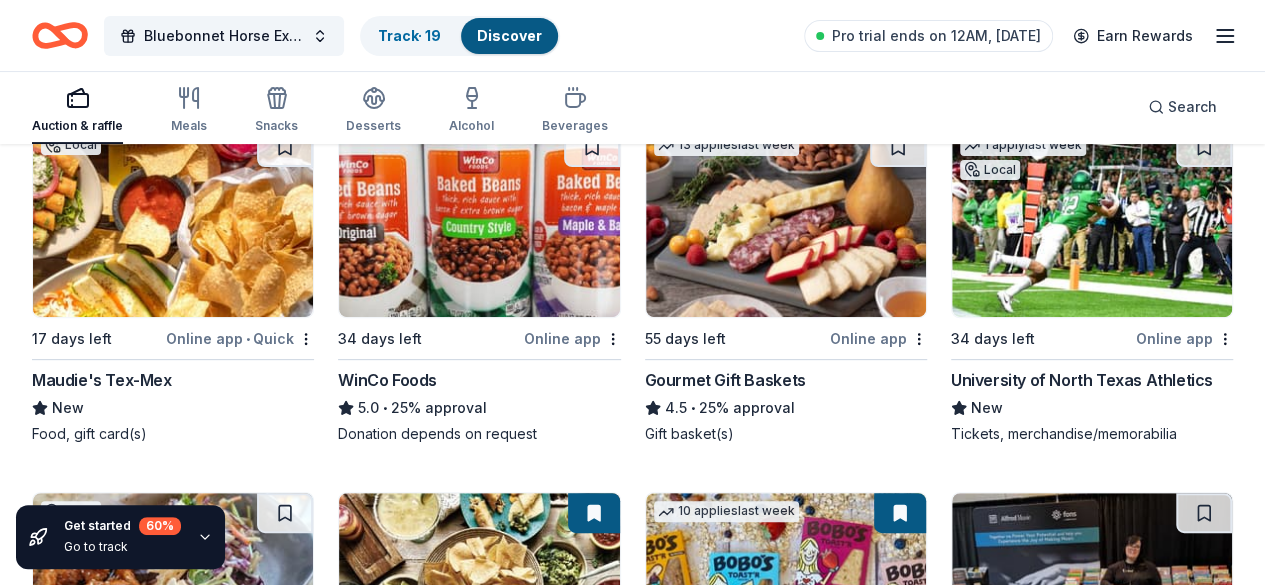 click at bounding box center (898, 879) 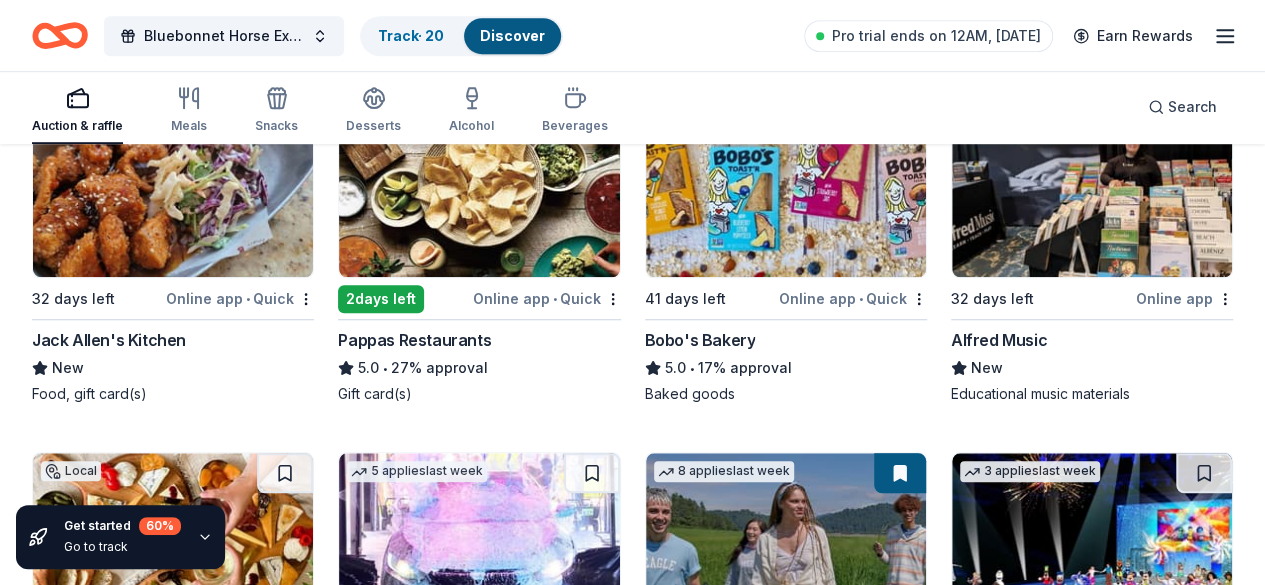 scroll, scrollTop: 4414, scrollLeft: 0, axis: vertical 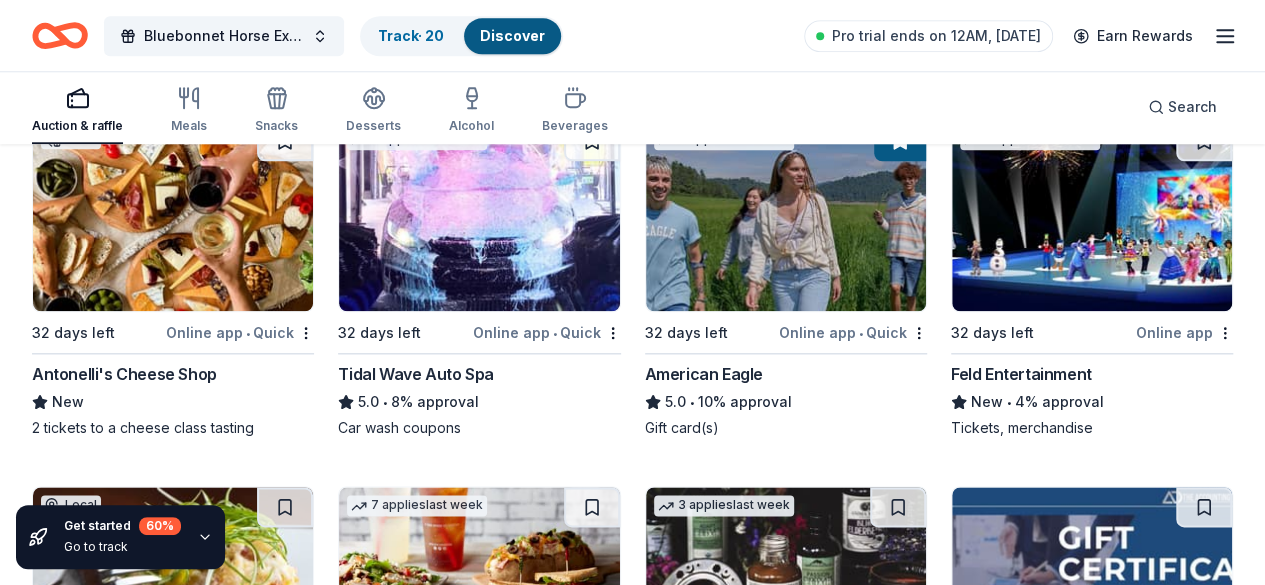 click at bounding box center [285, 1665] 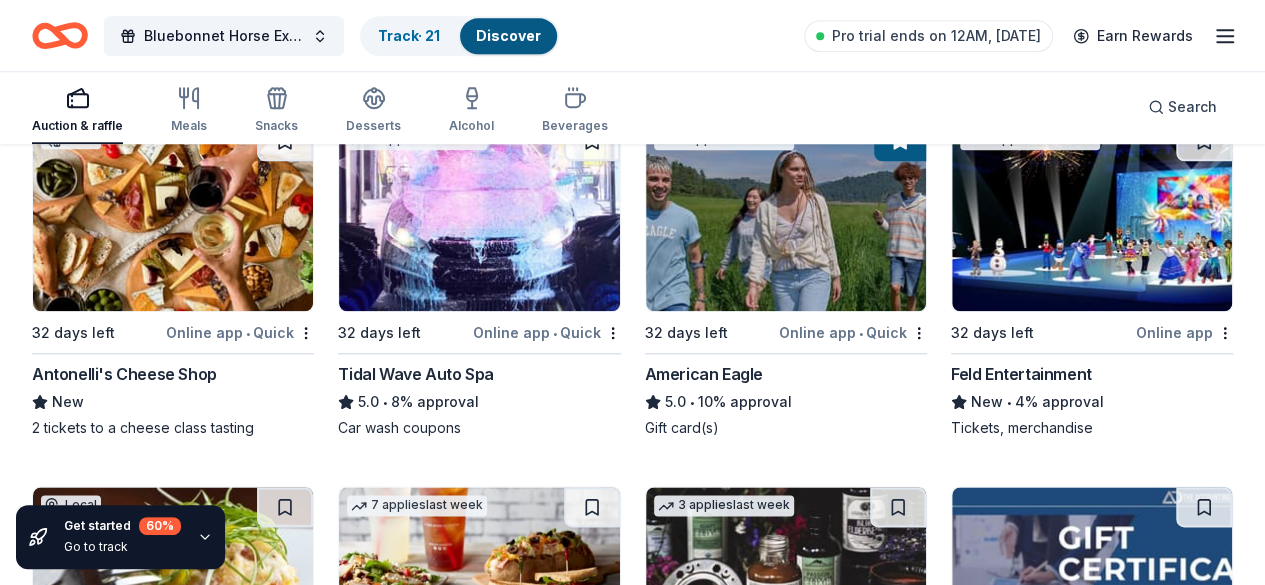 click at bounding box center [898, 1279] 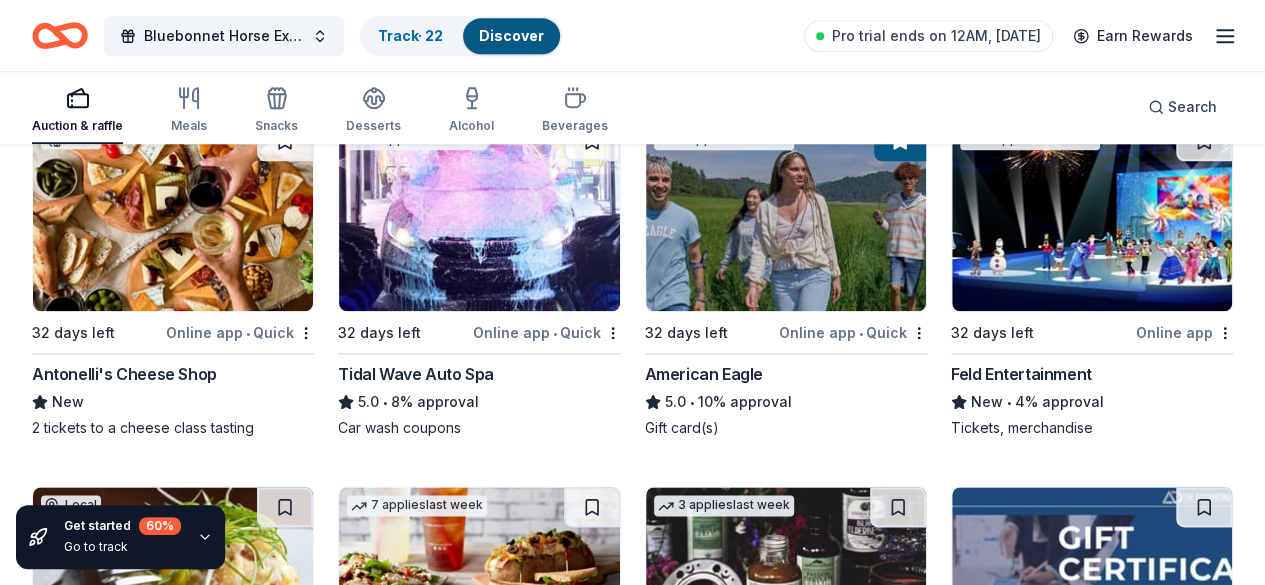 click at bounding box center (592, 1279) 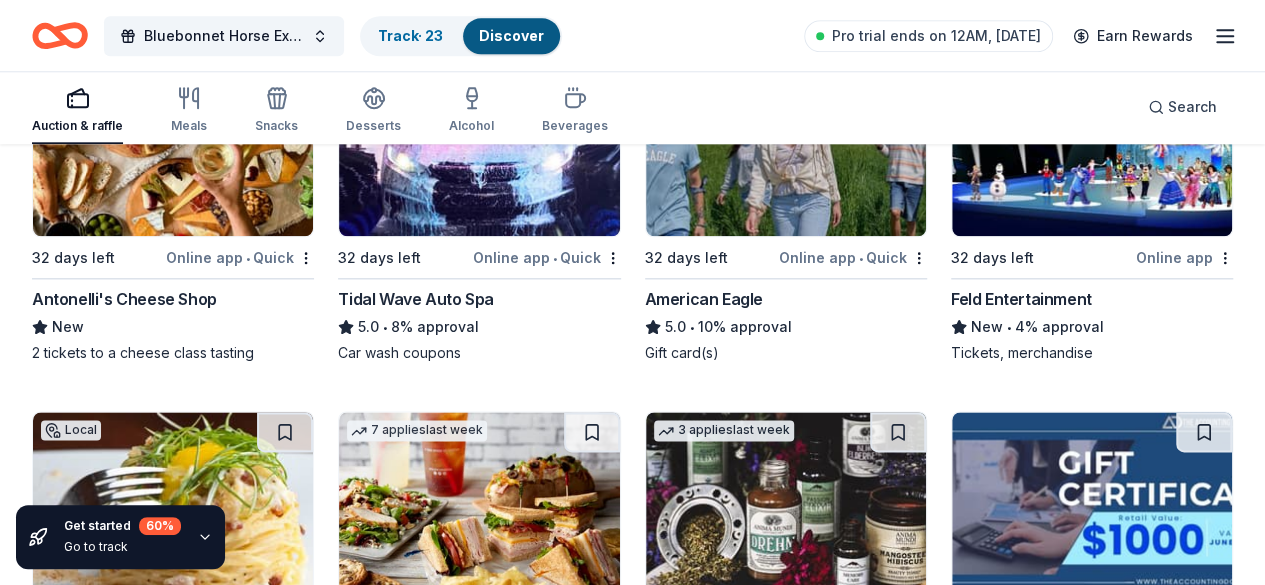 scroll, scrollTop: 4807, scrollLeft: 0, axis: vertical 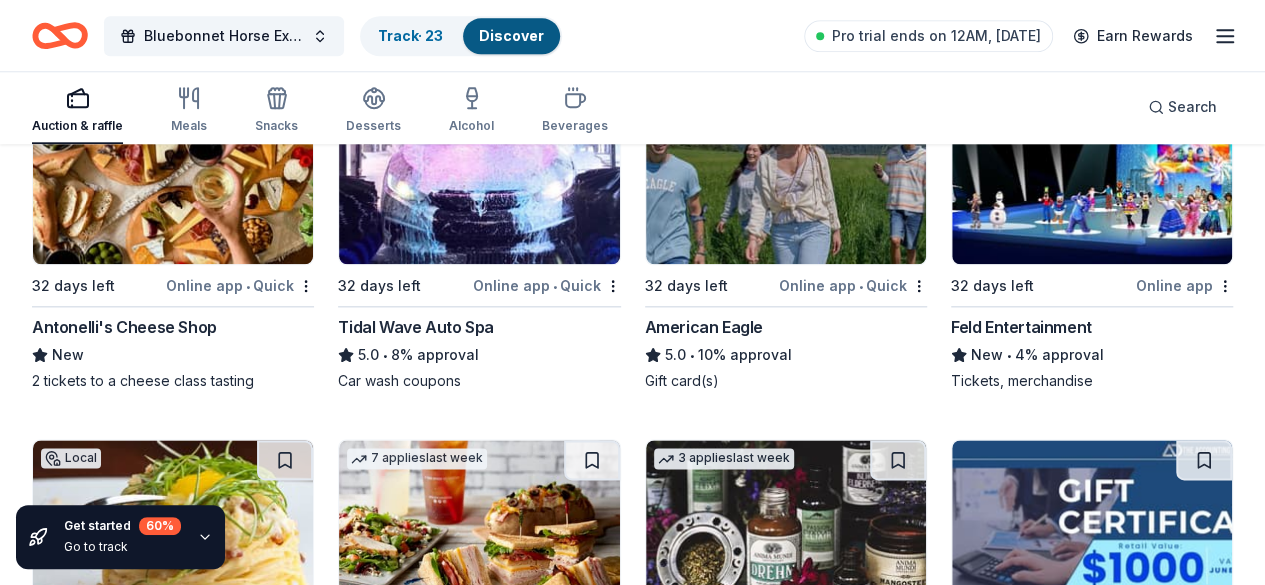 click at bounding box center [285, 1232] 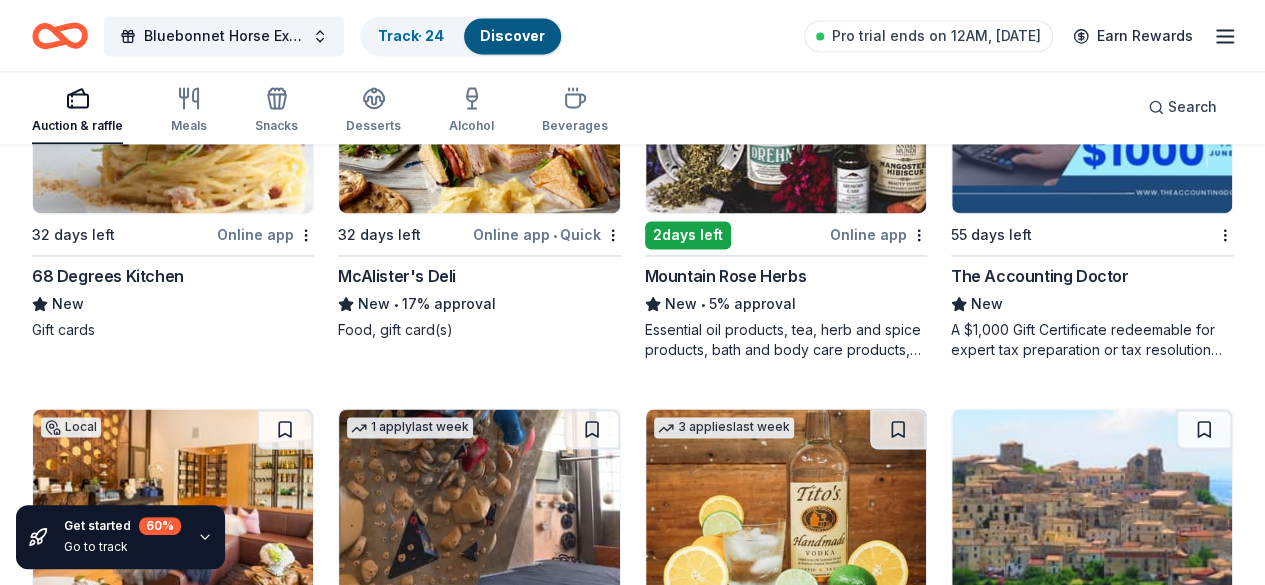 scroll, scrollTop: 5241, scrollLeft: 0, axis: vertical 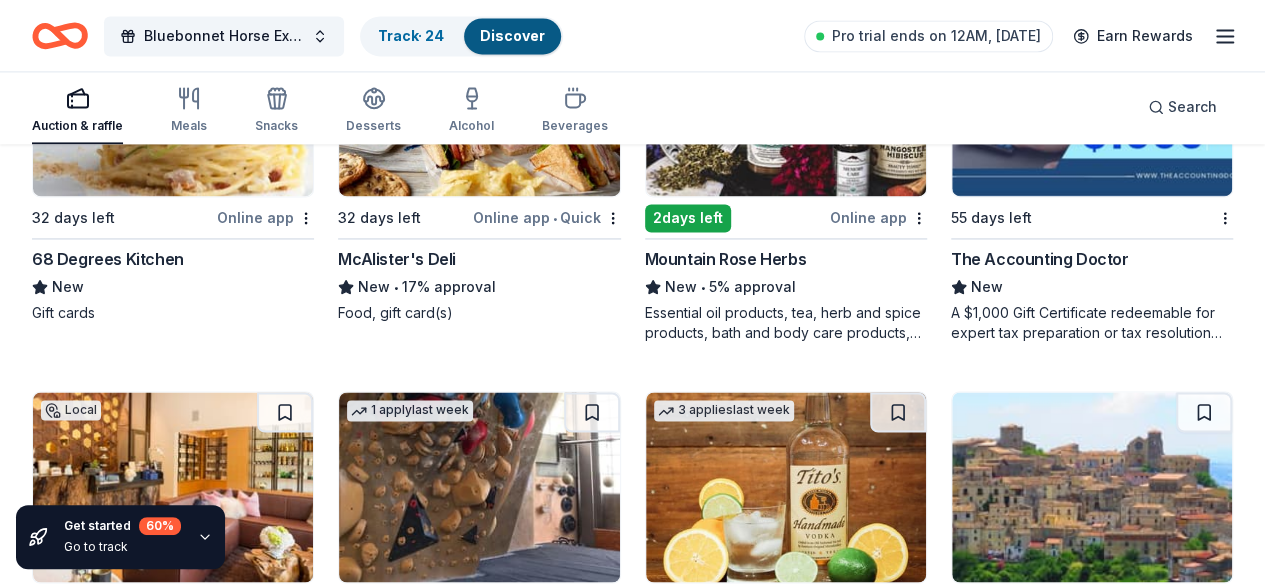 click at bounding box center (285, 1570) 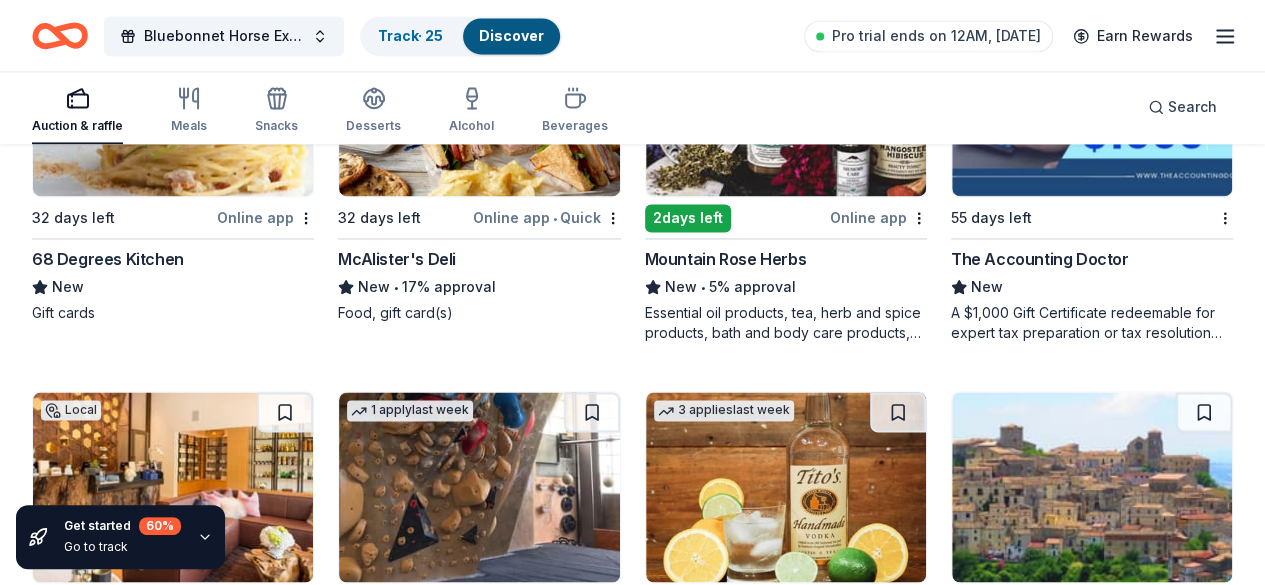 click at bounding box center (592, 1570) 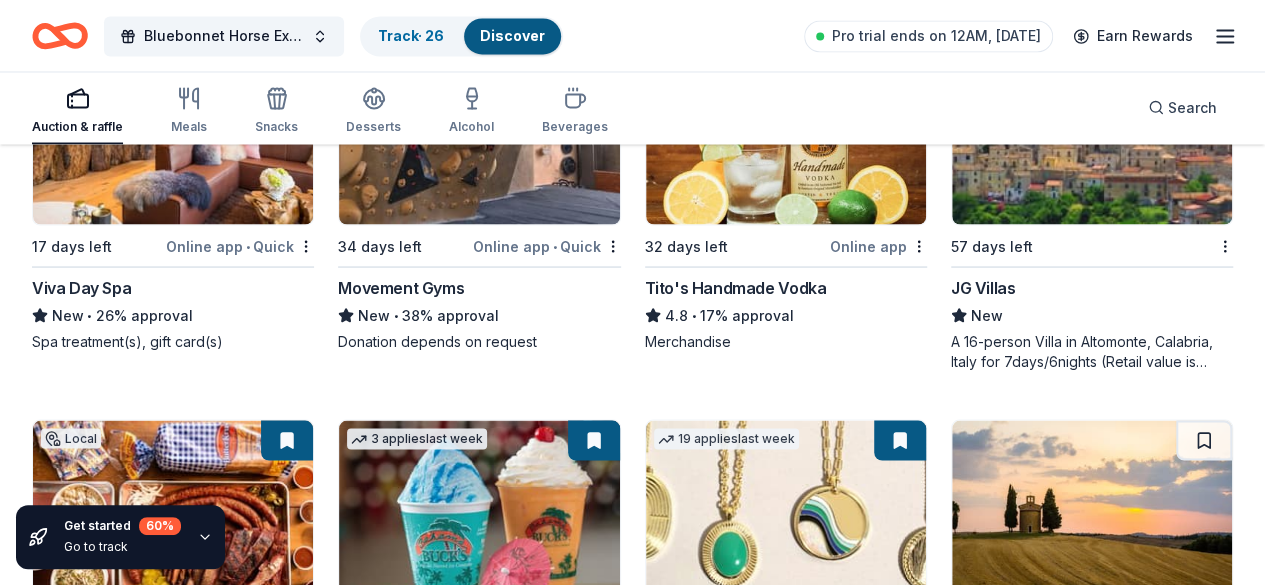 scroll, scrollTop: 5607, scrollLeft: 0, axis: vertical 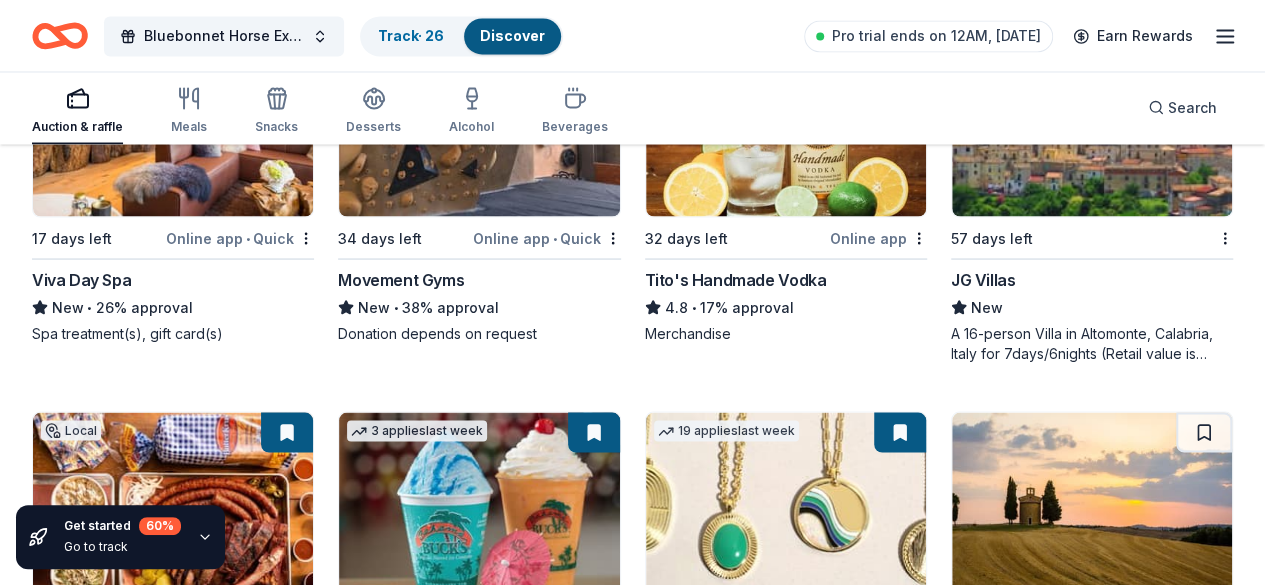 click at bounding box center [285, 1590] 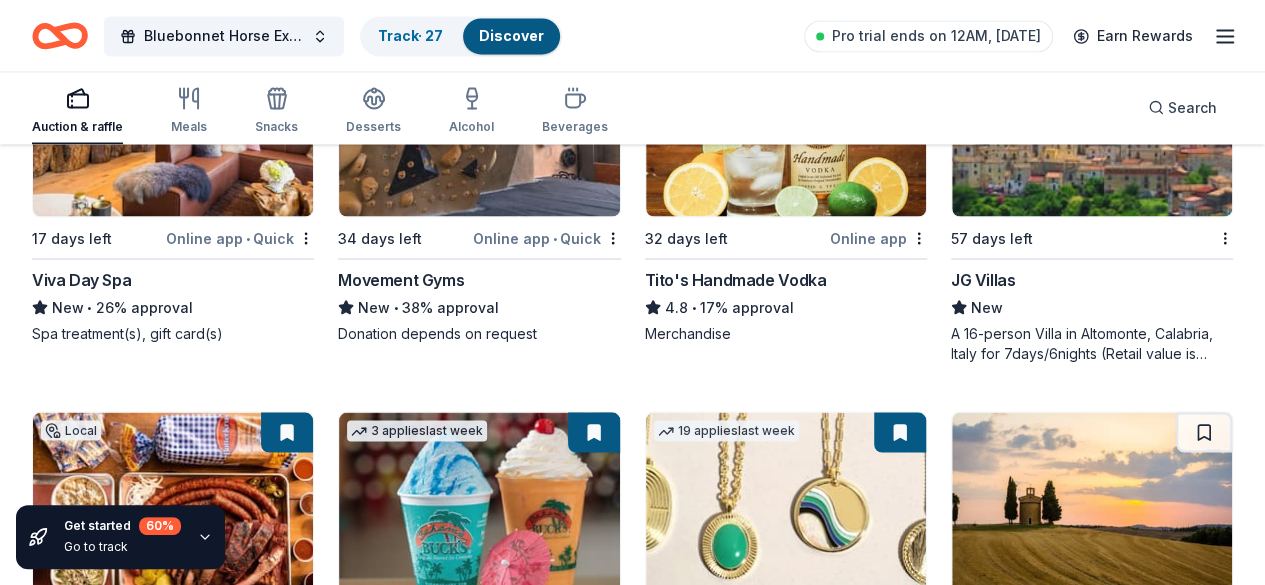 click at bounding box center [592, 1590] 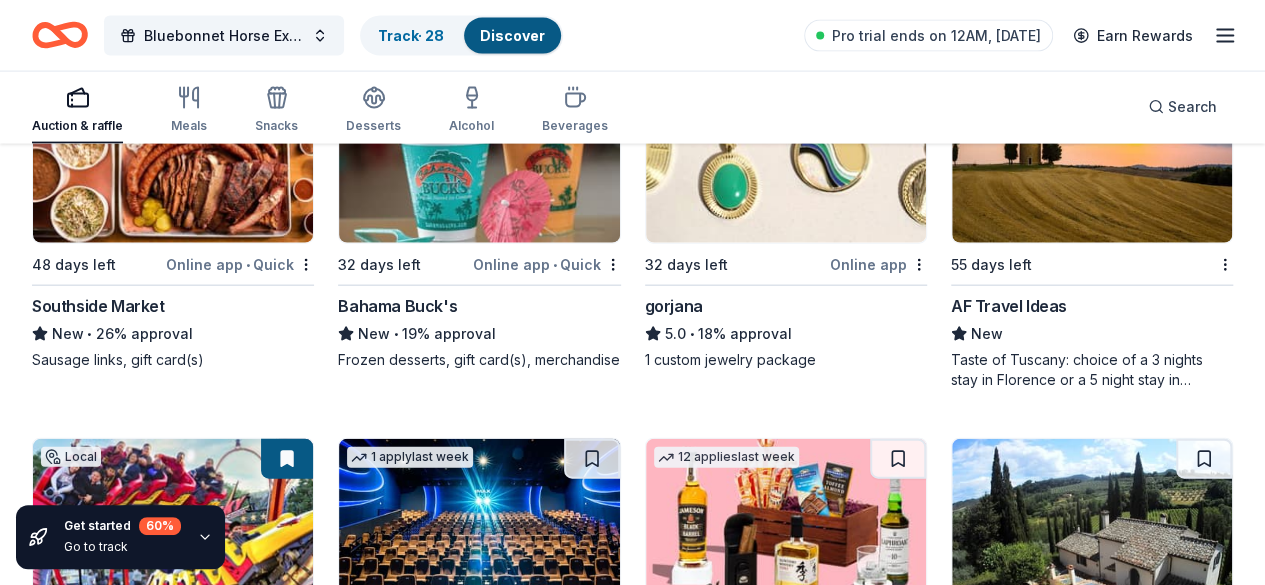 scroll, scrollTop: 5974, scrollLeft: 0, axis: vertical 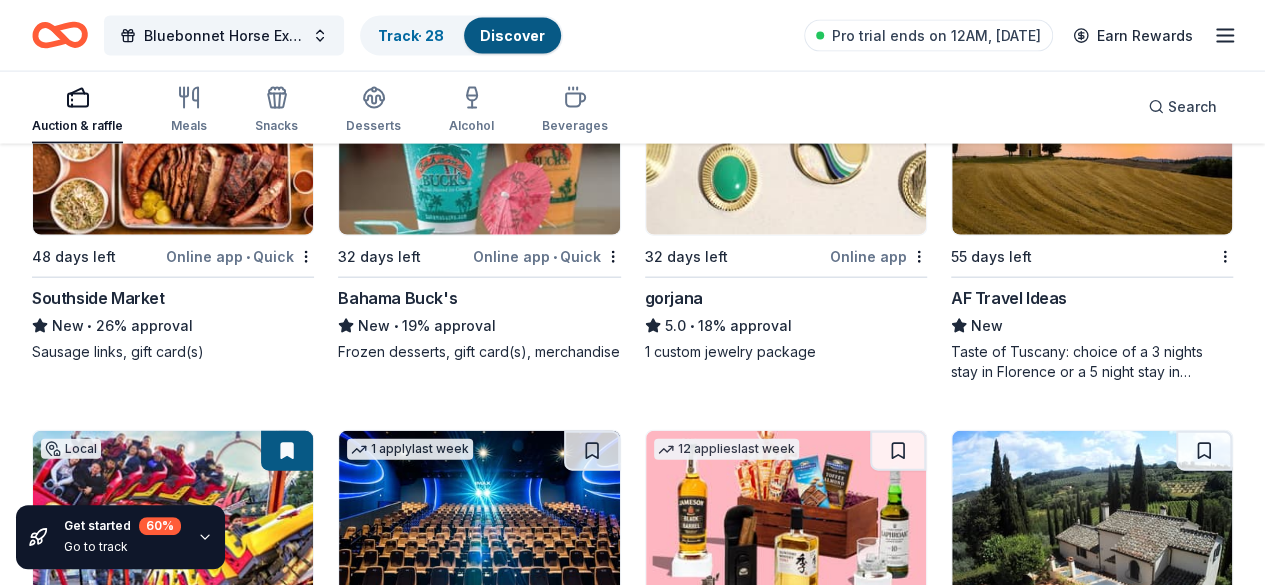 click at bounding box center (285, 1609) 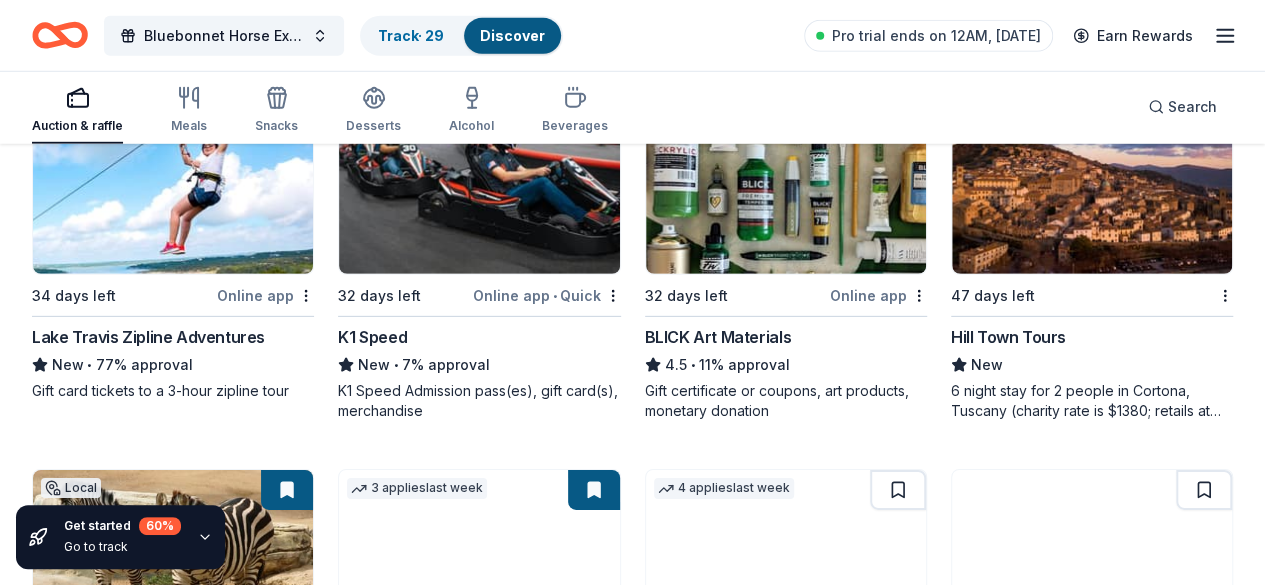 scroll, scrollTop: 6716, scrollLeft: 0, axis: vertical 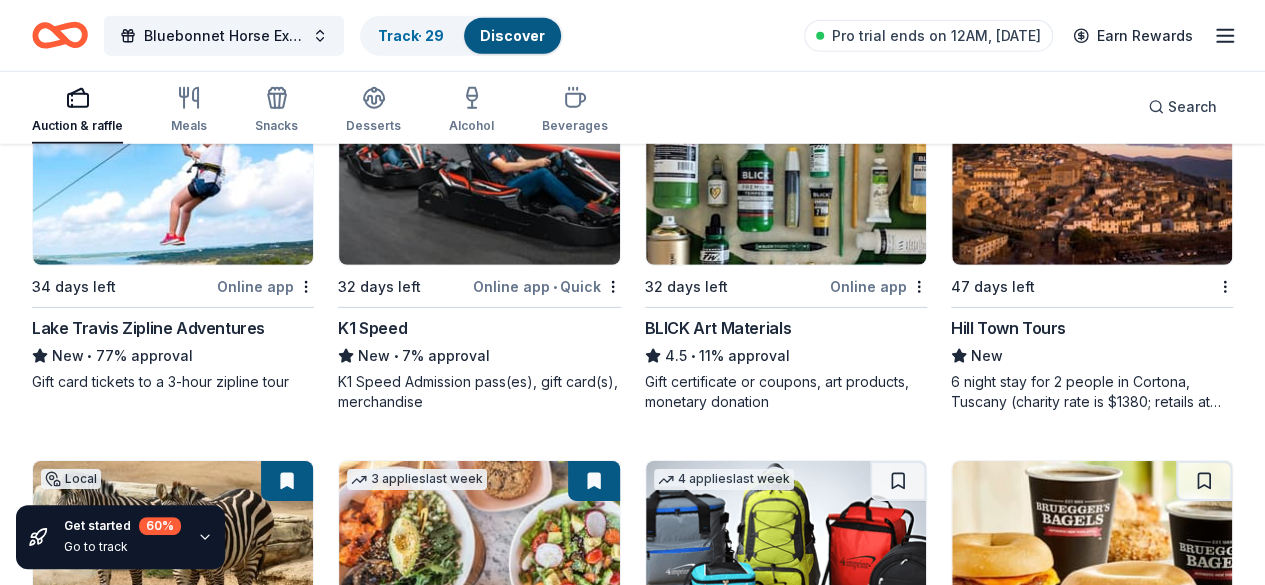 click at bounding box center (1204, 1619) 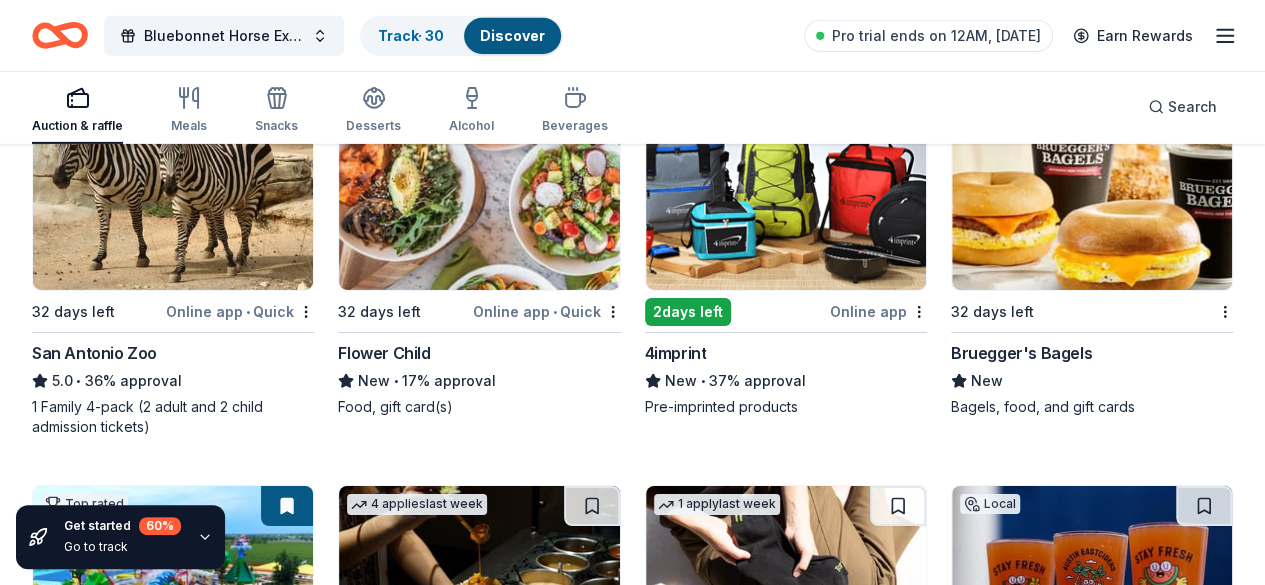 scroll, scrollTop: 7097, scrollLeft: 0, axis: vertical 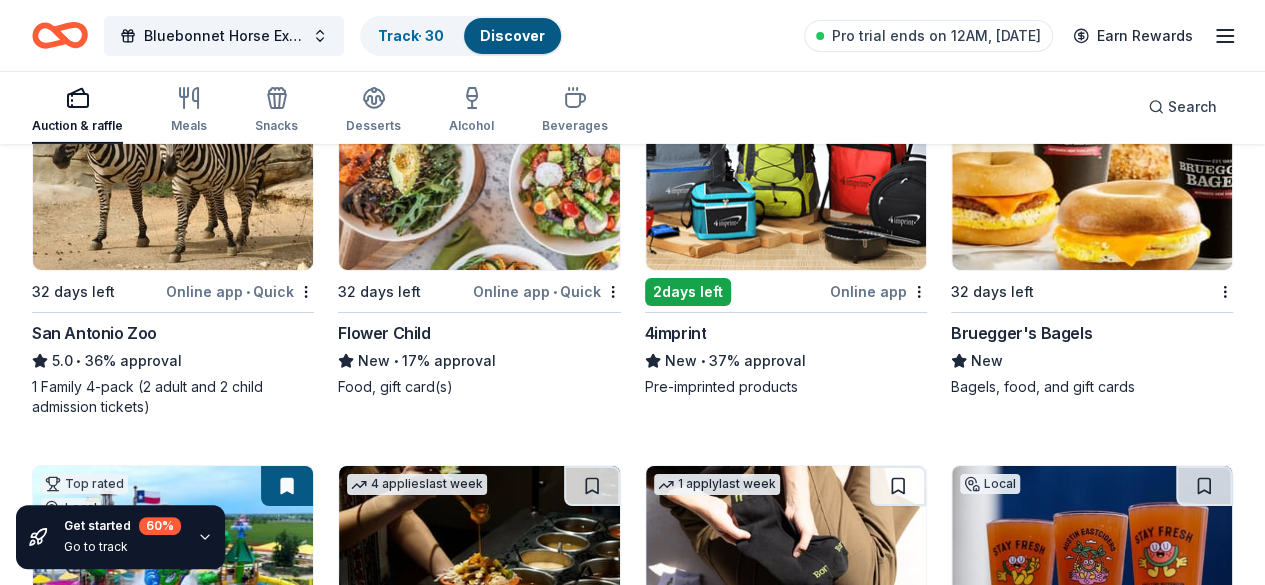 click at bounding box center (898, 1990) 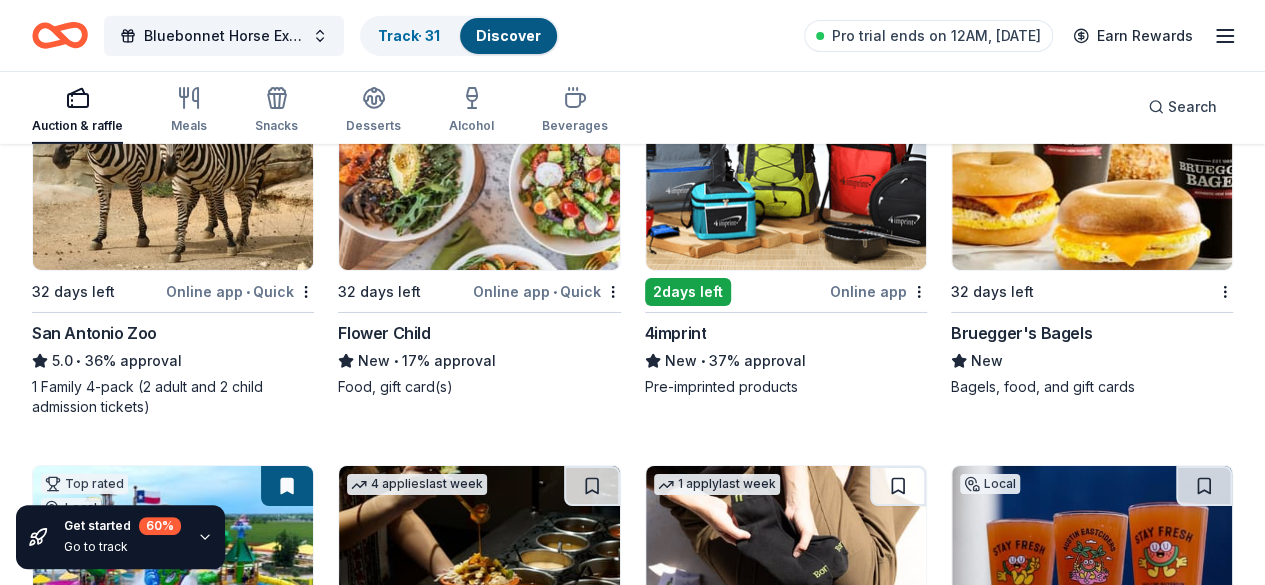 click at bounding box center [285, 1990] 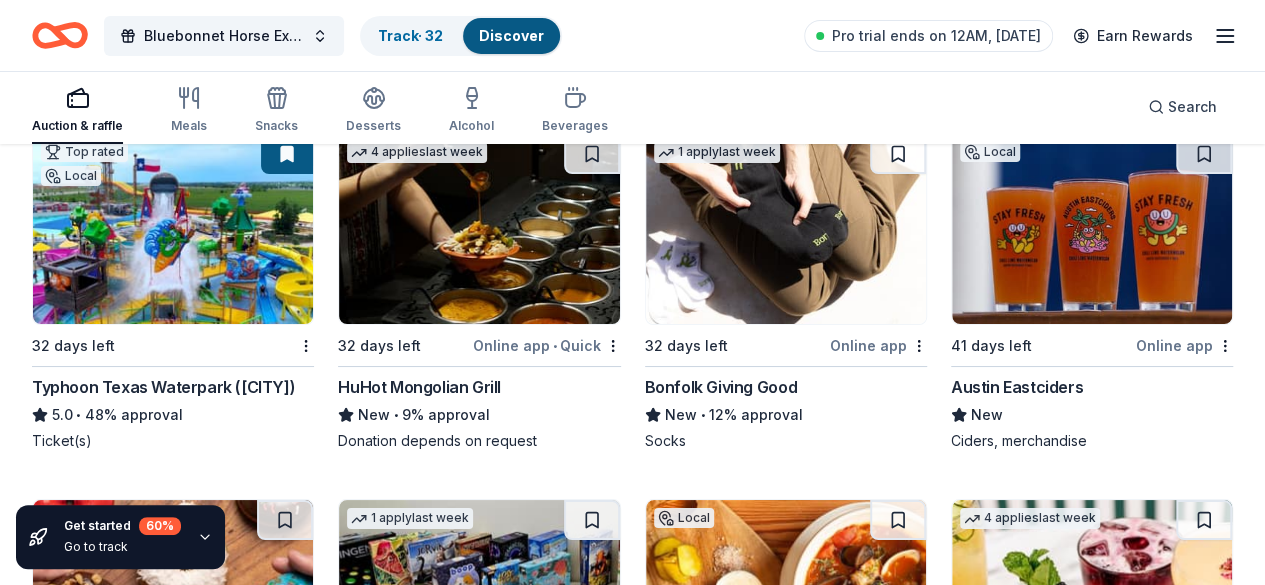 scroll, scrollTop: 7438, scrollLeft: 0, axis: vertical 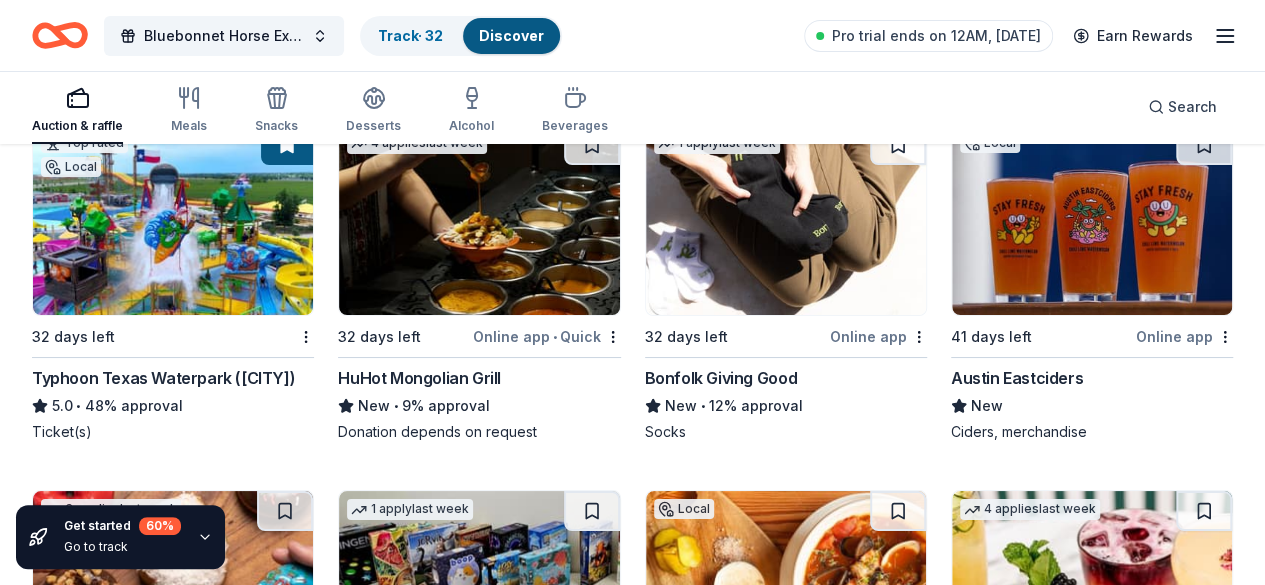 click at bounding box center [592, 2015] 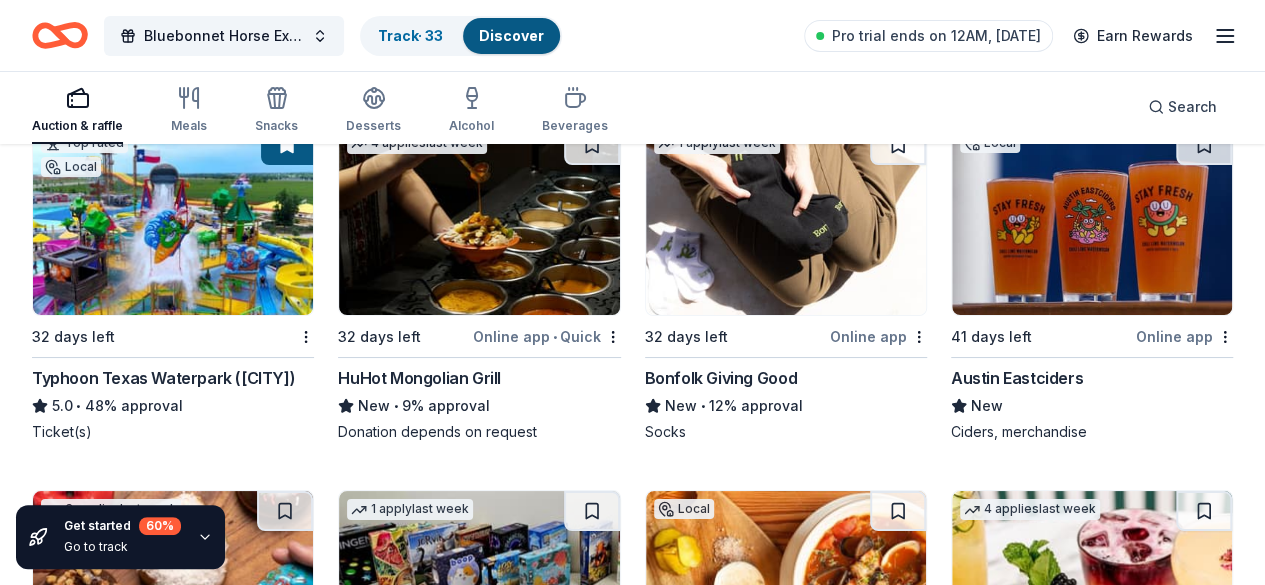 click at bounding box center [1204, 1649] 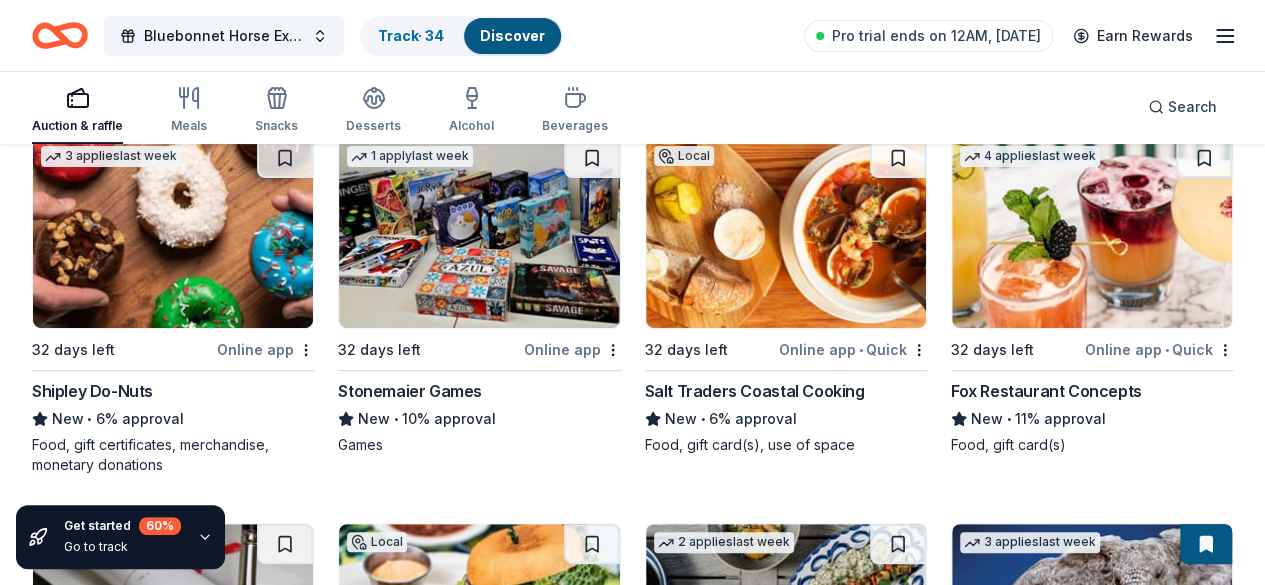 scroll, scrollTop: 7856, scrollLeft: 0, axis: vertical 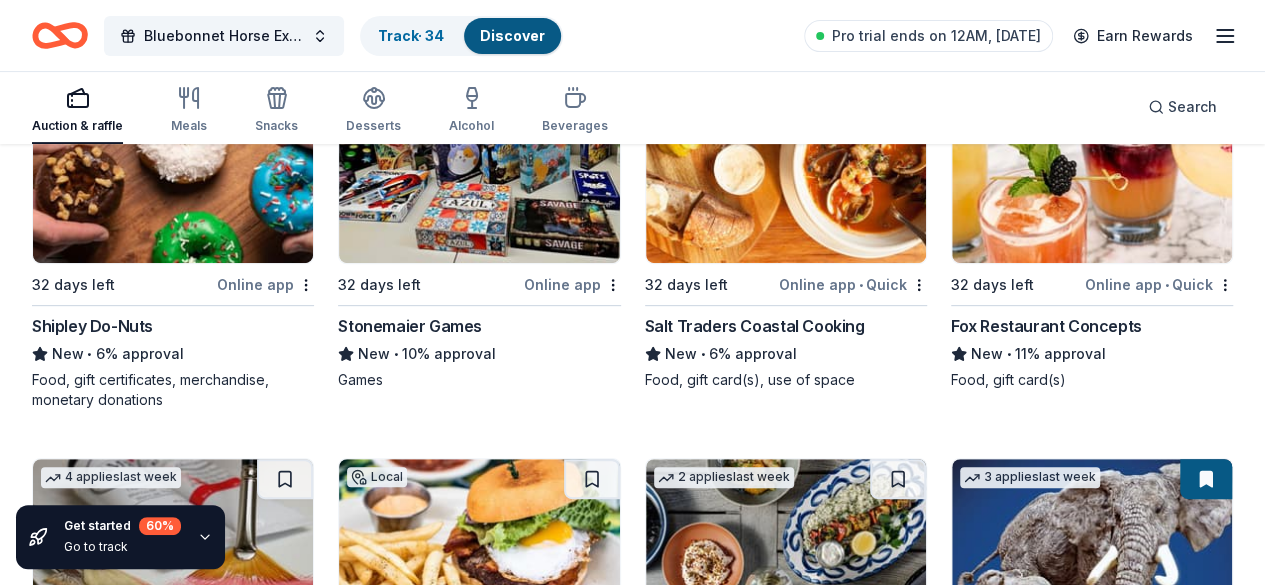 click at bounding box center [592, 1983] 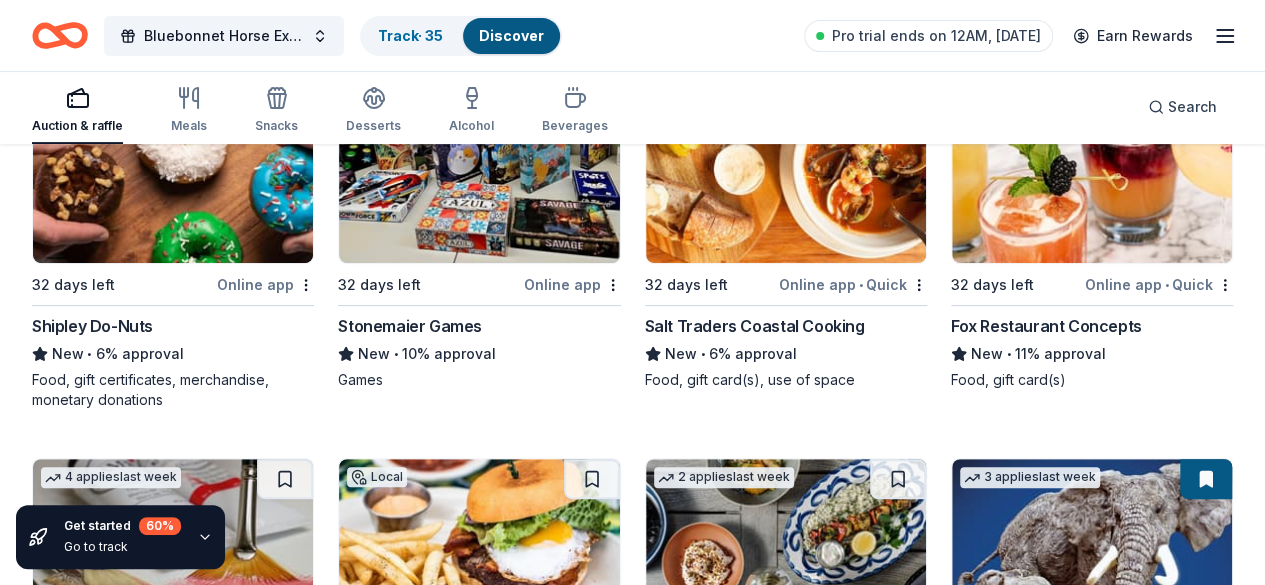 click at bounding box center (1204, 1983) 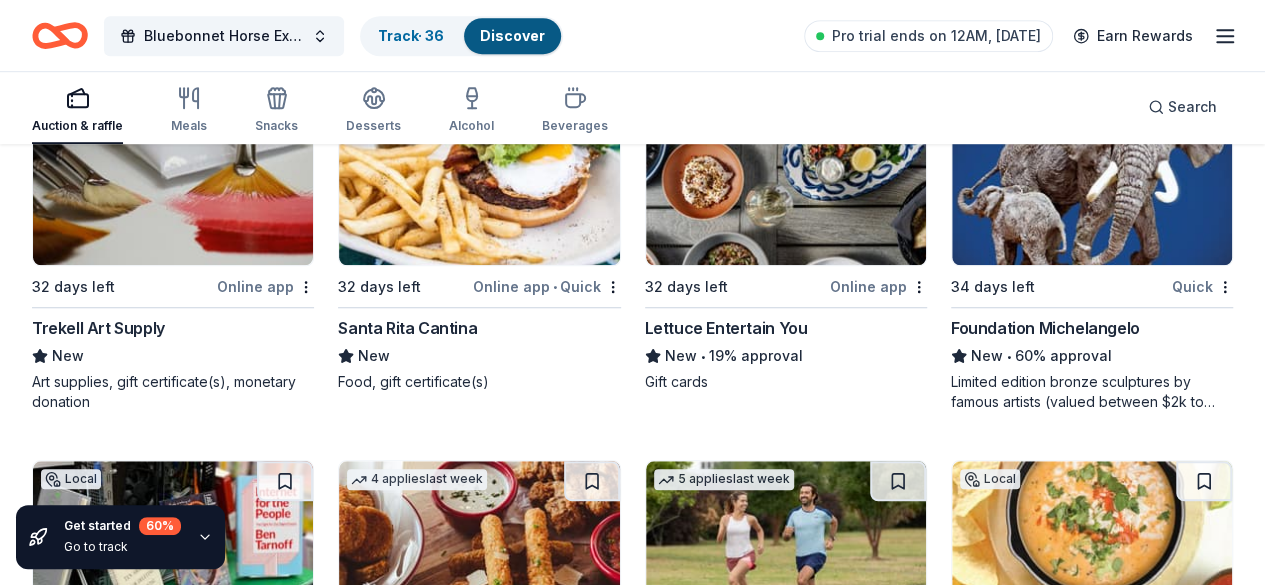 scroll, scrollTop: 8251, scrollLeft: 0, axis: vertical 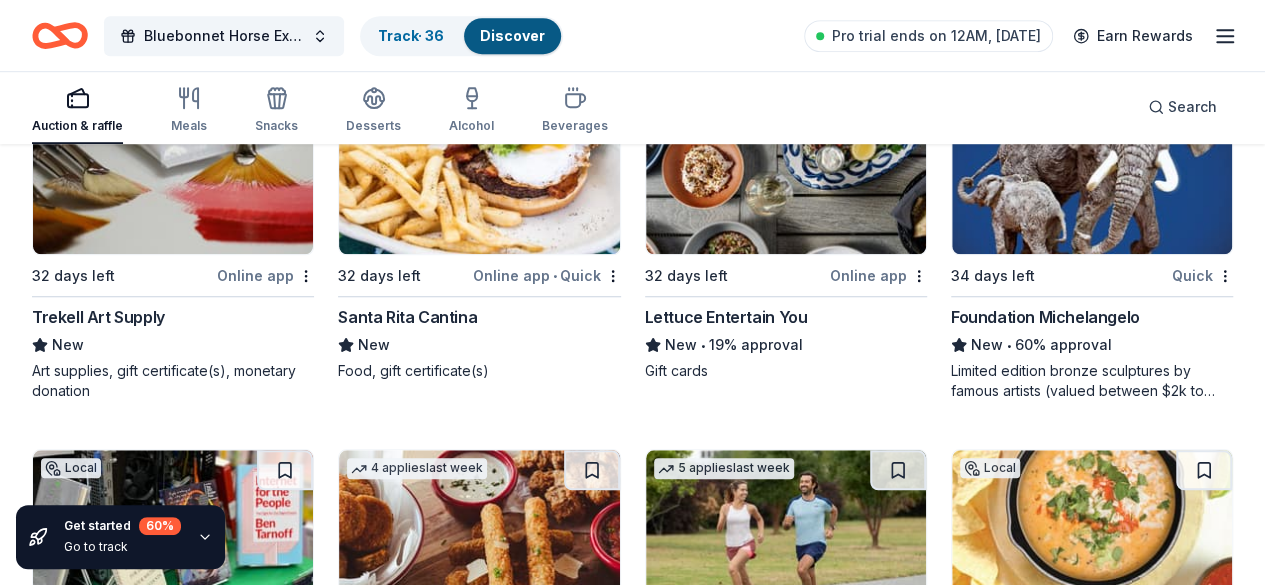 click at bounding box center [898, 1954] 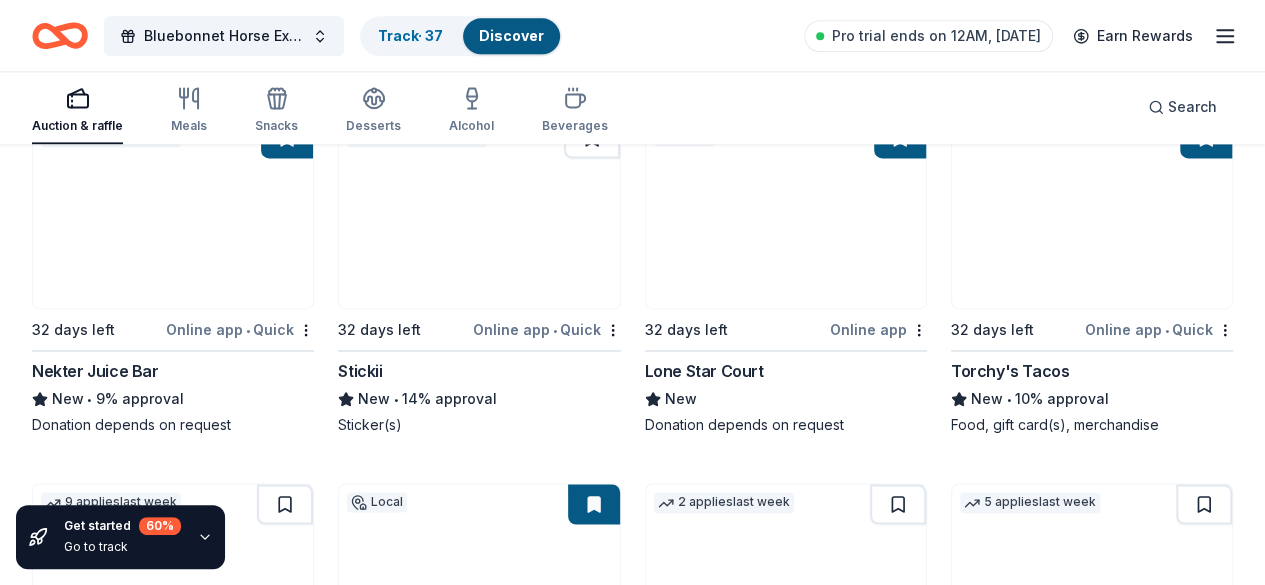 scroll, scrollTop: 8972, scrollLeft: 0, axis: vertical 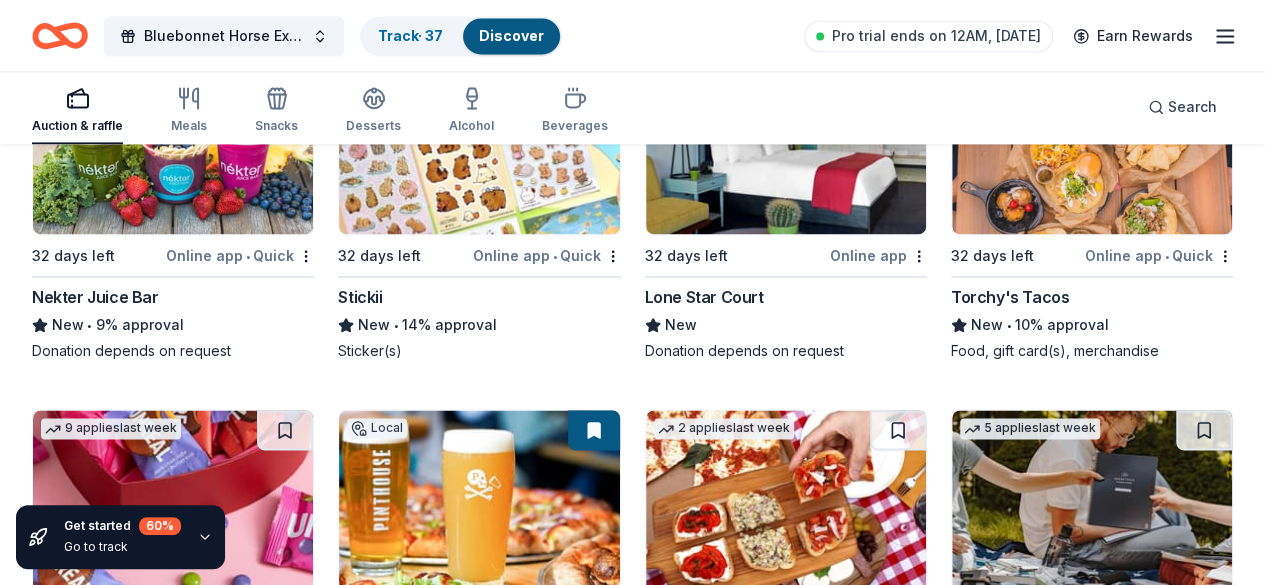 click at bounding box center (285, 2300) 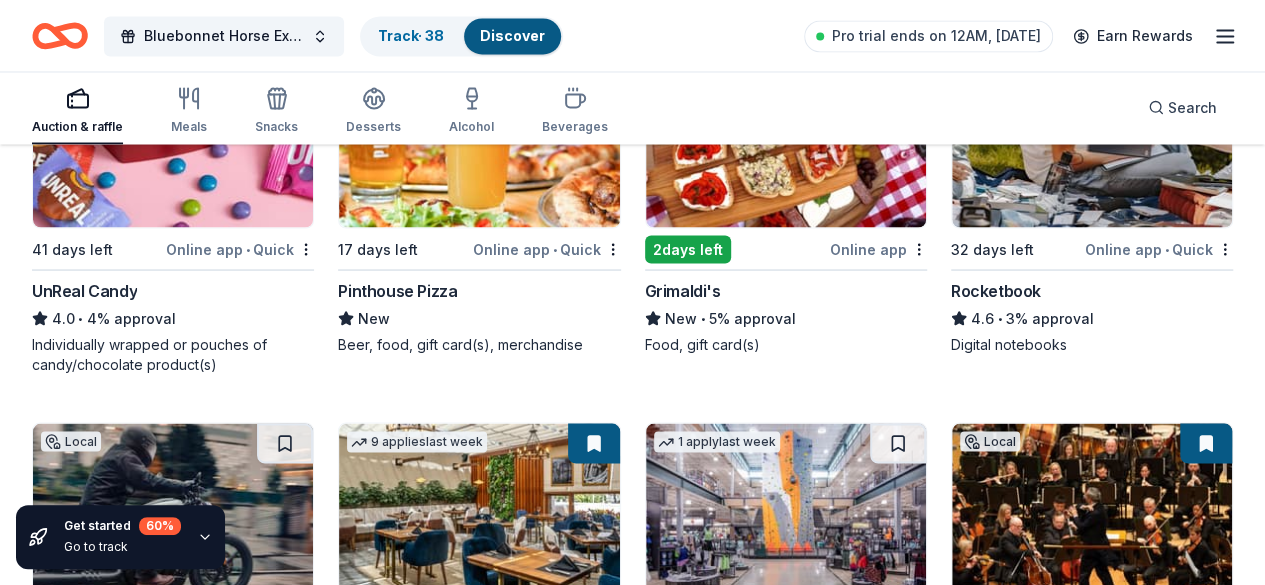 scroll, scrollTop: 9409, scrollLeft: 0, axis: vertical 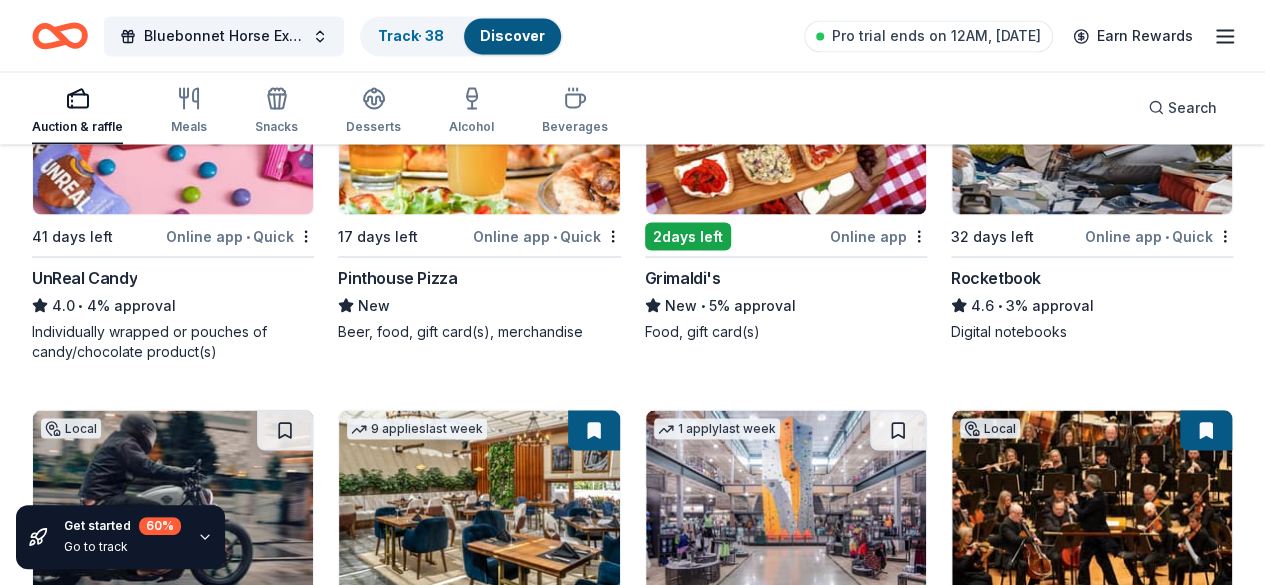 click at bounding box center [898, 2280] 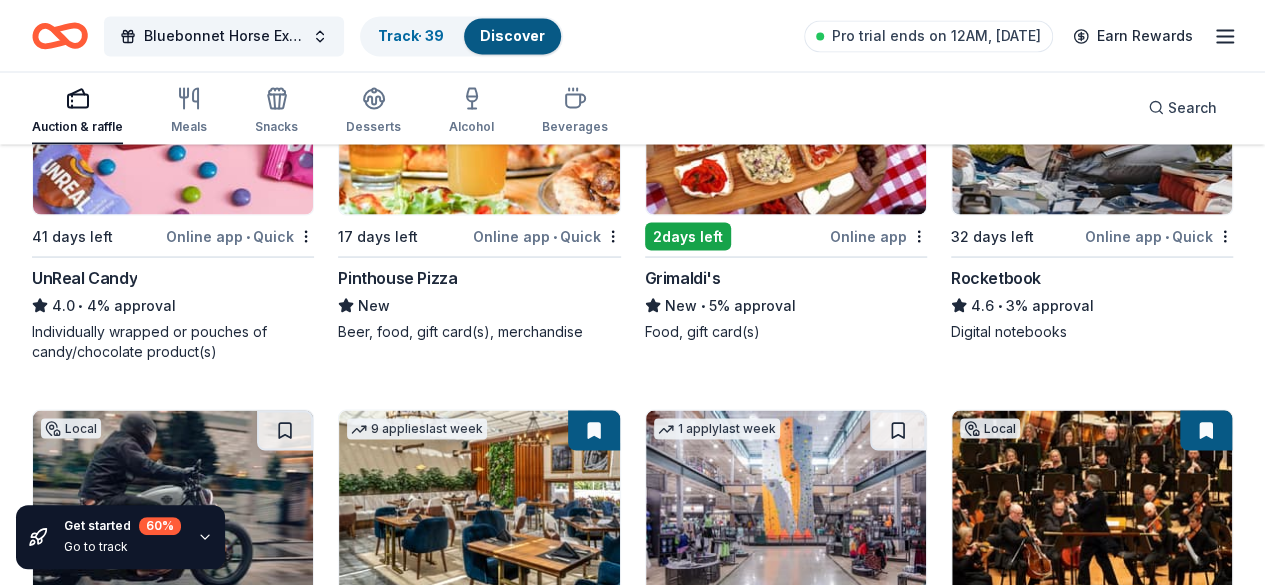 click at bounding box center (1204, 2280) 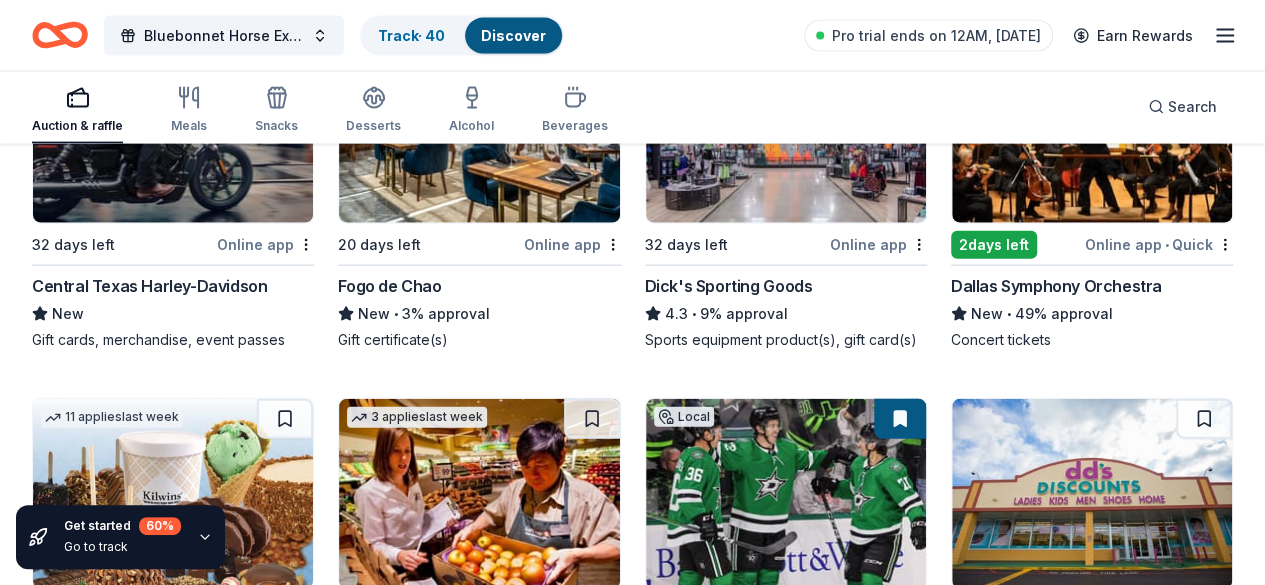 scroll, scrollTop: 9732, scrollLeft: 0, axis: vertical 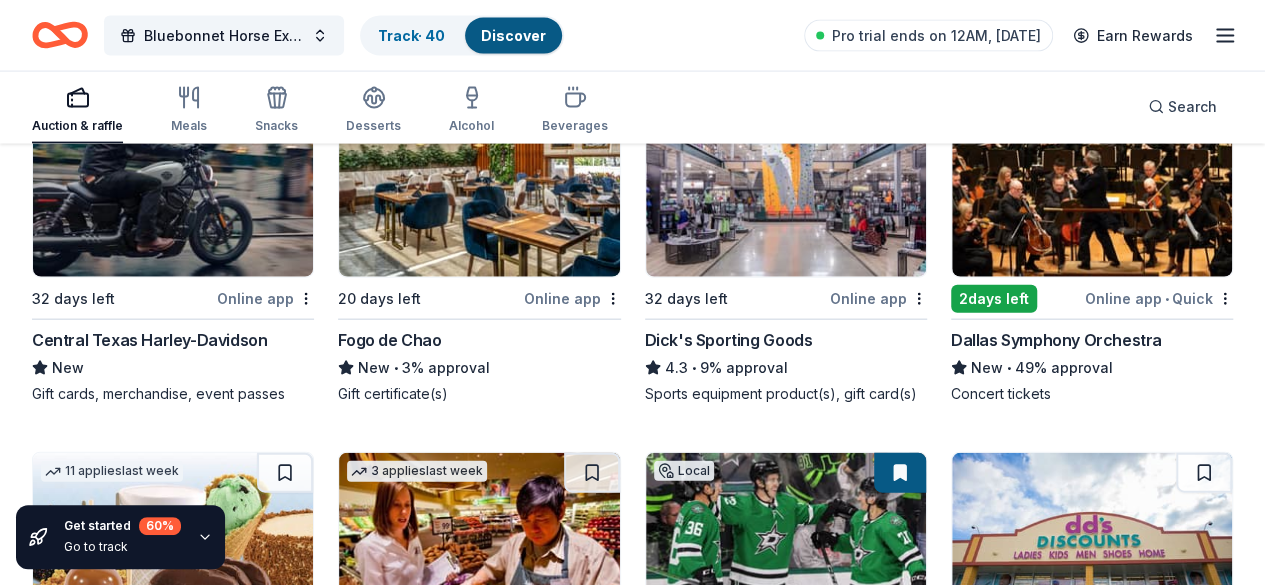 click at bounding box center [285, 2729] 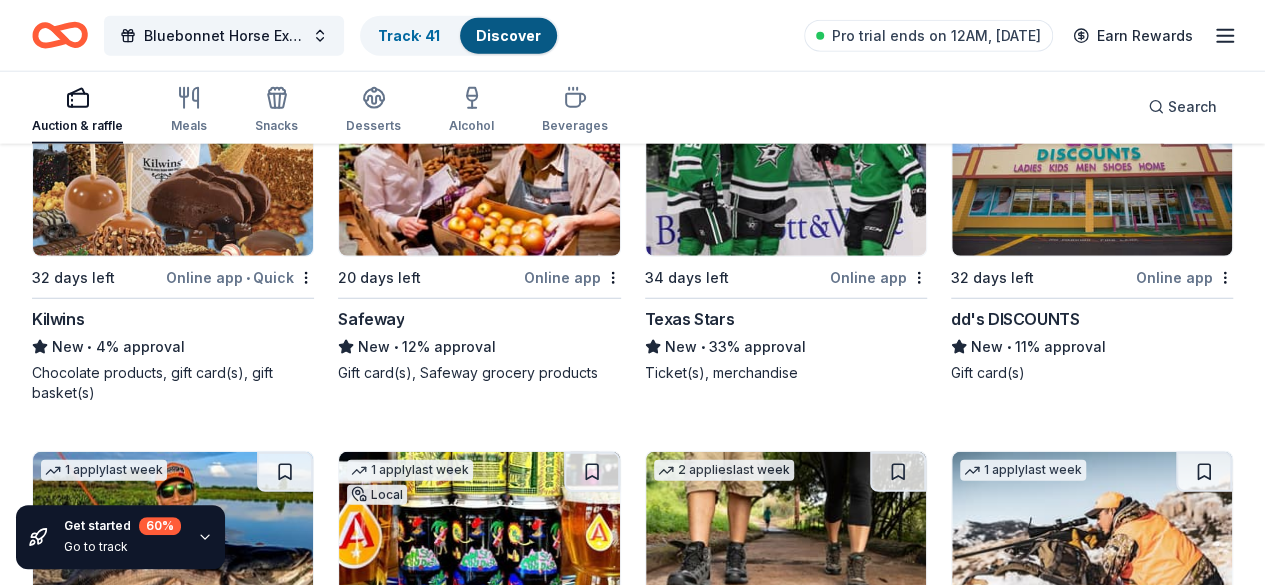 scroll, scrollTop: 10146, scrollLeft: 0, axis: vertical 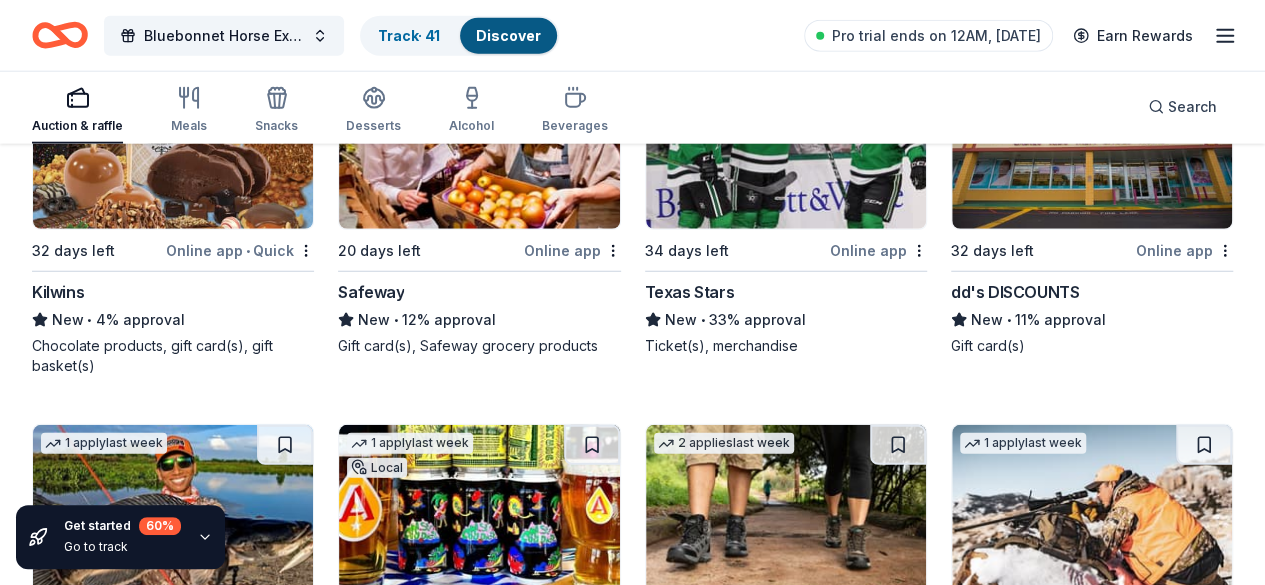 click at bounding box center (898, 2315) 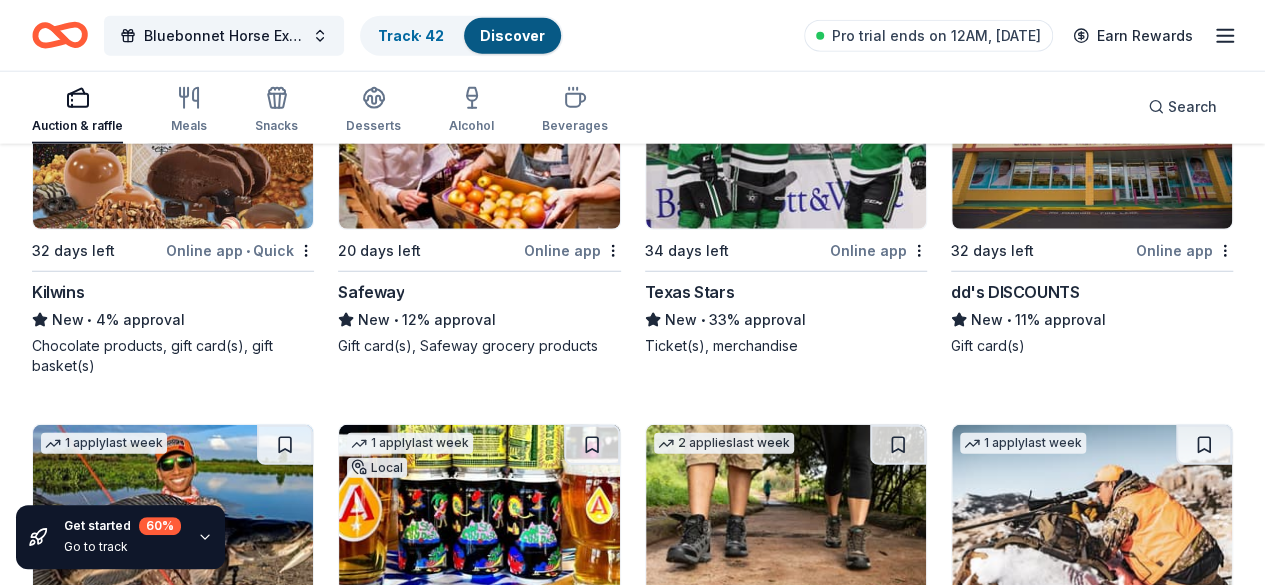 click at bounding box center [898, 2701] 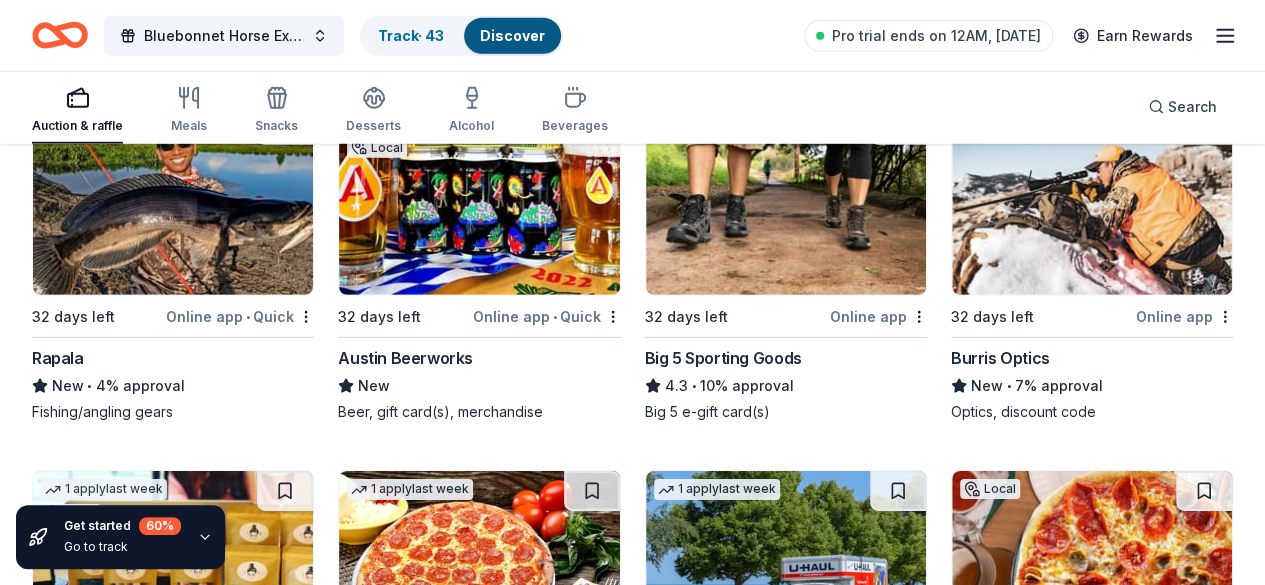 scroll, scrollTop: 10506, scrollLeft: 0, axis: vertical 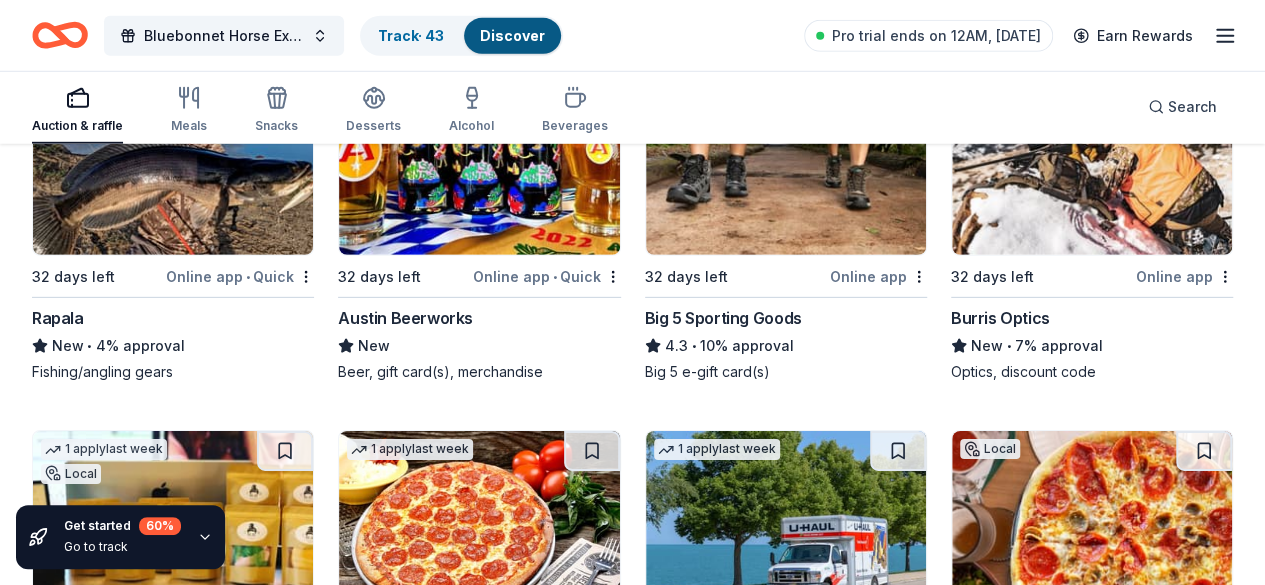 click at bounding box center [285, 2707] 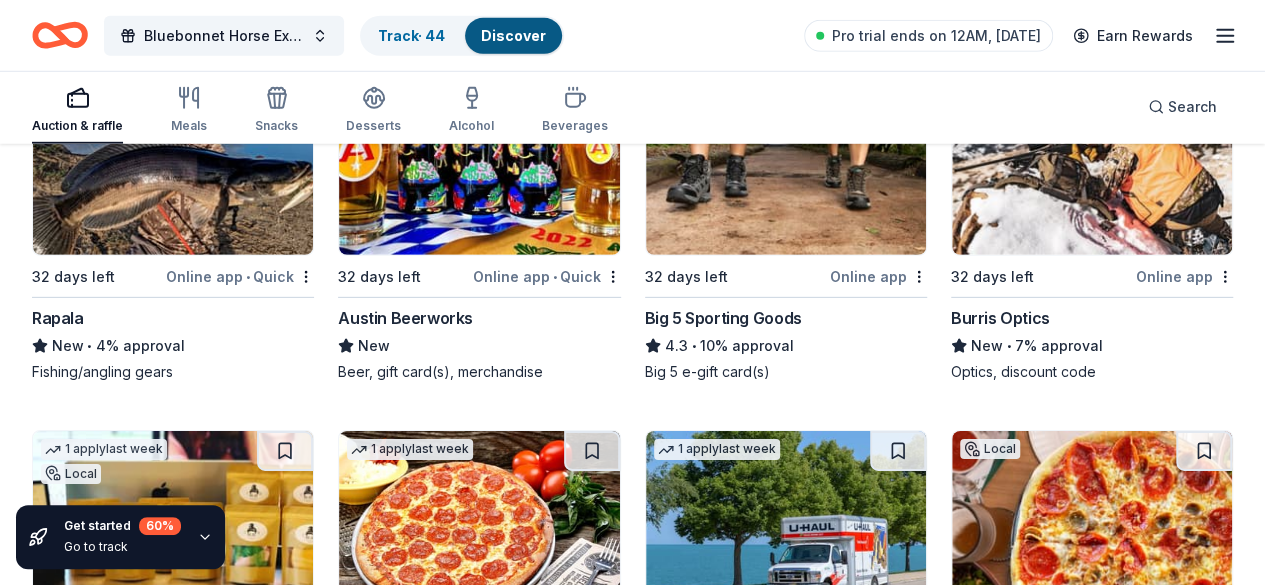 click at bounding box center (1204, 2707) 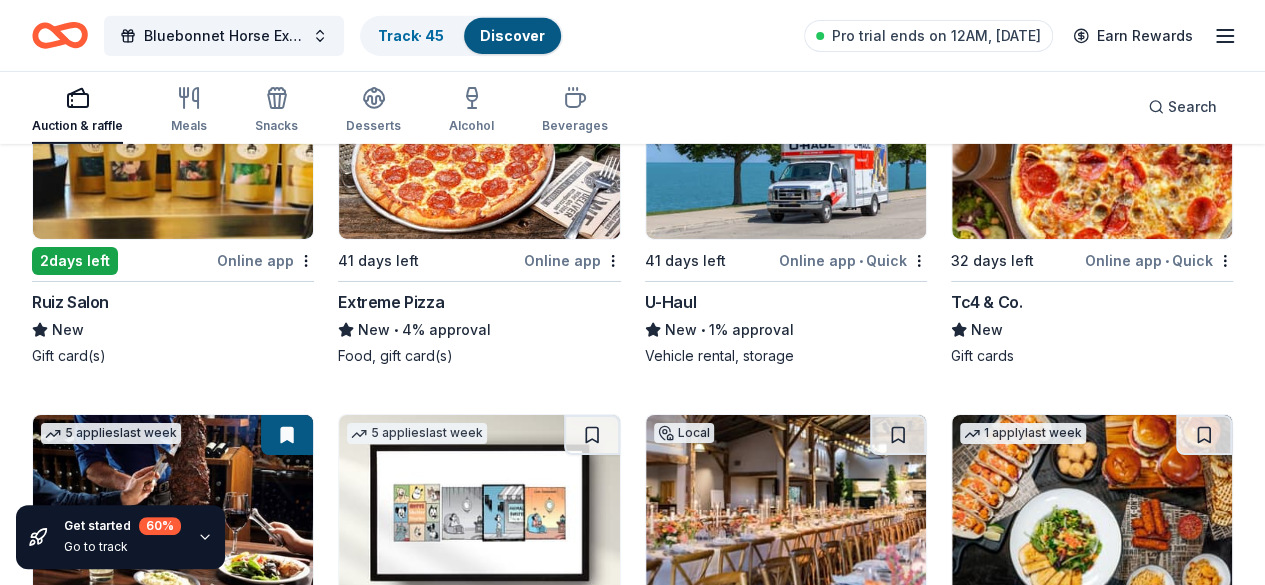 scroll, scrollTop: 10906, scrollLeft: 0, axis: vertical 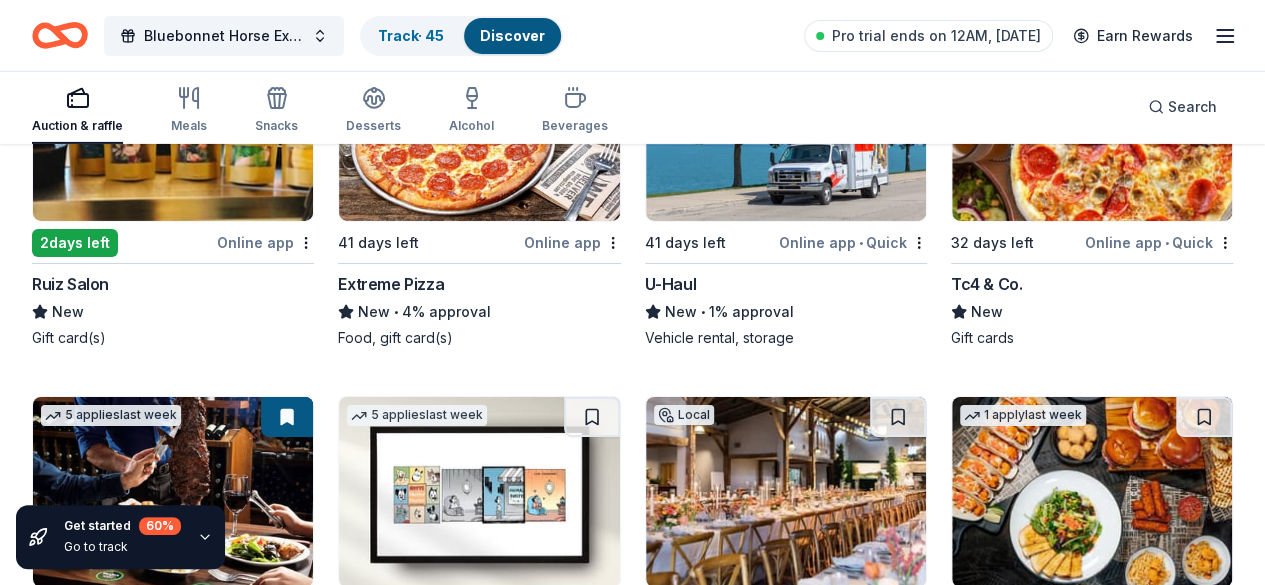 click at bounding box center (1204, 2693) 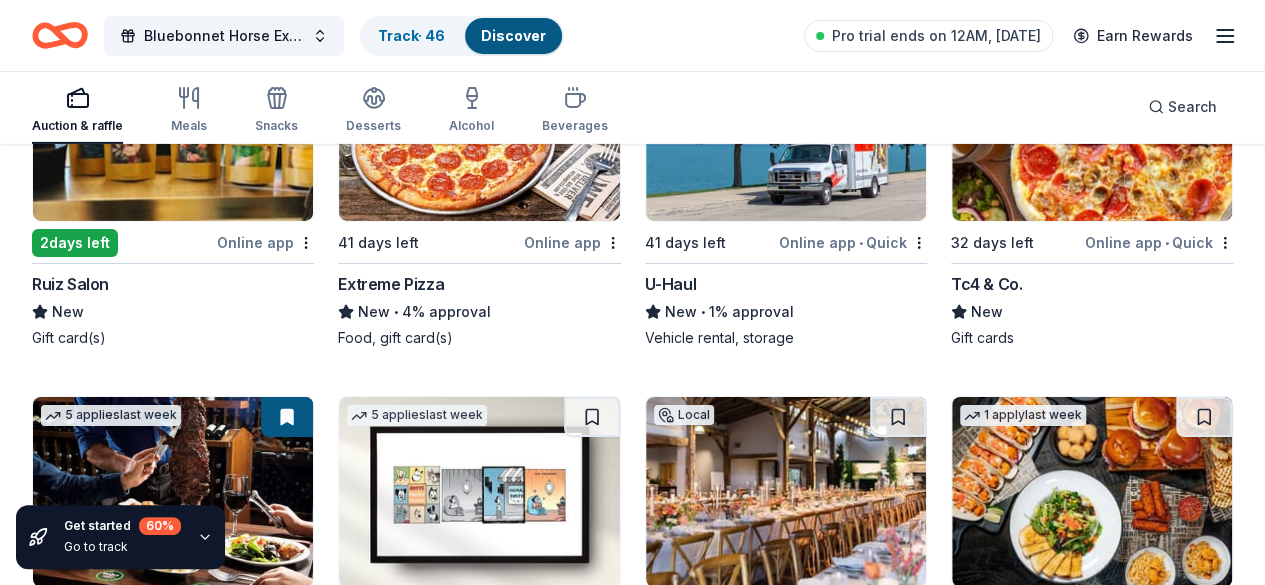 click at bounding box center [898, 2693] 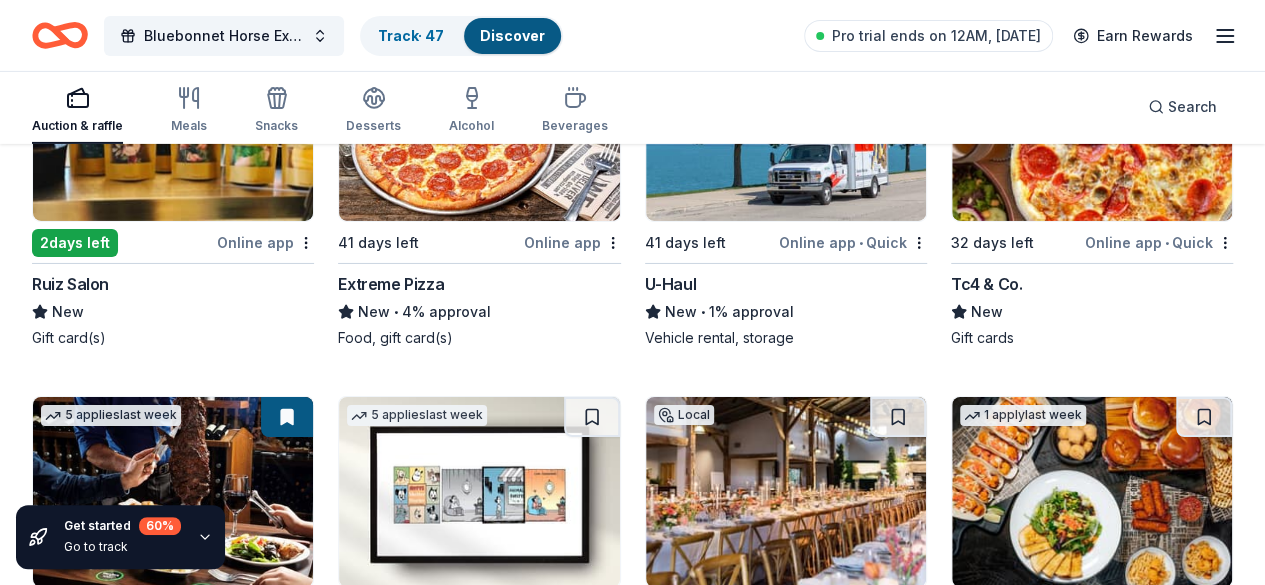 click at bounding box center [285, 2693] 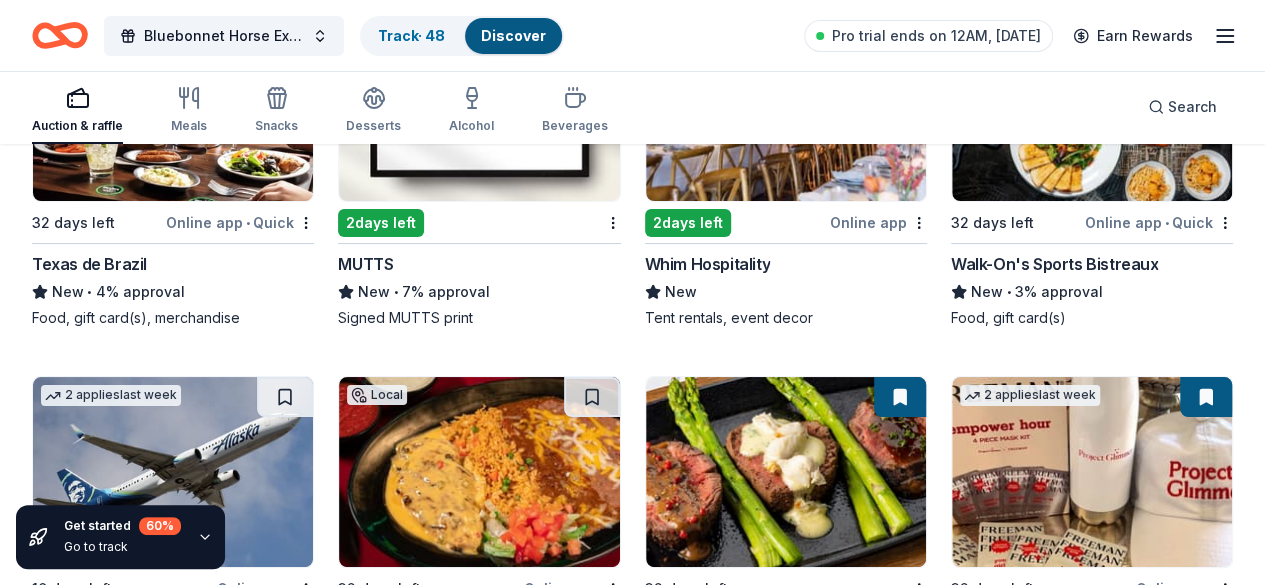 scroll, scrollTop: 11306, scrollLeft: 0, axis: vertical 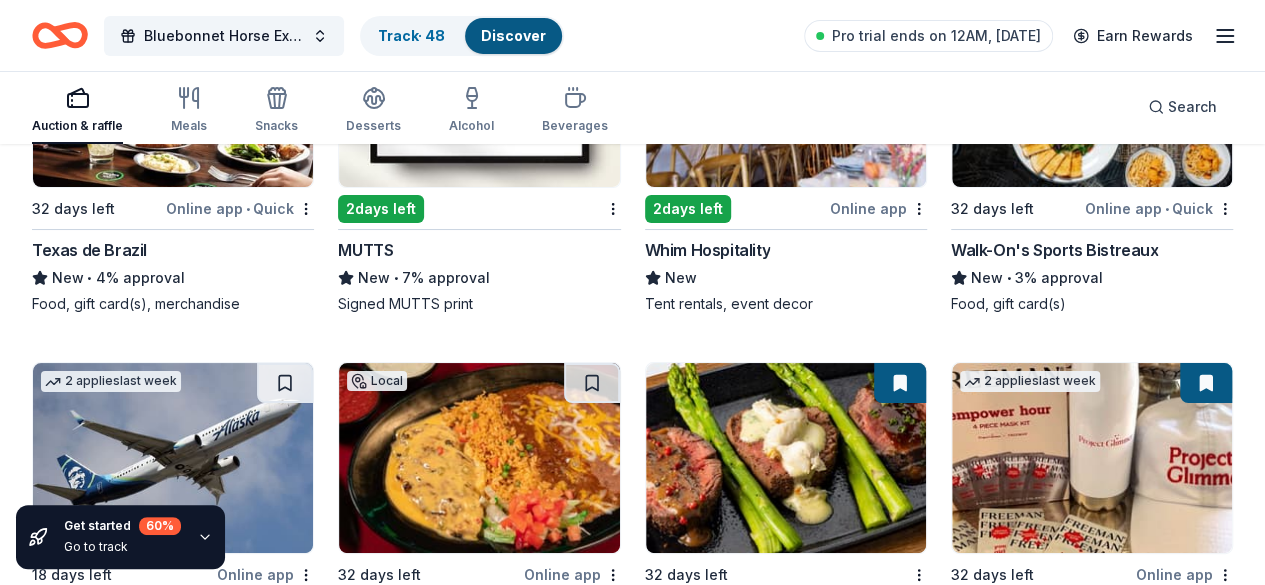 drag, startPoint x: 1078, startPoint y: 523, endPoint x: 786, endPoint y: 462, distance: 298.30353 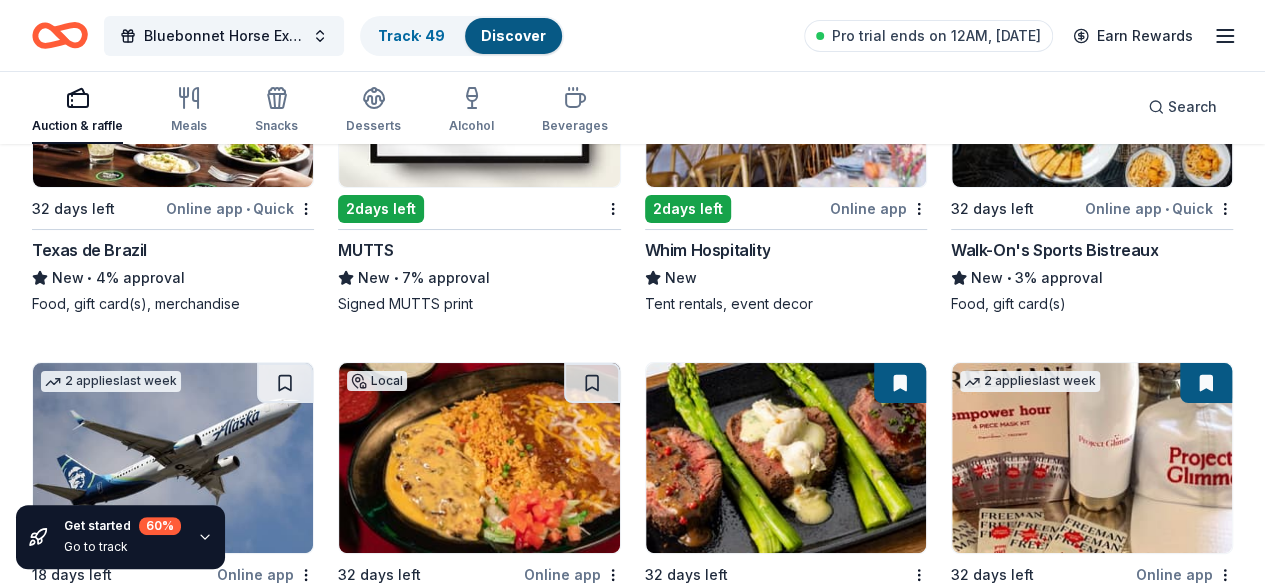 click at bounding box center (898, 2659) 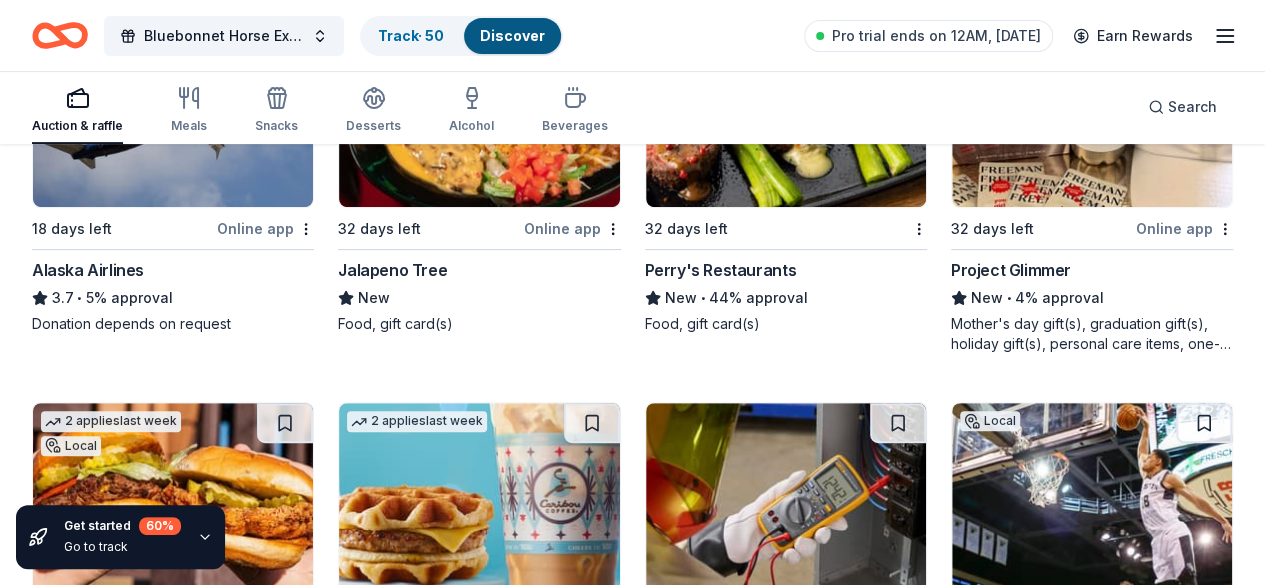 scroll, scrollTop: 11666, scrollLeft: 0, axis: vertical 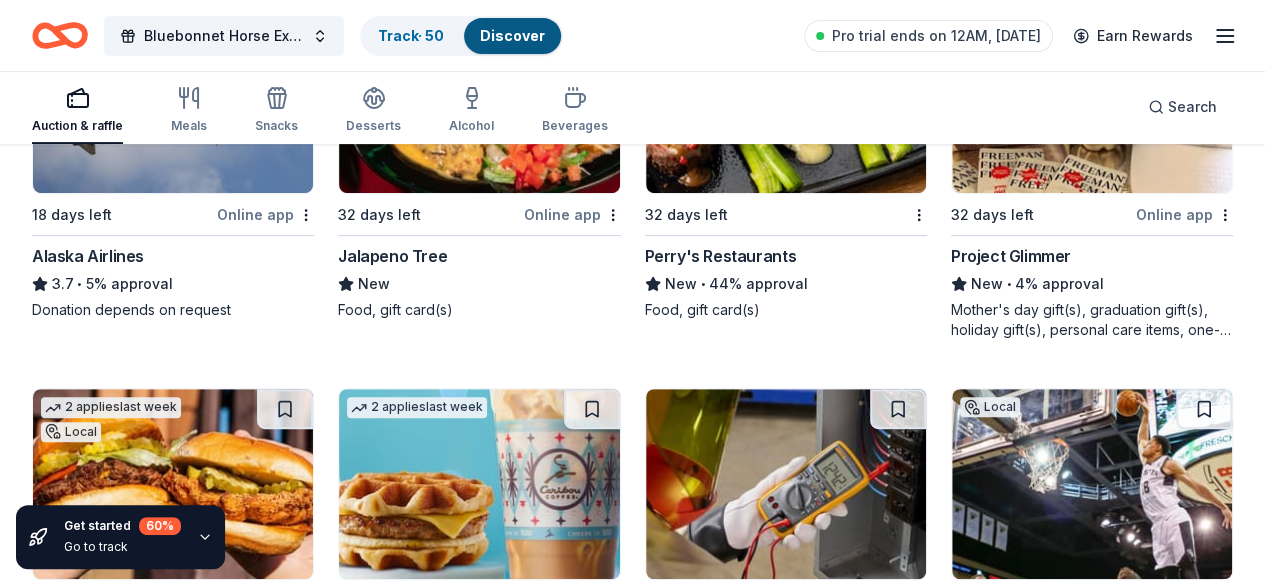 click at bounding box center (592, 3071) 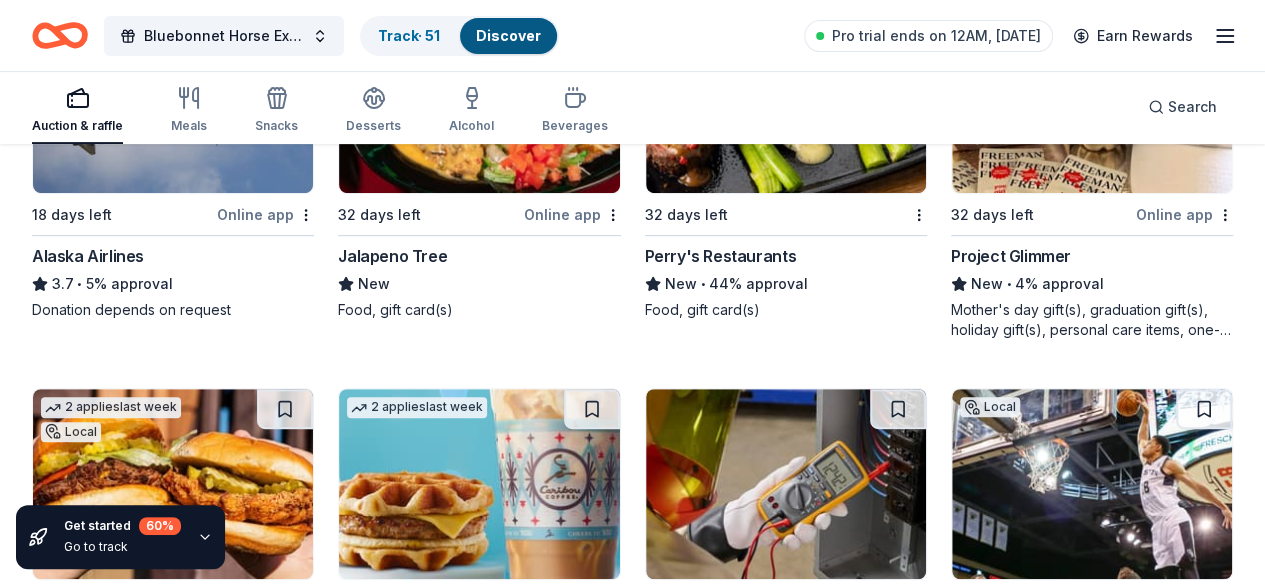 click at bounding box center (285, 3071) 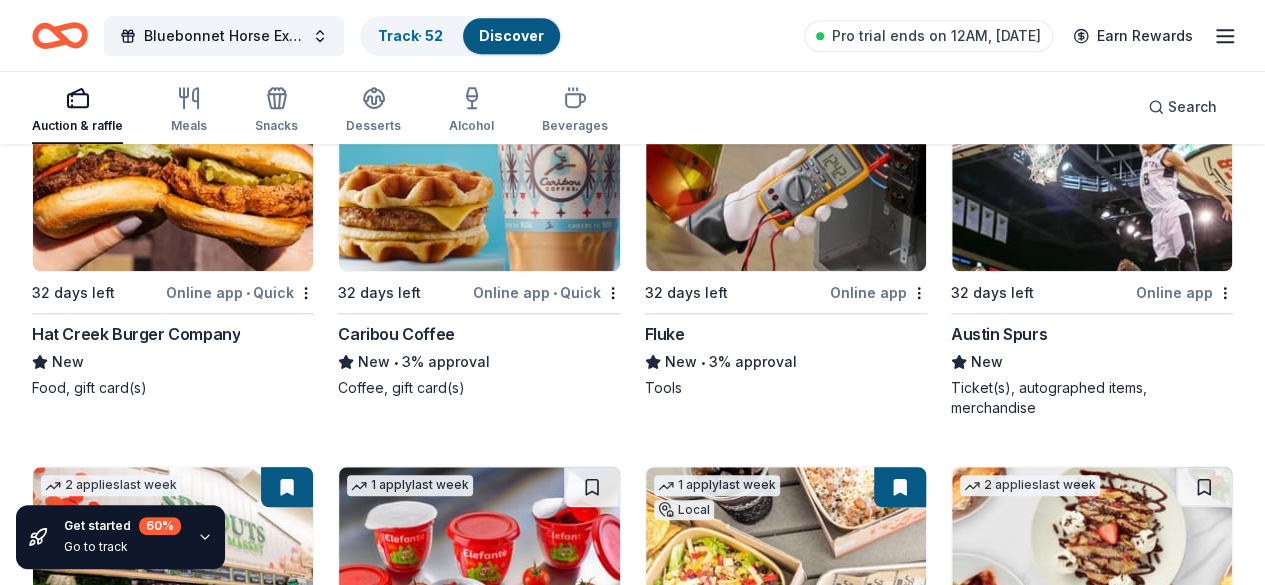 scroll, scrollTop: 12000, scrollLeft: 0, axis: vertical 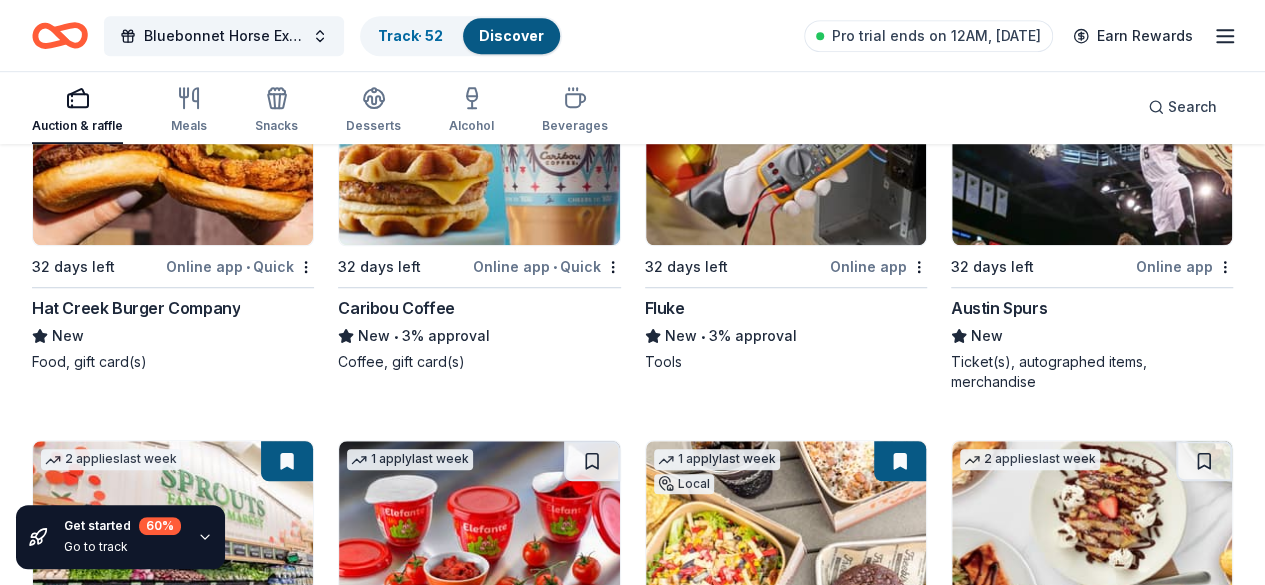 click at bounding box center (592, 3123) 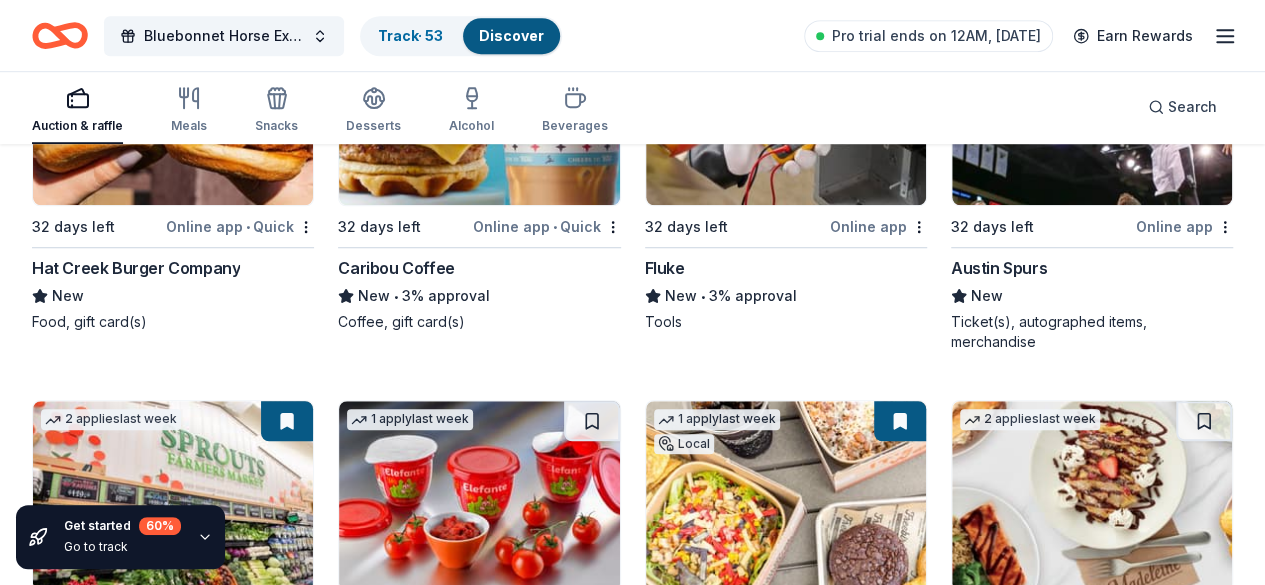 scroll, scrollTop: 12080, scrollLeft: 0, axis: vertical 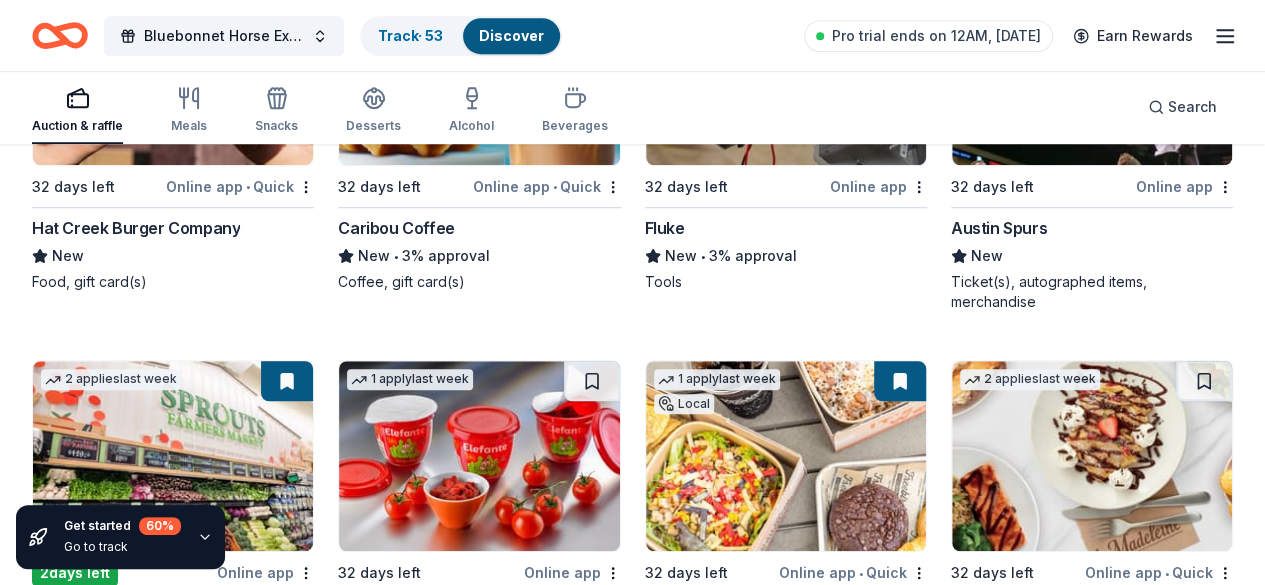 click on "Local 32 days left Online app Whitestone Brewery New Merchandise, gift card(s) 41 days left Online app • Quick Avants Management Group New • 5% approval Food, gift card(s) Top rated 16   applies  last week 34 days left Online app Oriental Trading 4.8 • 56% approval Donation depends on request Top rated 10   applies  last week 32 days left Online app • Quick BarkBox 5.0 • 69% approval Dog toy(s), dog food Top rated 2   applies  last week 32 days left Online app • Quick Amy's Ice Creams 5.0 • 60% approval  4 gift certificates, each good for a small ice cream with 1 crush’n 5   applies  last week 32 days left Online app • Quick The Human Bean New • 6% approval Coffee product(s), food, merchandise, gift card(s) Top rated 10   applies  last week 2  days left Online app Kendra Scott 4.7 • 62% approval Jewelry products, home decor products, and Kendra Gives Back event in-store or online (or both!) where 20% of the proceeds will support the cause or people you care about. 1   apply  last week 1" at bounding box center (632, -3627) 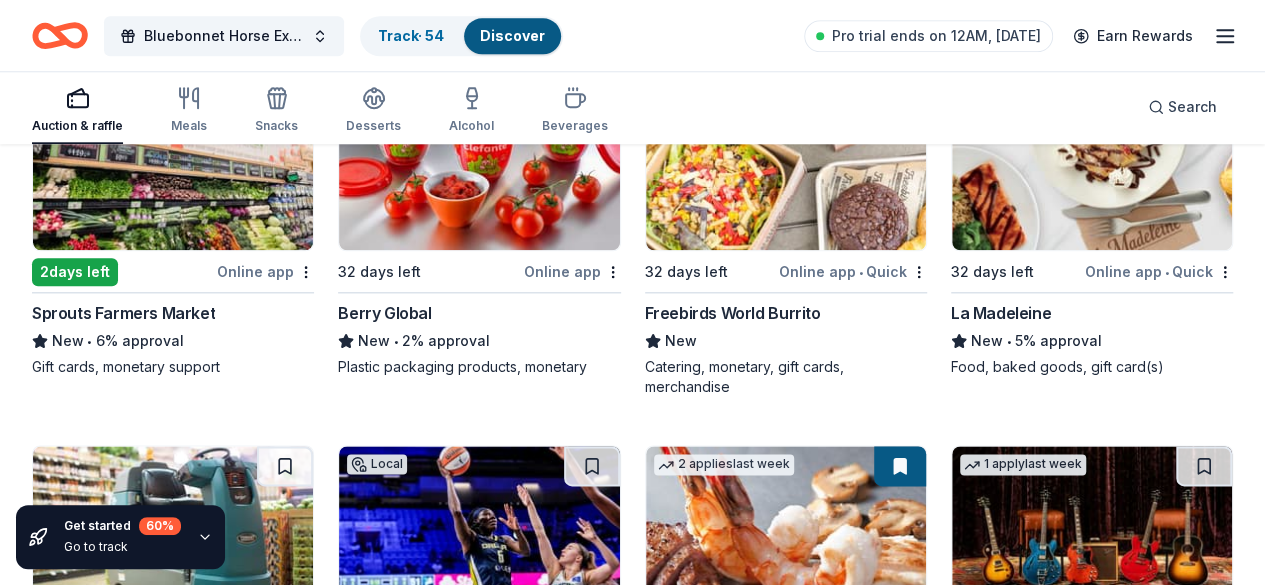 scroll, scrollTop: 12400, scrollLeft: 0, axis: vertical 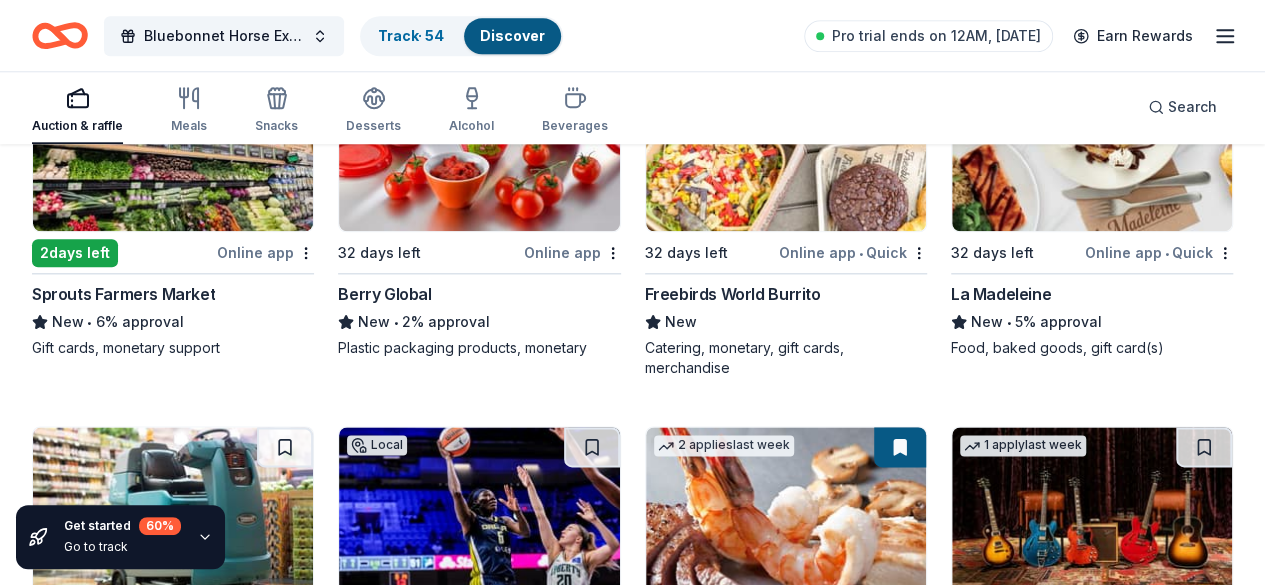 click at bounding box center (1204, 3089) 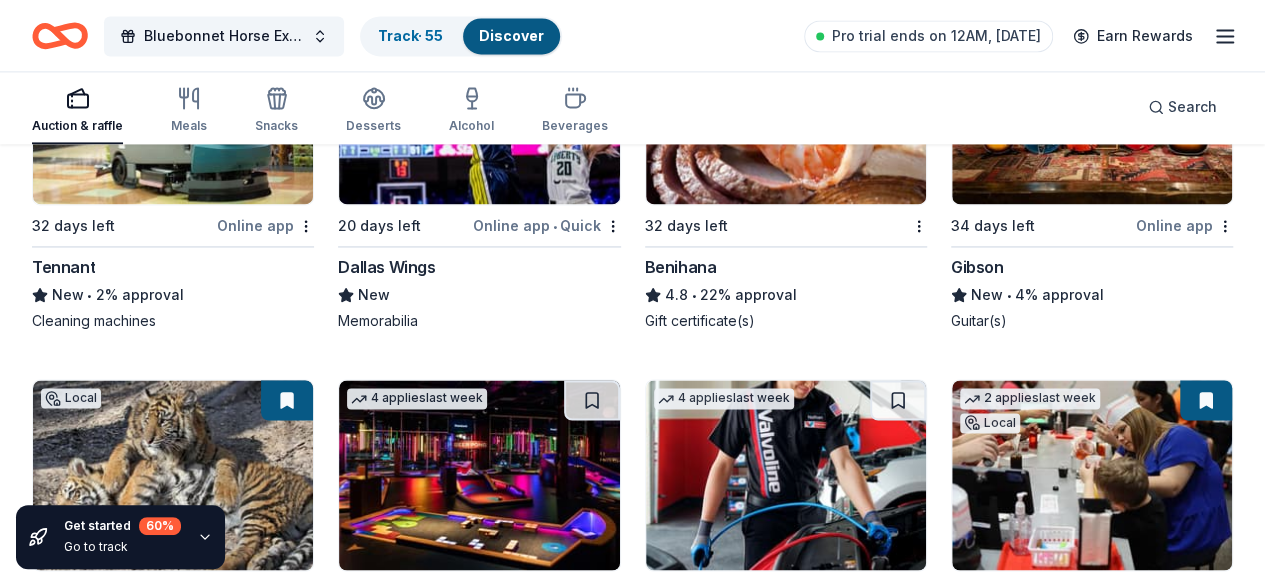 scroll, scrollTop: 12853, scrollLeft: 0, axis: vertical 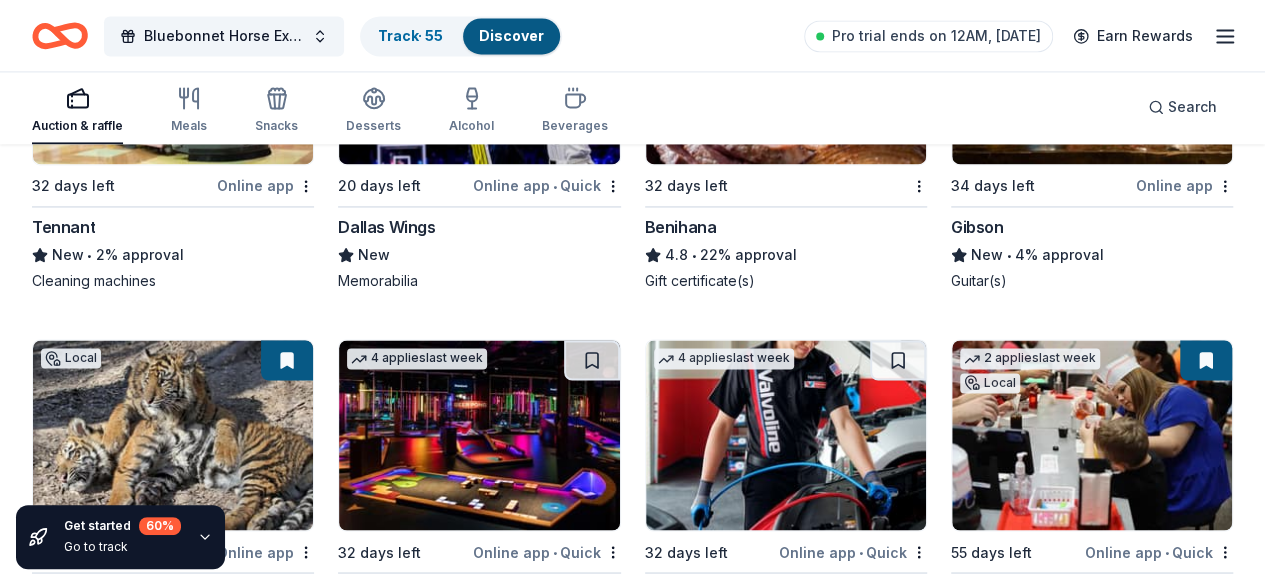 click at bounding box center [898, 3022] 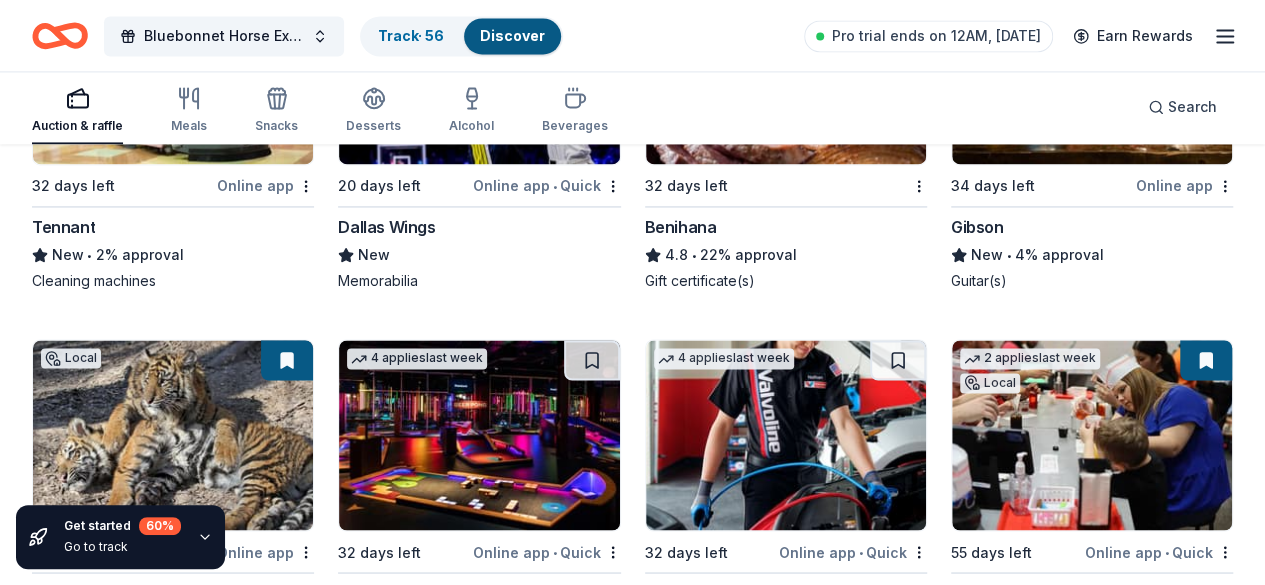 click at bounding box center (592, 3388) 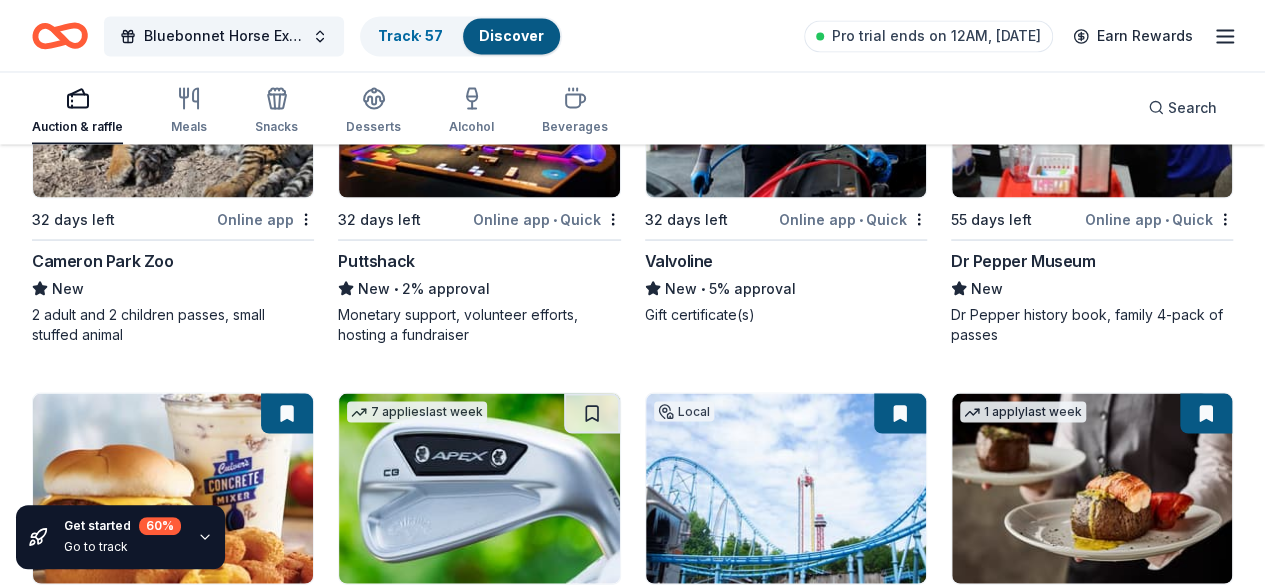 scroll, scrollTop: 13226, scrollLeft: 0, axis: vertical 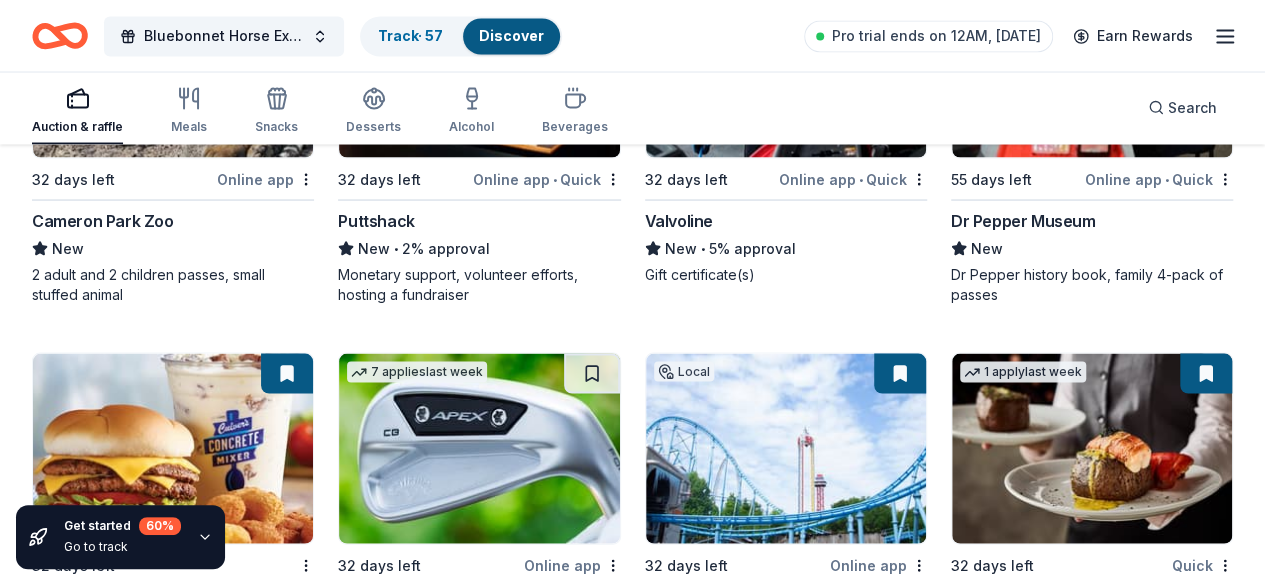 click at bounding box center [898, 3015] 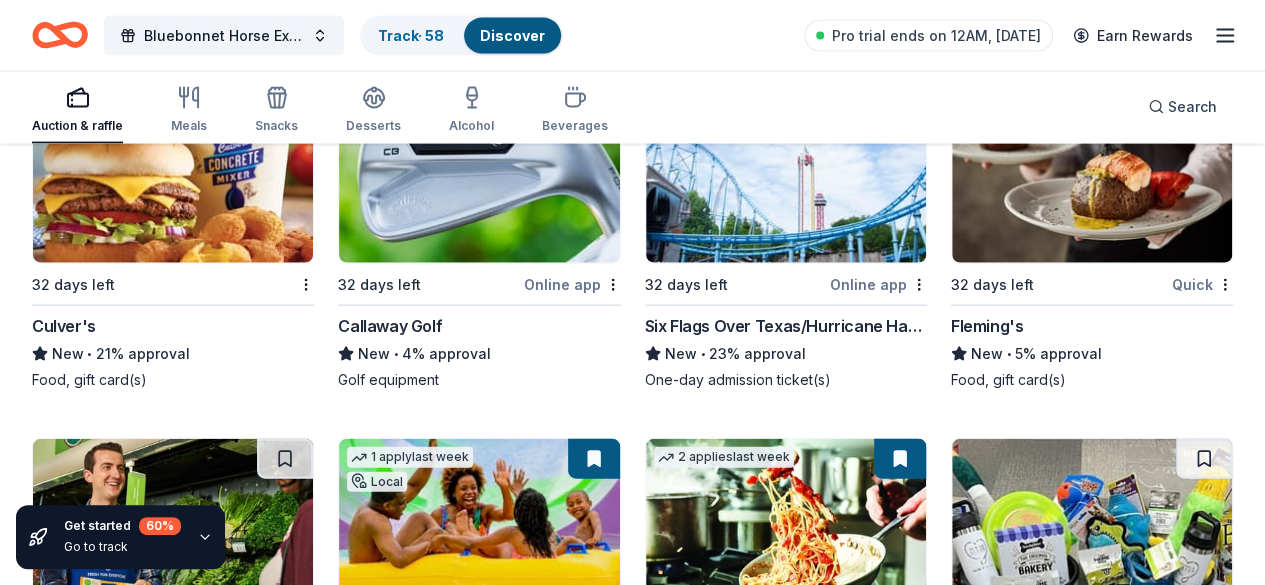 scroll, scrollTop: 13586, scrollLeft: 0, axis: vertical 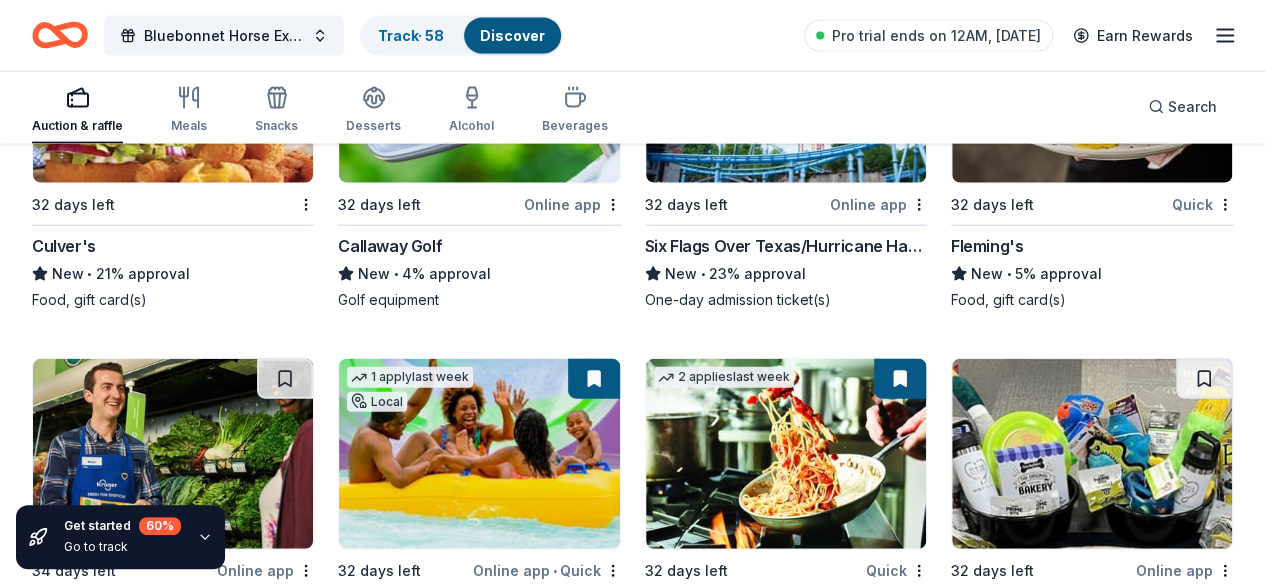 click at bounding box center (1204, 3041) 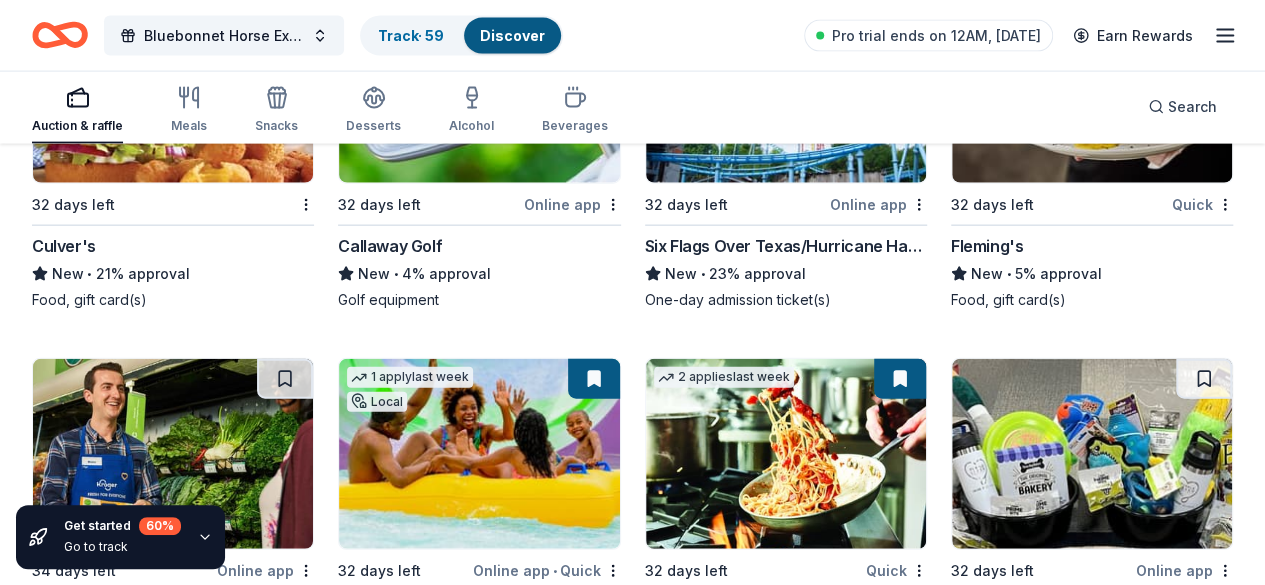 click at bounding box center (285, 3407) 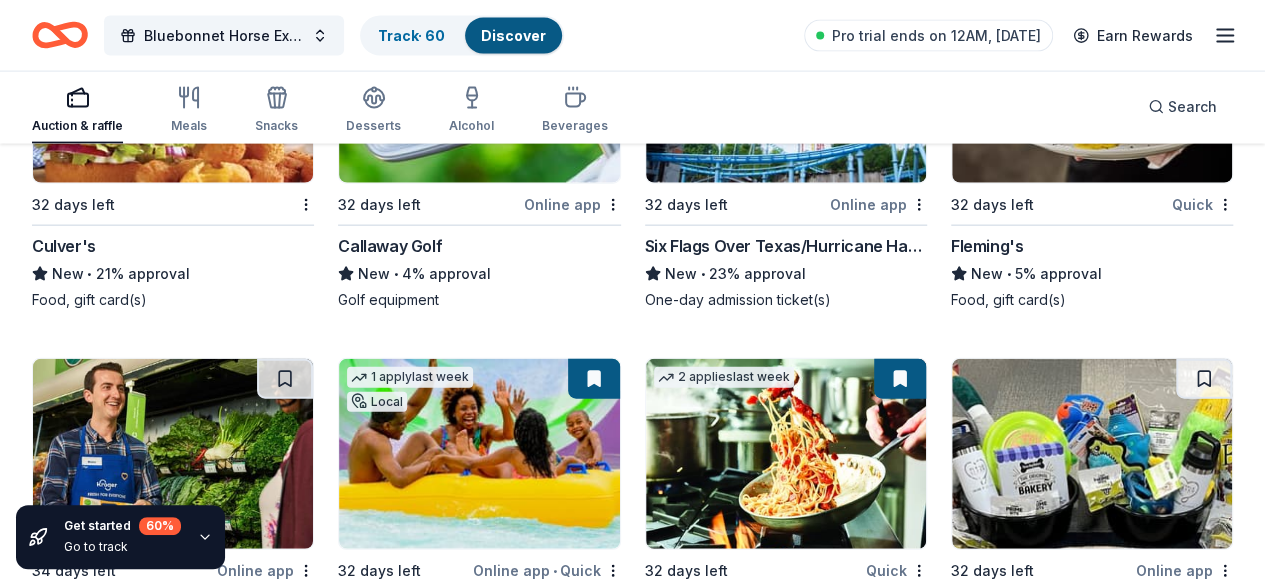 click at bounding box center (898, 3407) 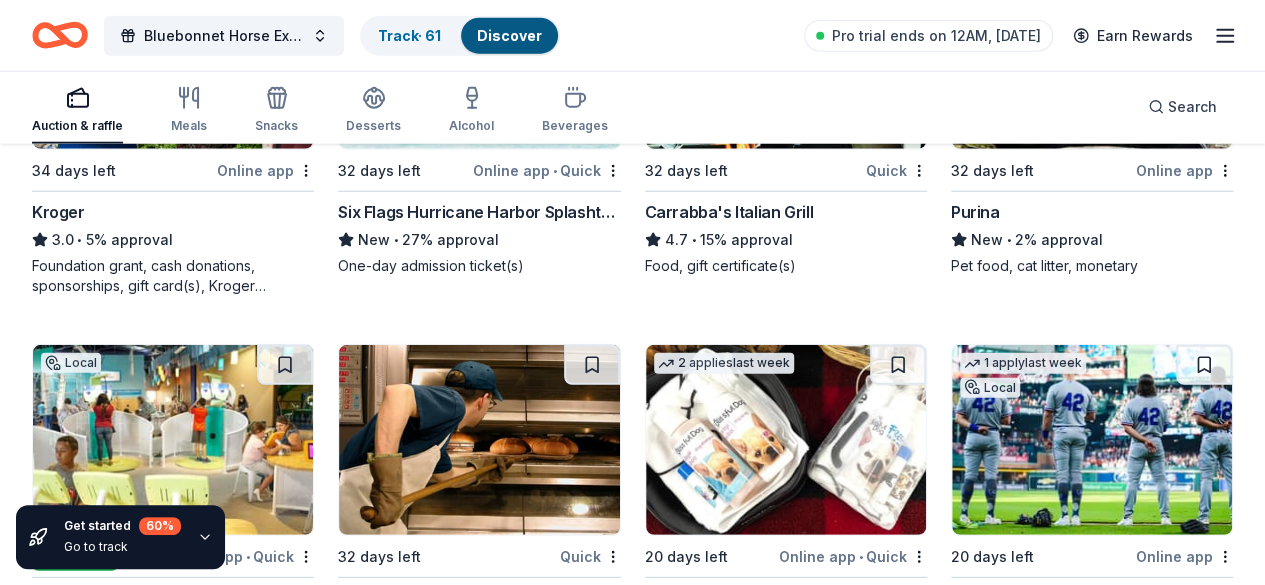 scroll, scrollTop: 14000, scrollLeft: 0, axis: vertical 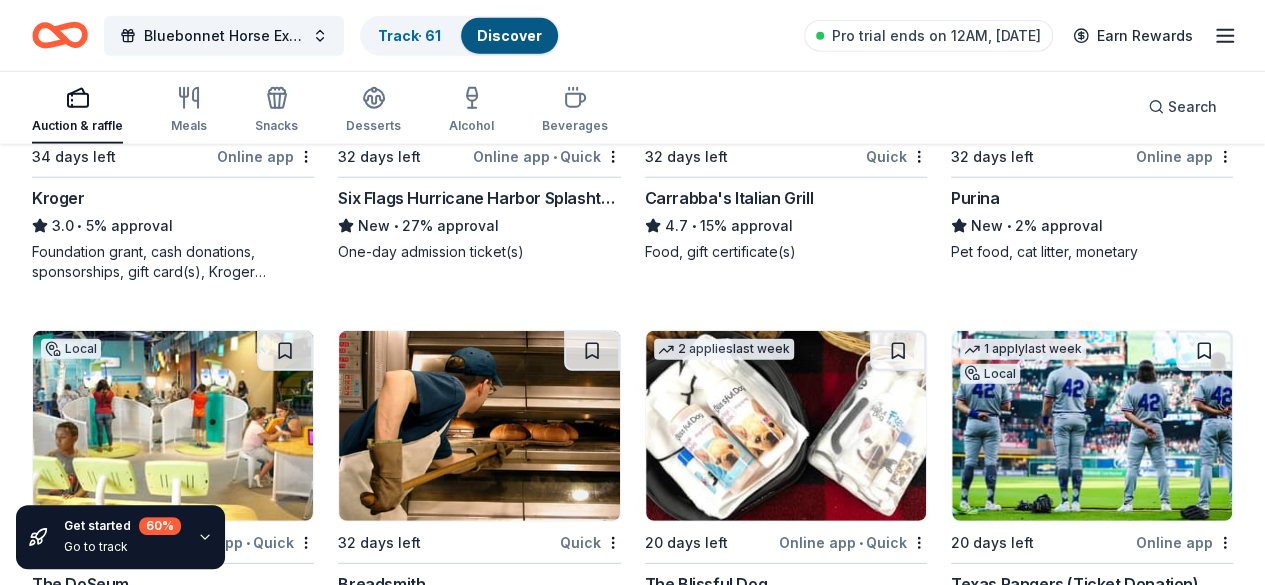 click at bounding box center [285, 3379] 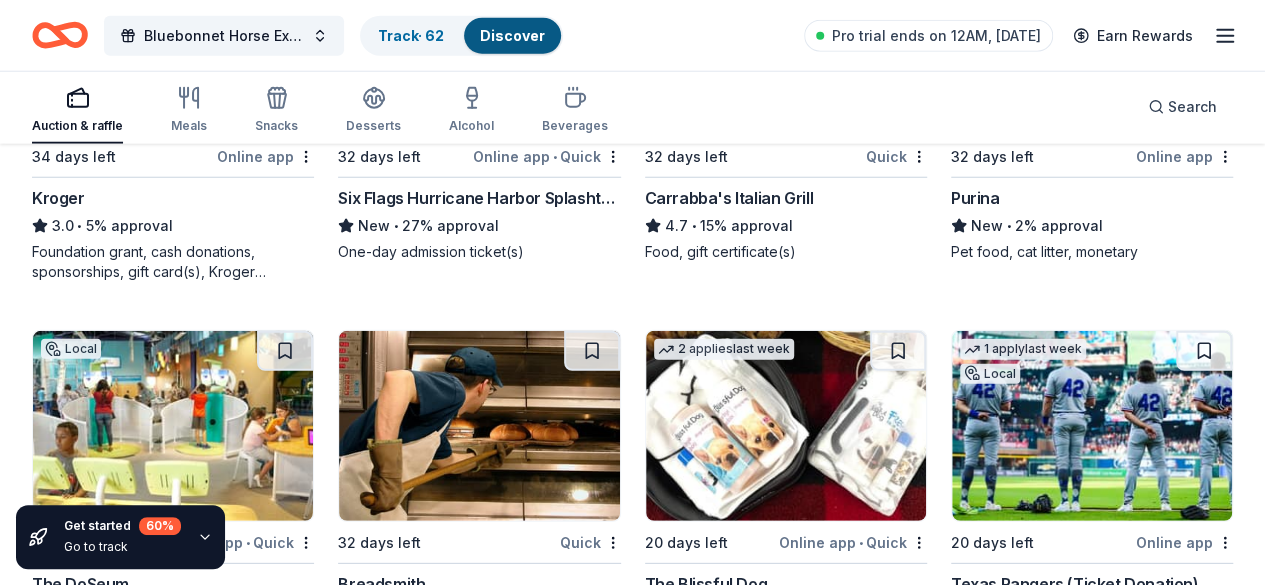 click at bounding box center (285, 3745) 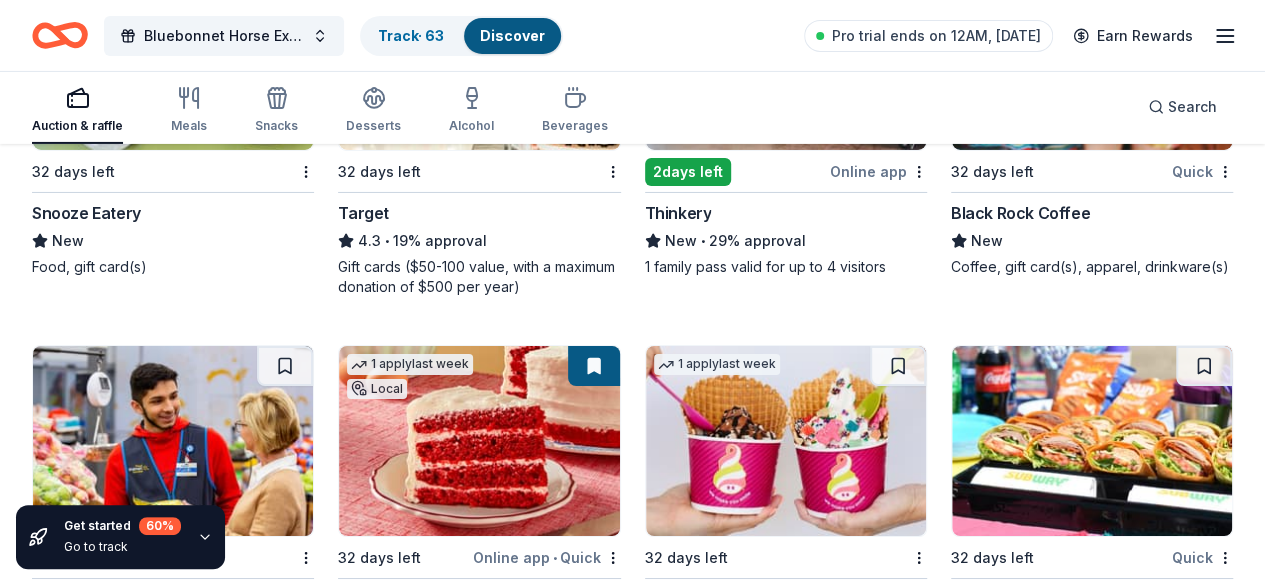scroll, scrollTop: 14760, scrollLeft: 0, axis: vertical 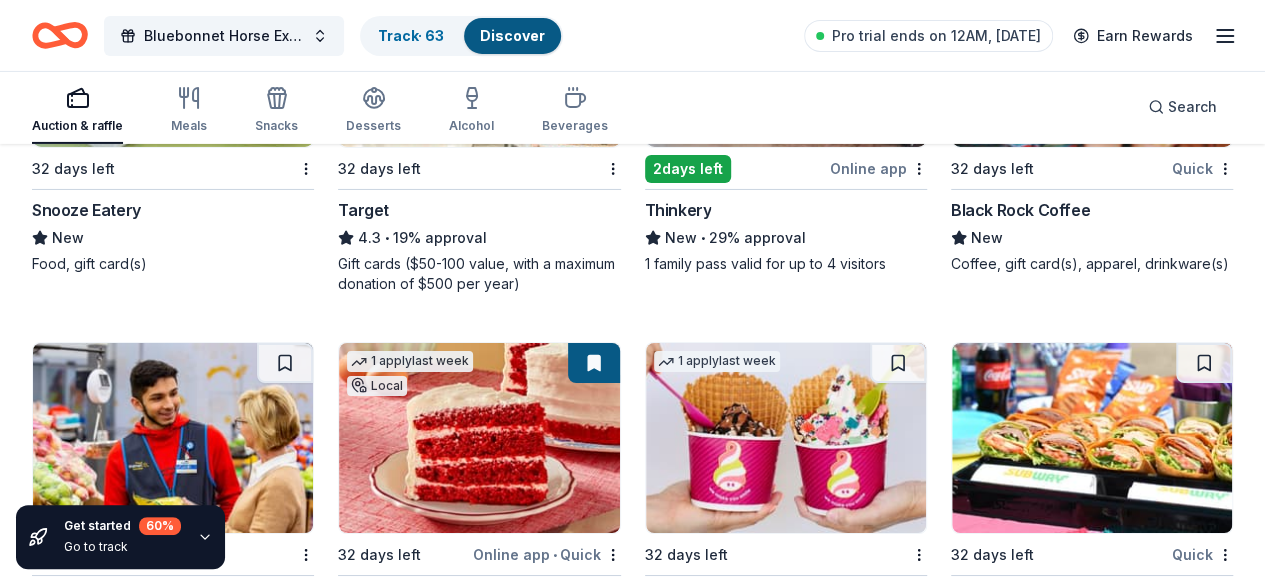 click at bounding box center (898, 3351) 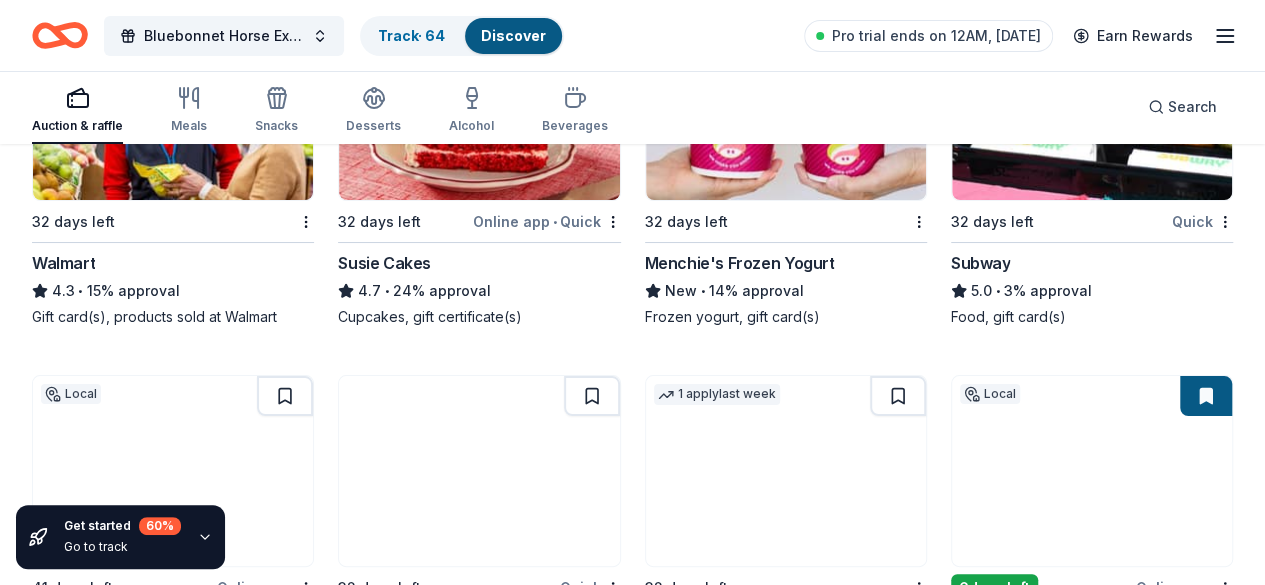 scroll, scrollTop: 15133, scrollLeft: 0, axis: vertical 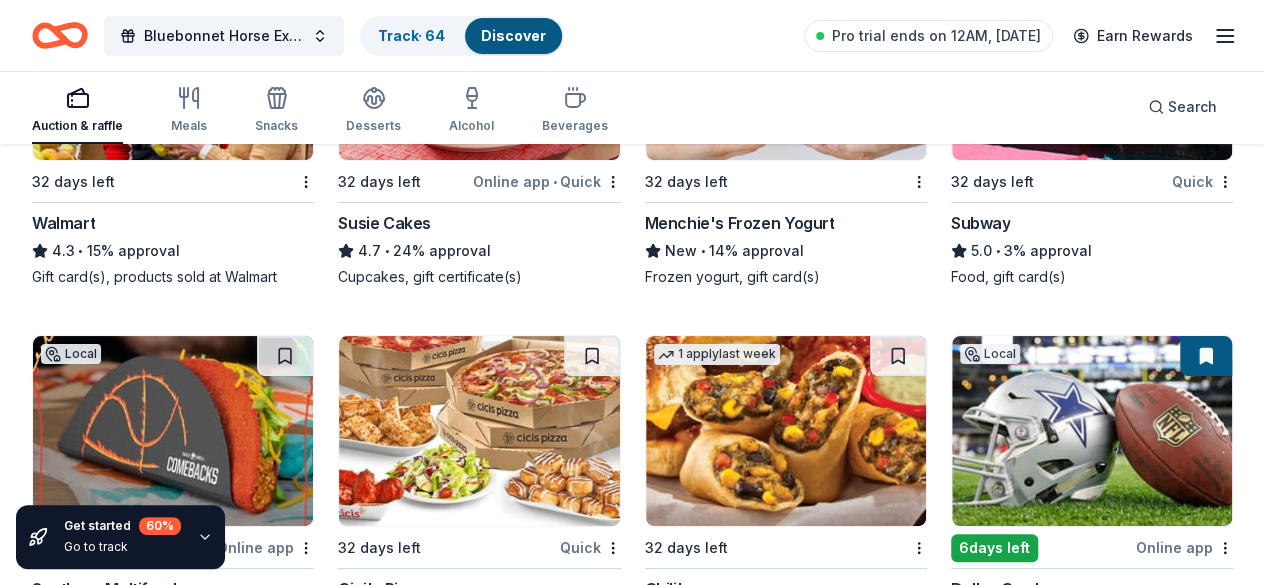 click at bounding box center [285, 3730] 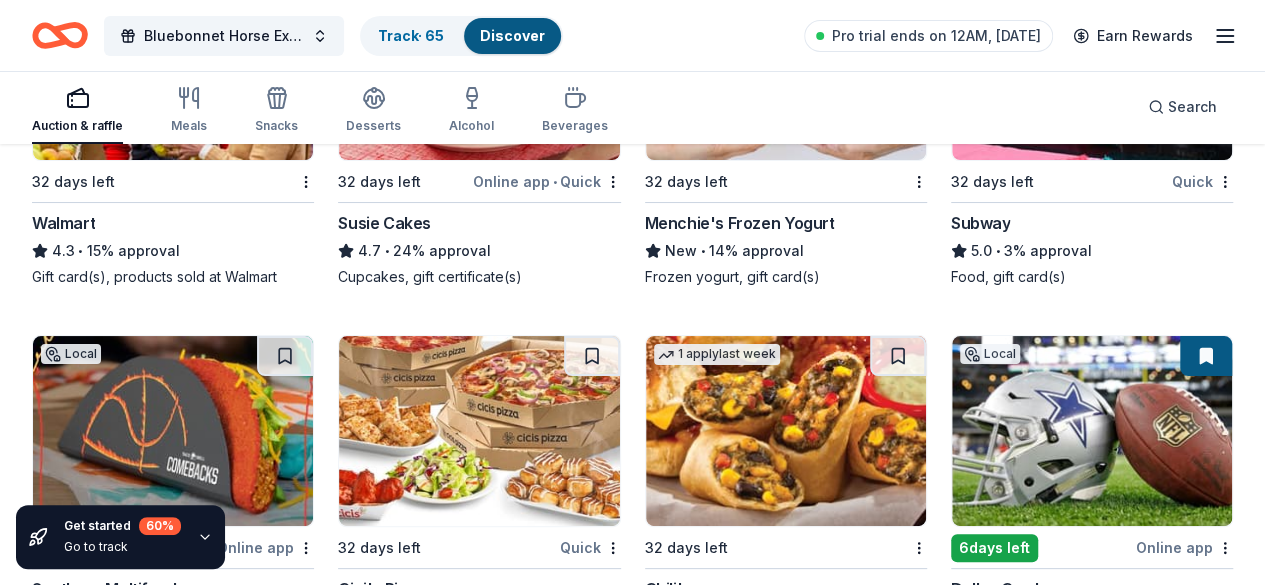 click at bounding box center [1204, 3730] 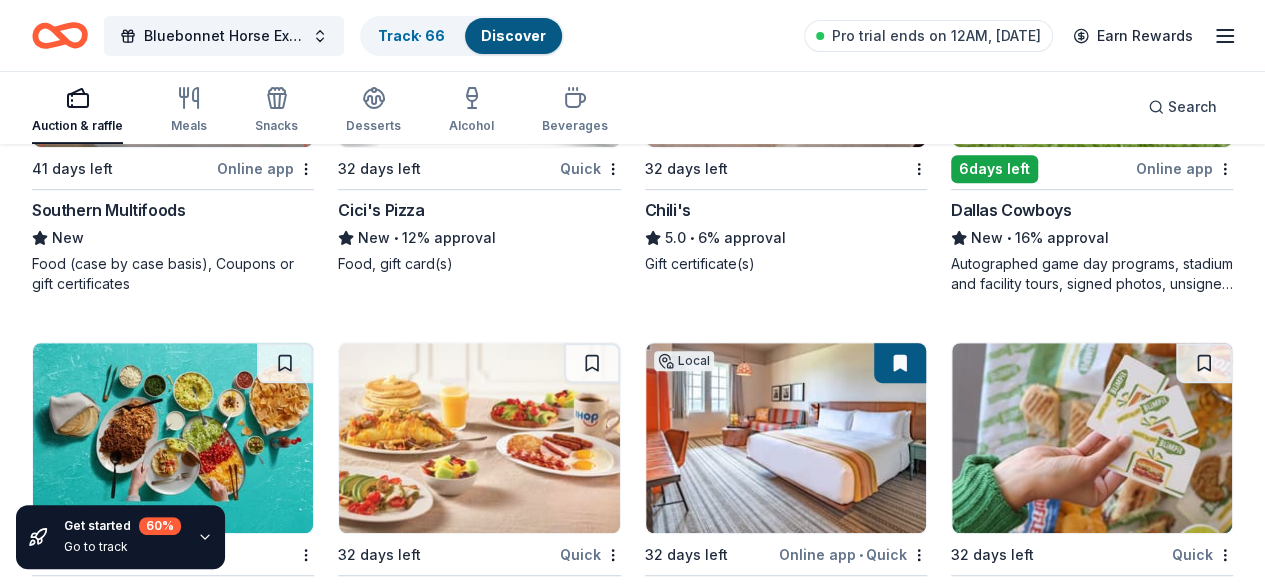 scroll, scrollTop: 15520, scrollLeft: 0, axis: vertical 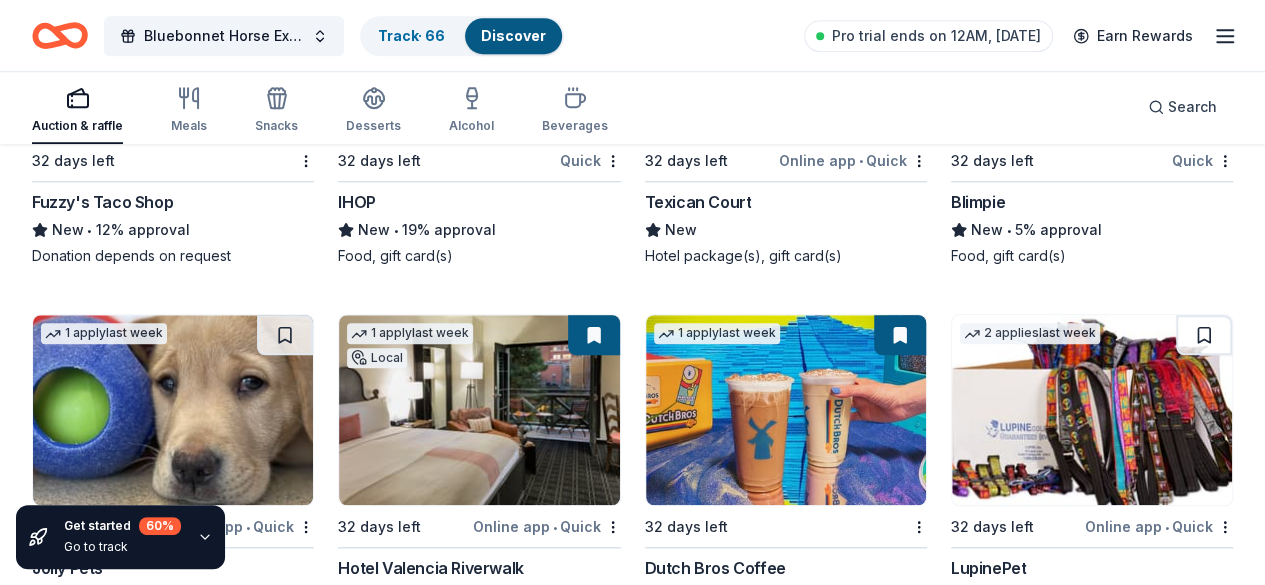 click at bounding box center [592, 4115] 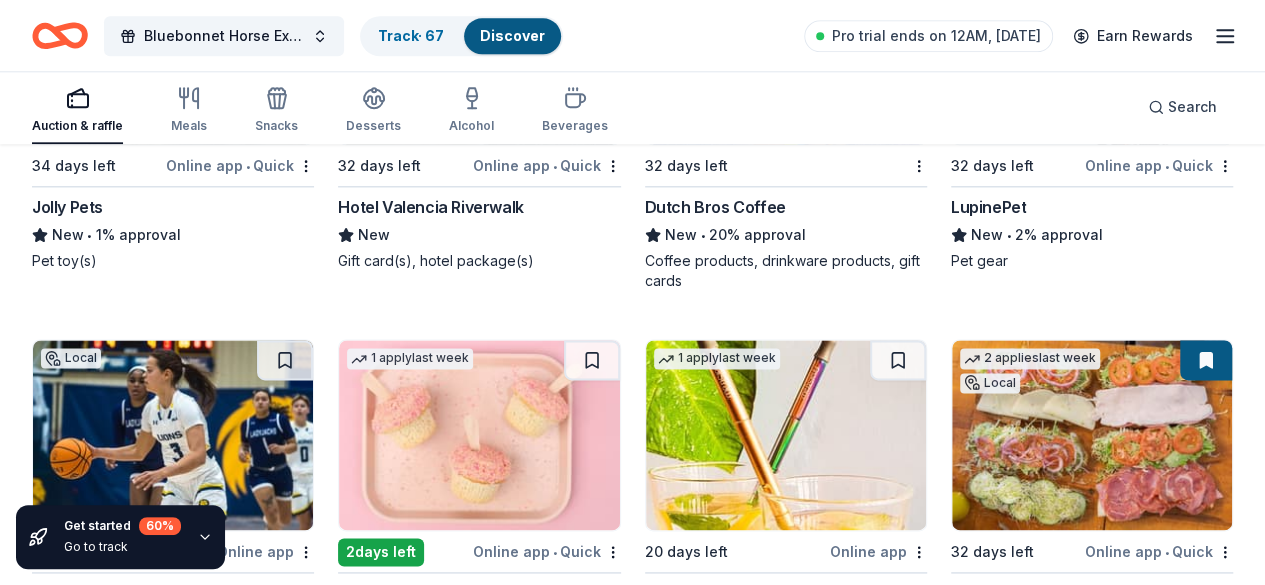 scroll, scrollTop: 16280, scrollLeft: 0, axis: vertical 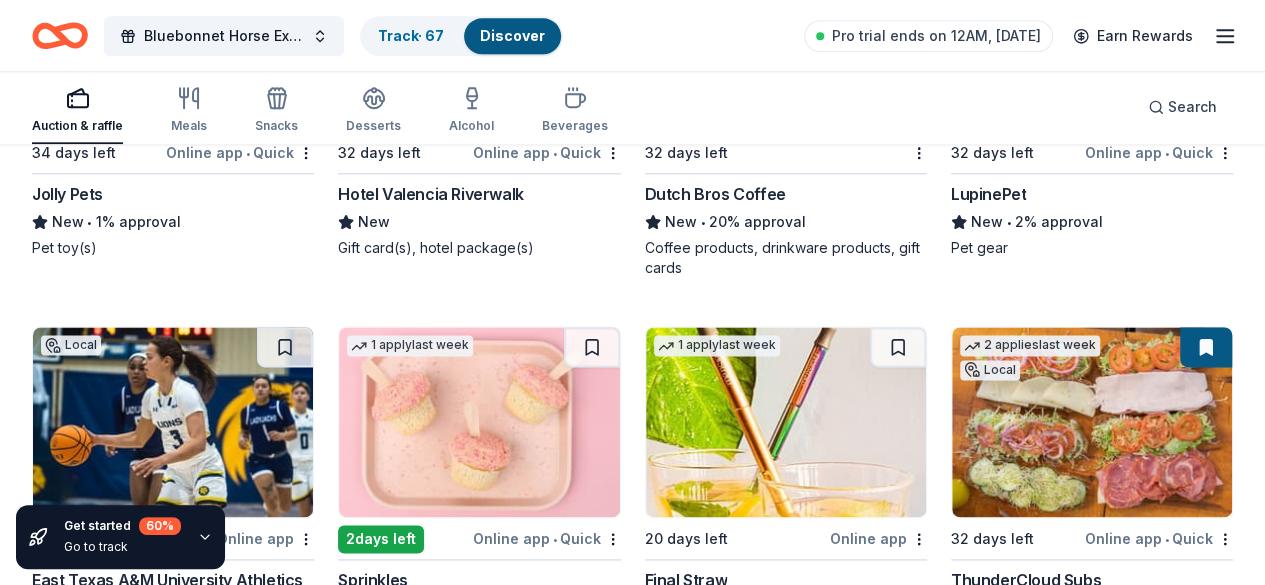 click at bounding box center [1204, 3741] 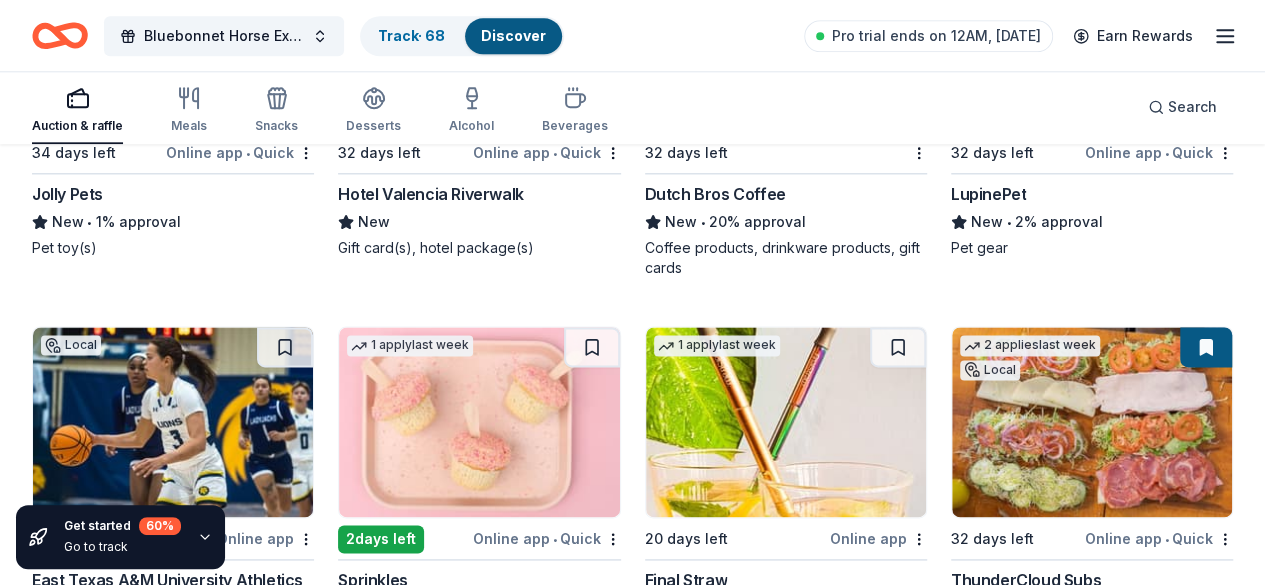 click at bounding box center [898, 3741] 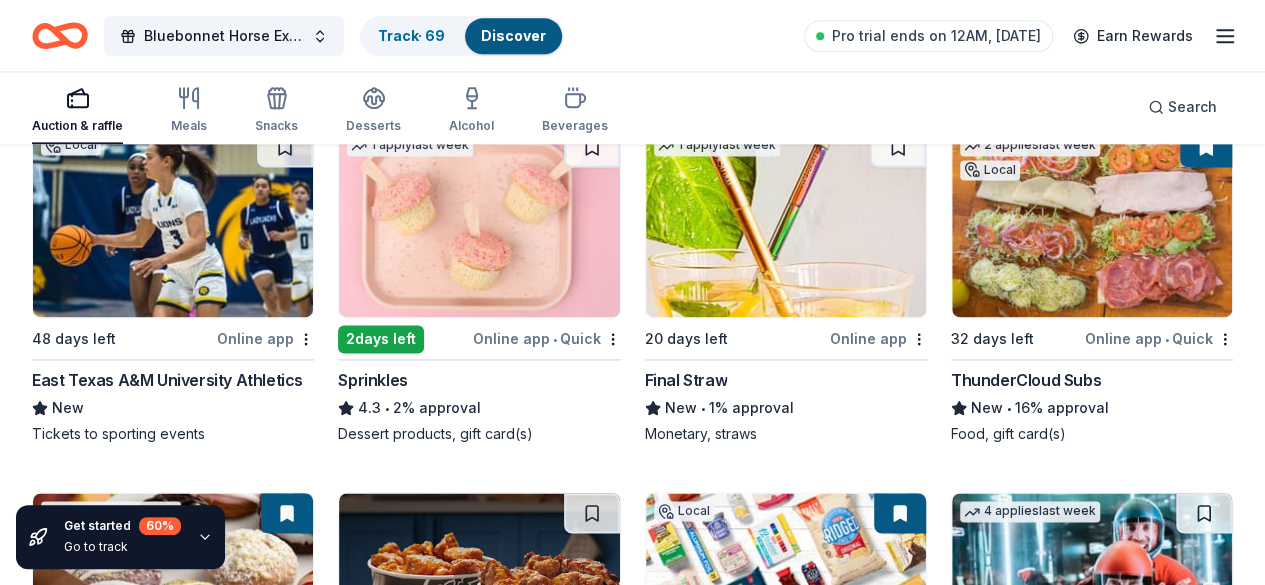 scroll, scrollTop: 16493, scrollLeft: 0, axis: vertical 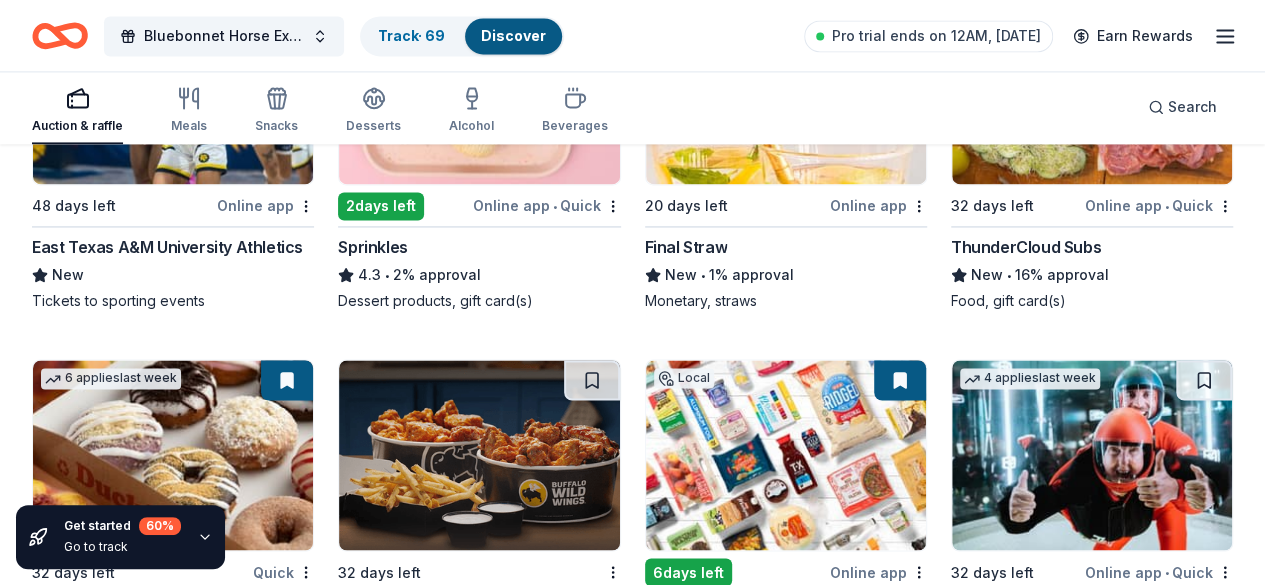 click at bounding box center (1204, 4160) 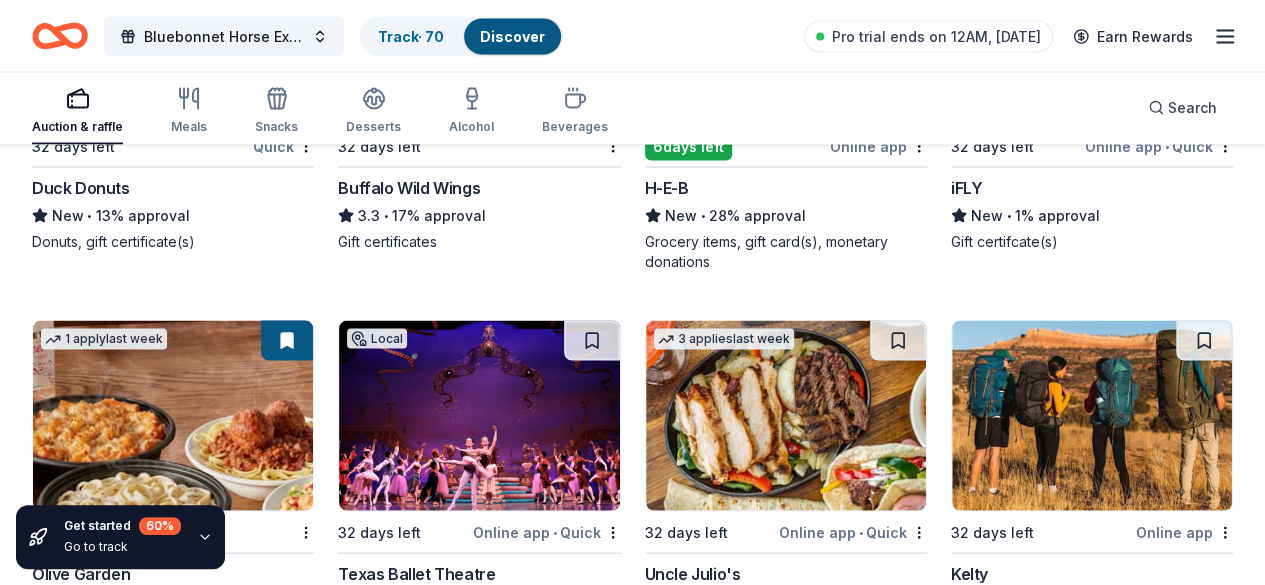 scroll, scrollTop: 17040, scrollLeft: 0, axis: vertical 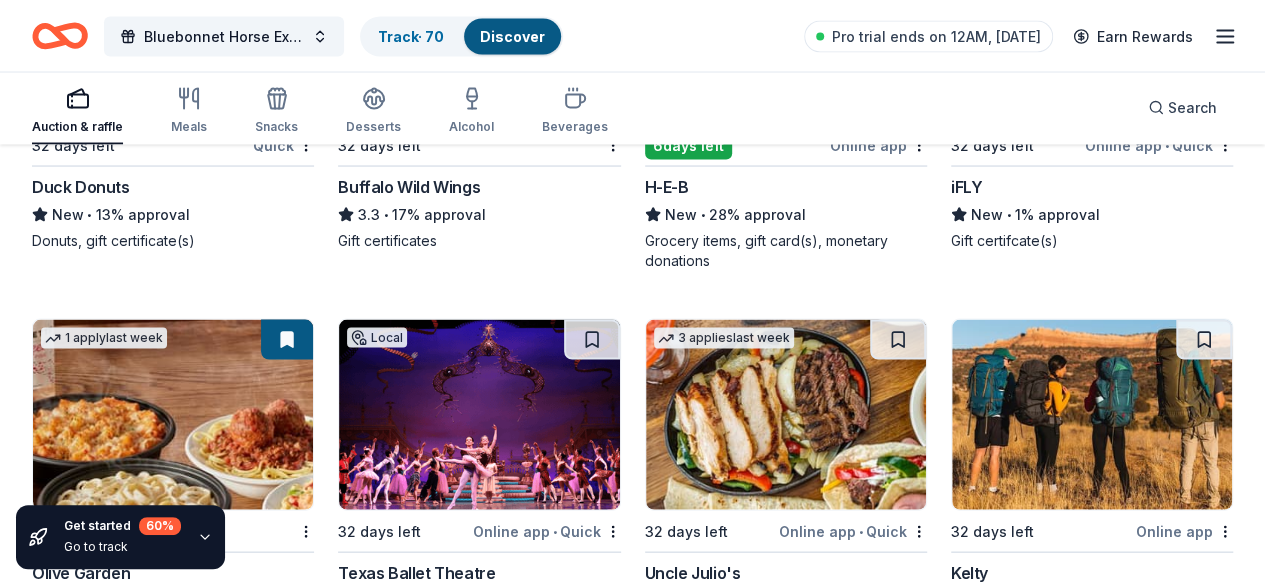 click at bounding box center (592, 4119) 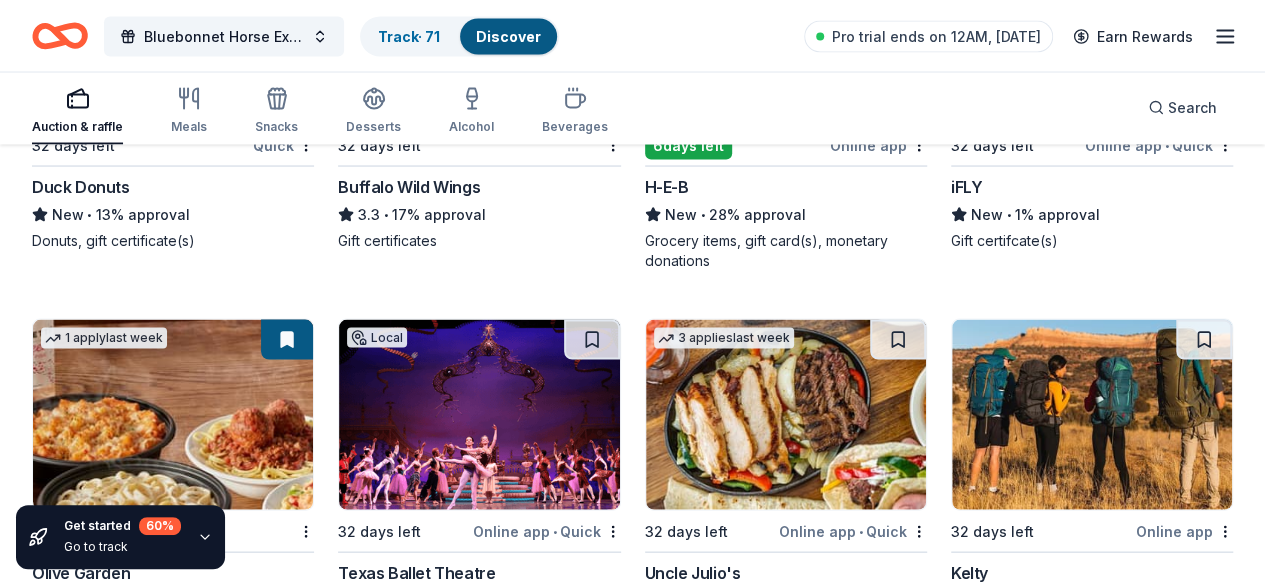 click at bounding box center [1204, 4119] 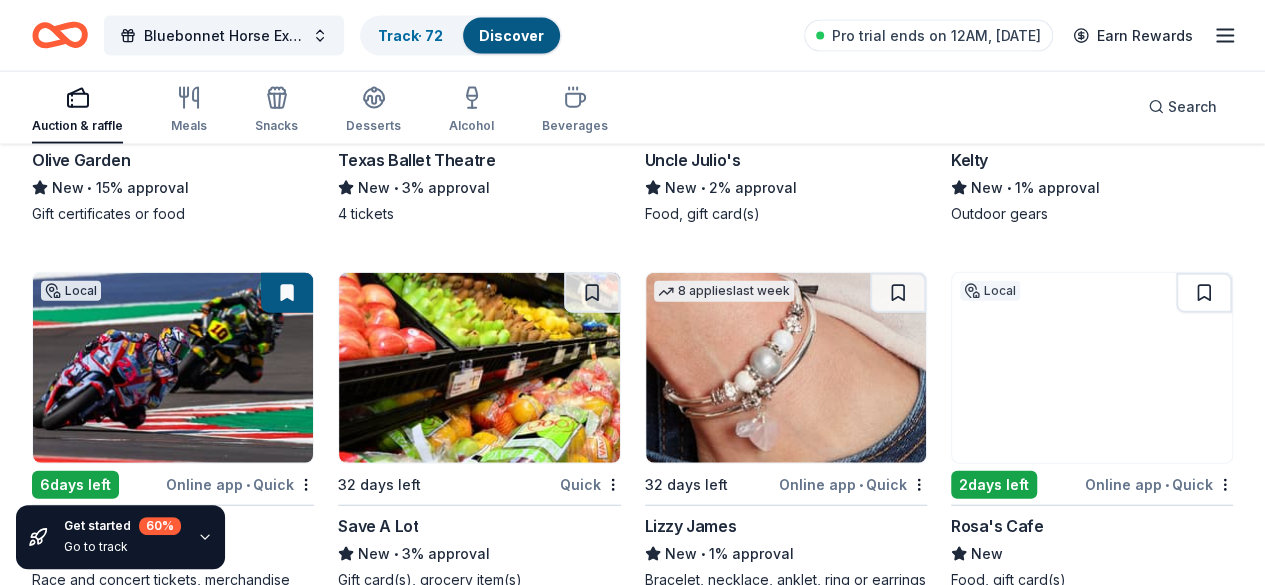 scroll, scrollTop: 17466, scrollLeft: 0, axis: vertical 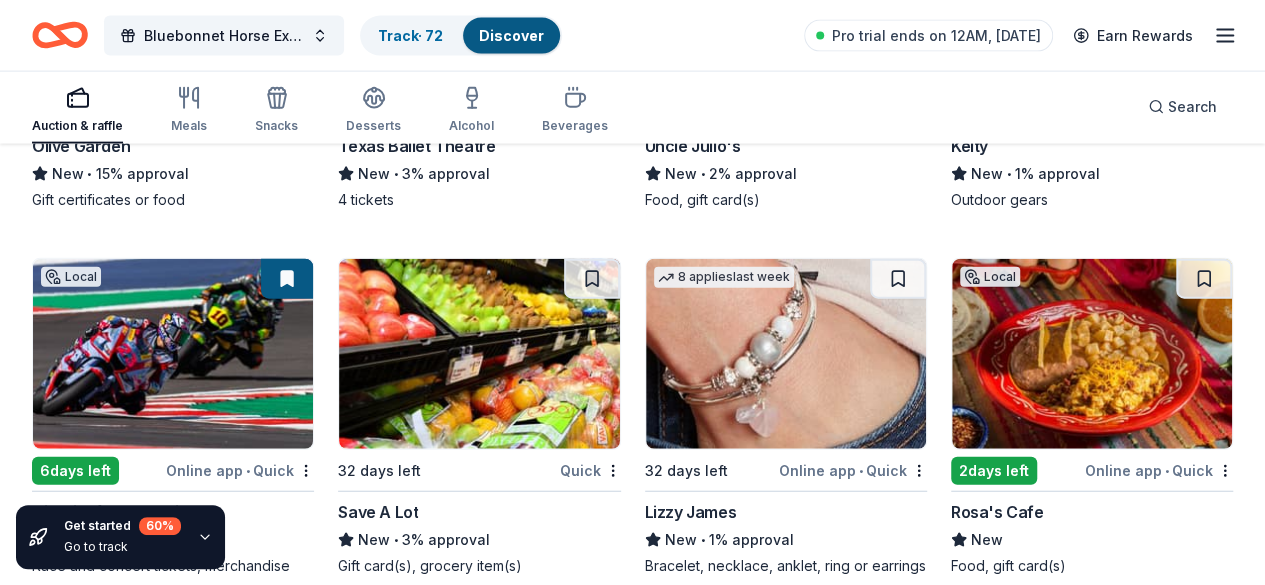 click at bounding box center (898, 4079) 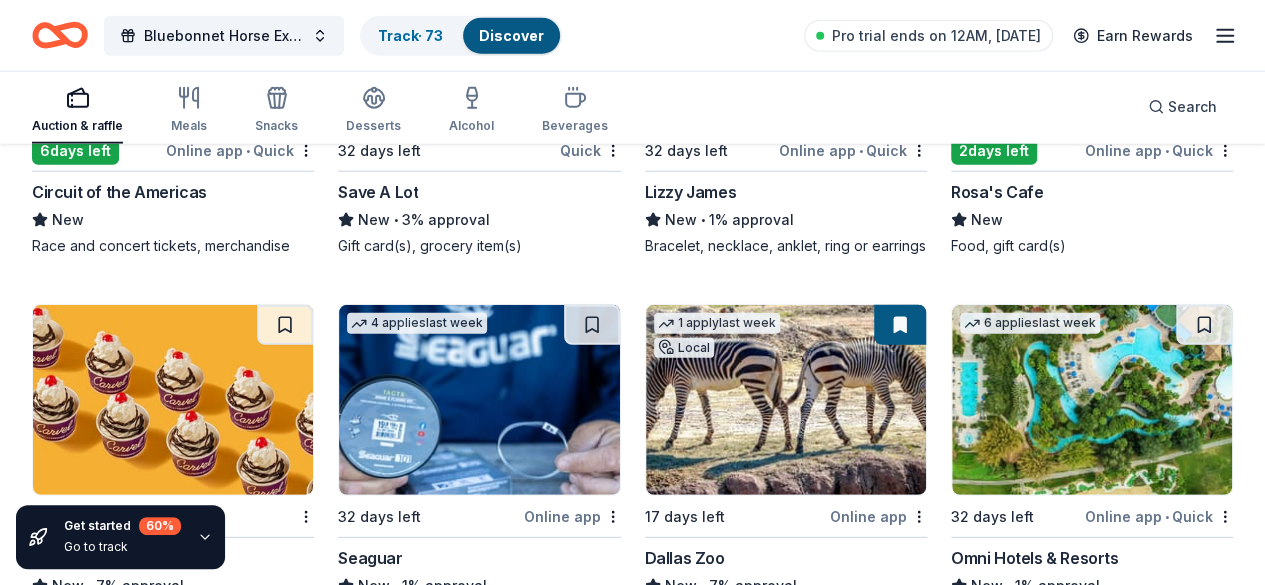 scroll, scrollTop: 17826, scrollLeft: 0, axis: vertical 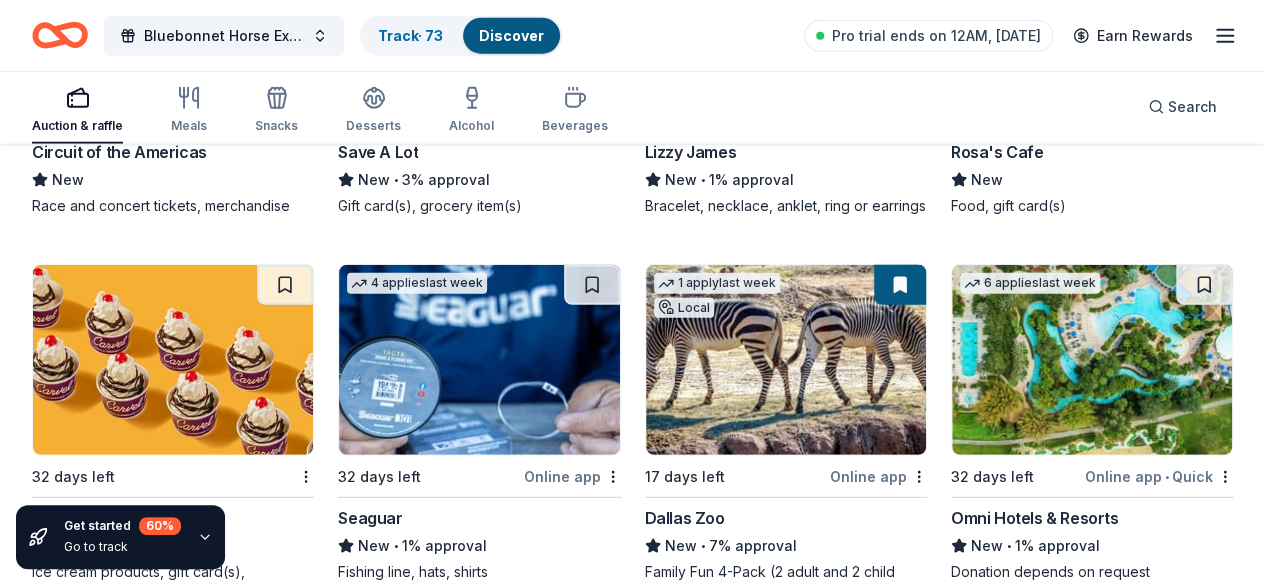 click at bounding box center [898, 4451] 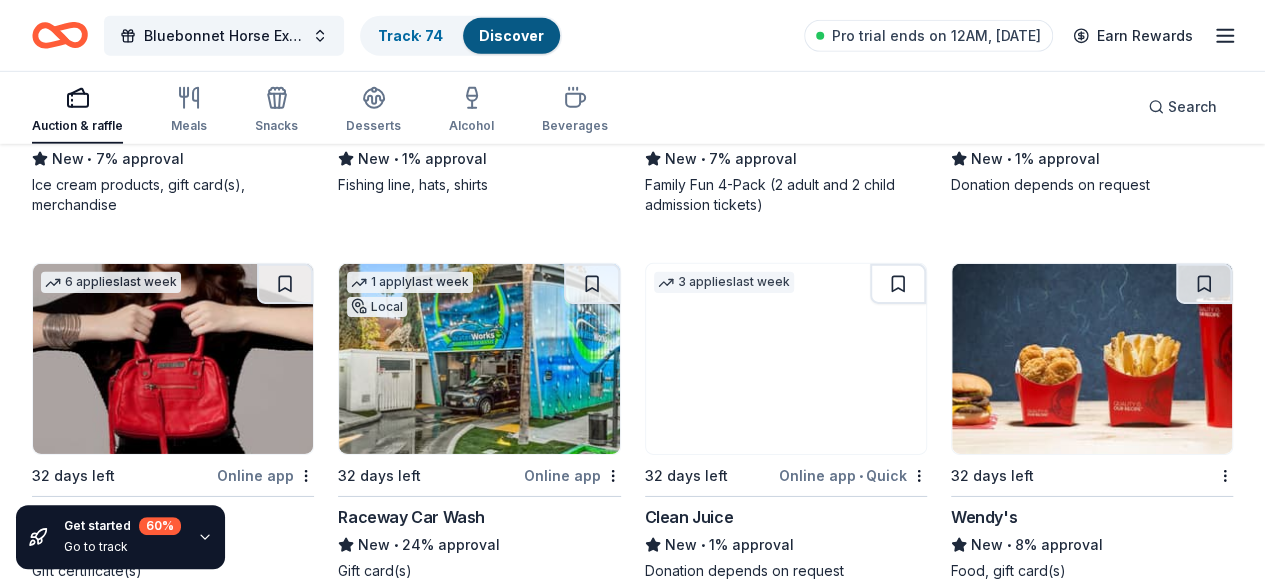 scroll, scrollTop: 18253, scrollLeft: 0, axis: vertical 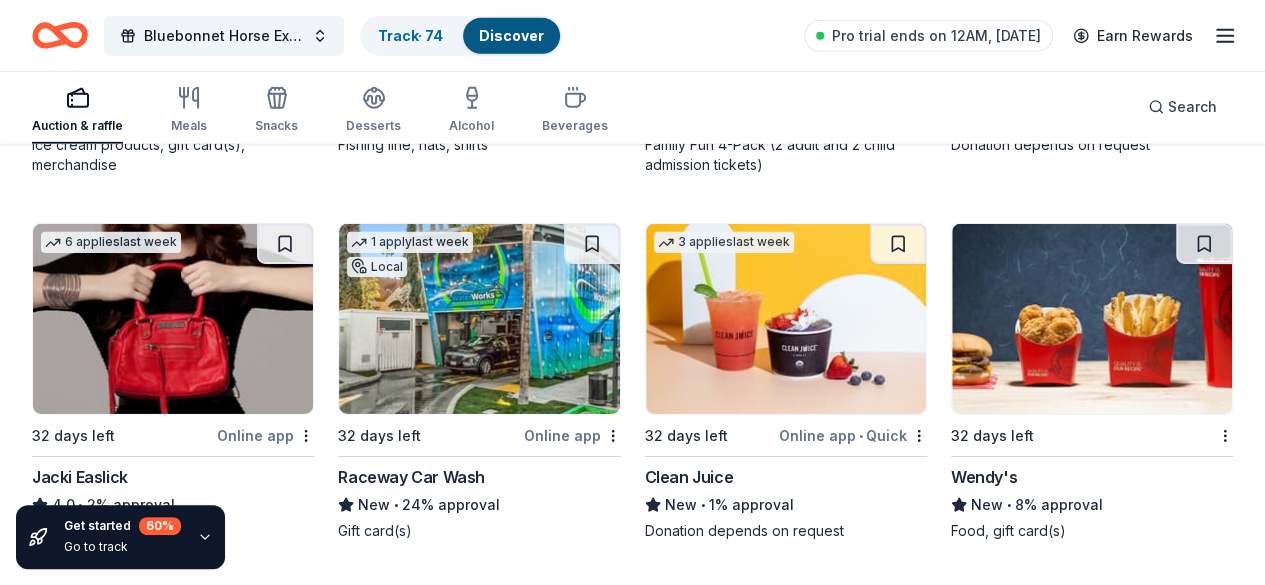 click at bounding box center (1204, 4410) 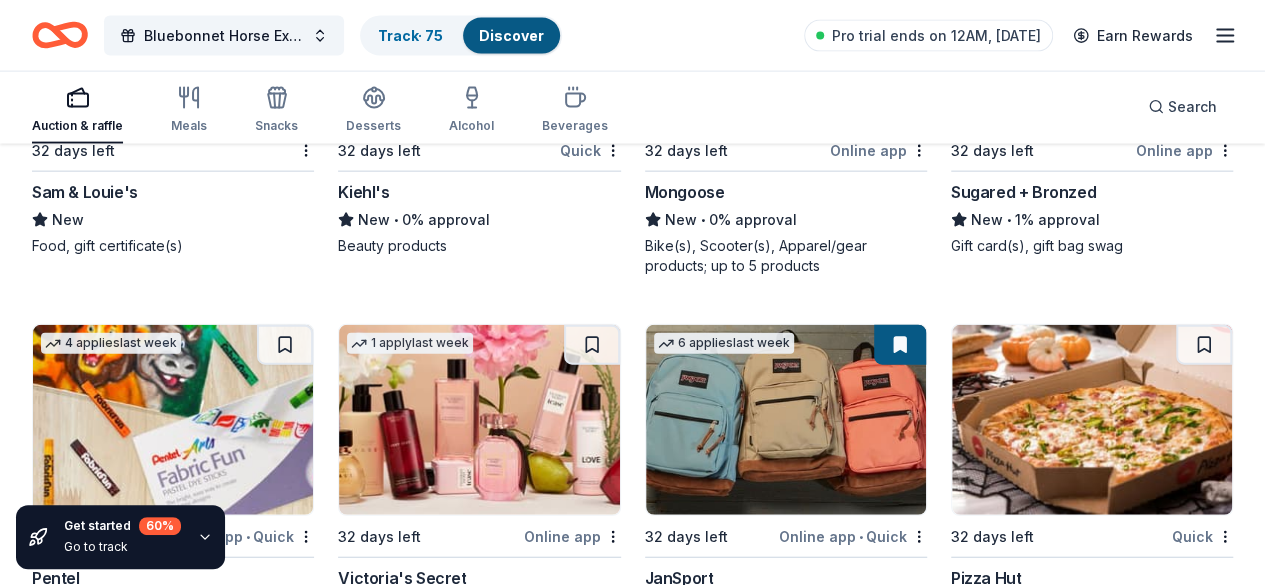 scroll, scrollTop: 21216, scrollLeft: 0, axis: vertical 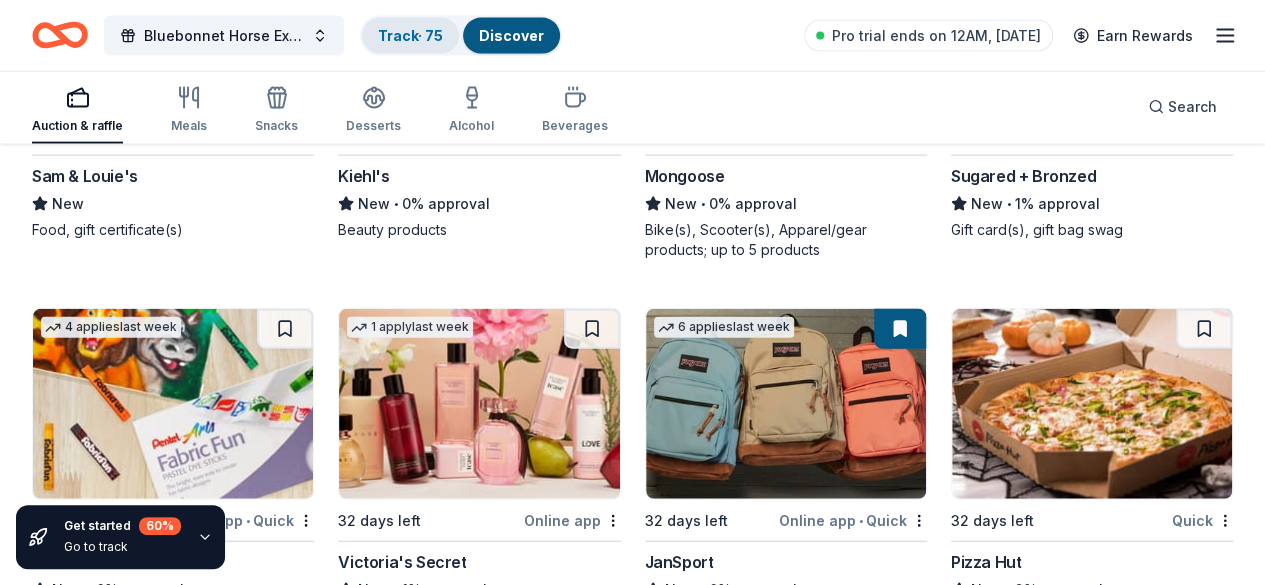 click on "Track  · 75" at bounding box center [410, 36] 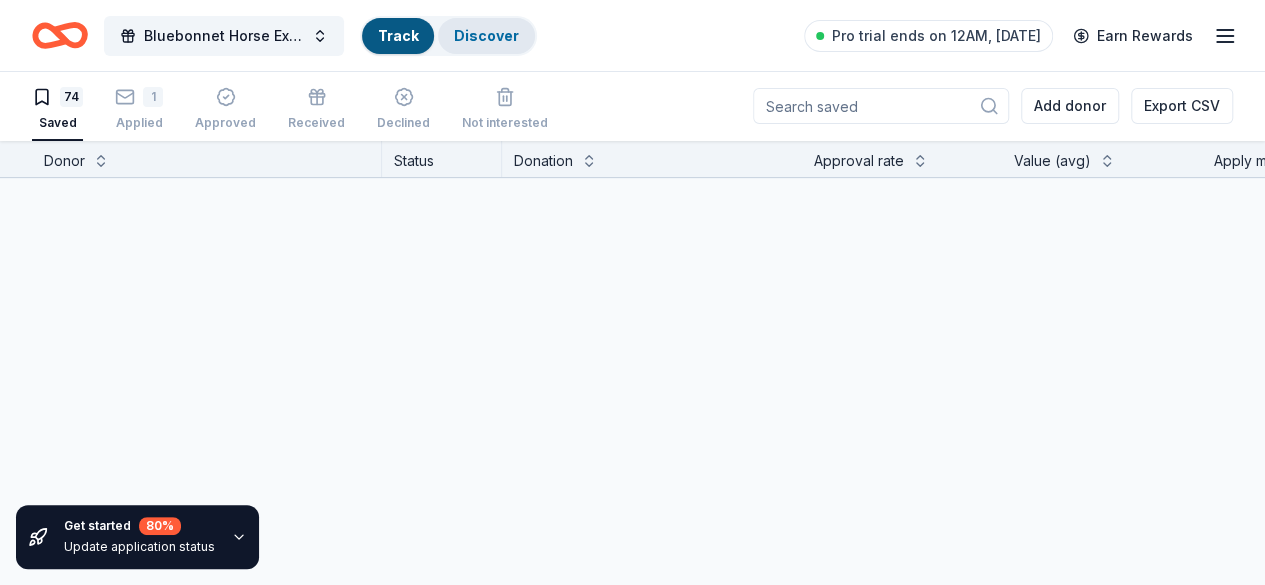 scroll, scrollTop: 0, scrollLeft: 0, axis: both 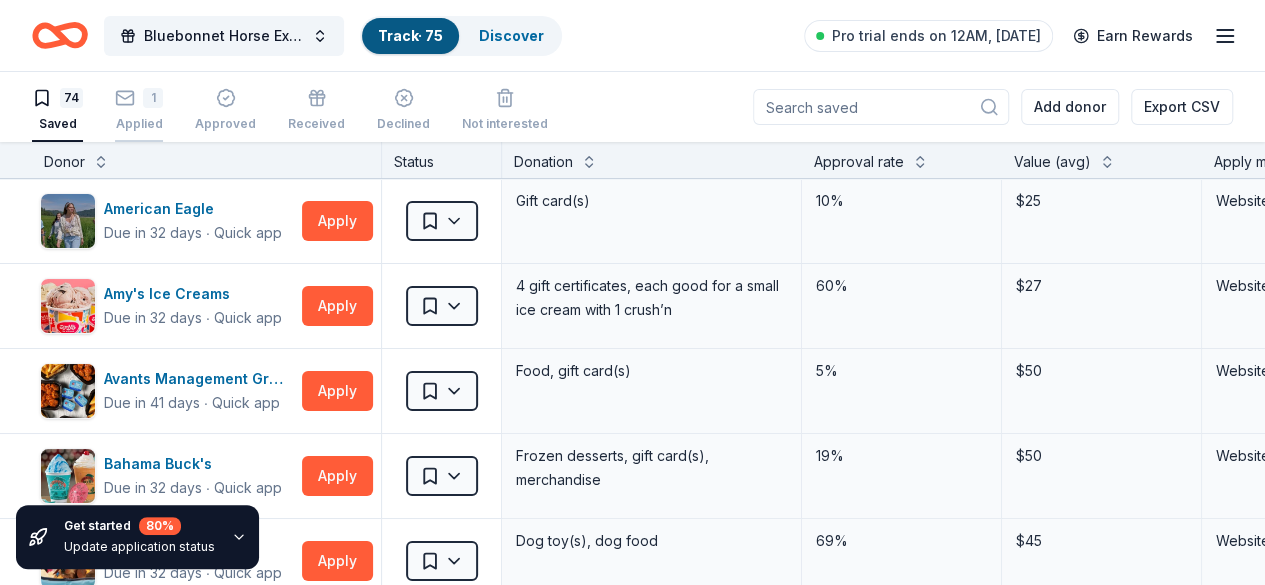click on "1" at bounding box center [139, 98] 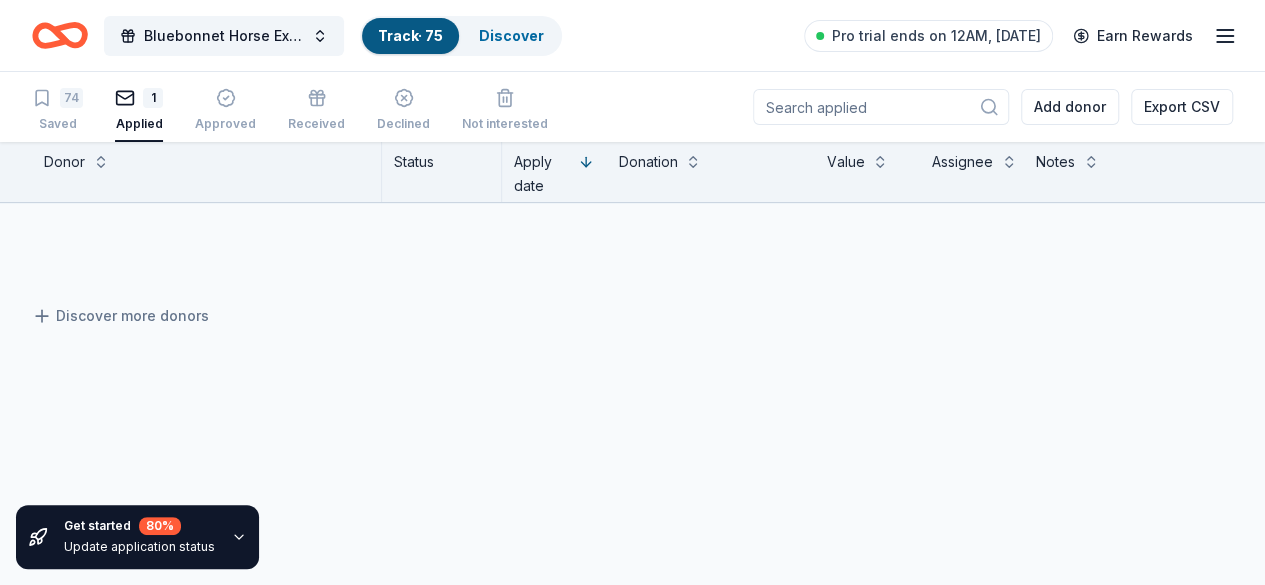 scroll, scrollTop: 0, scrollLeft: 0, axis: both 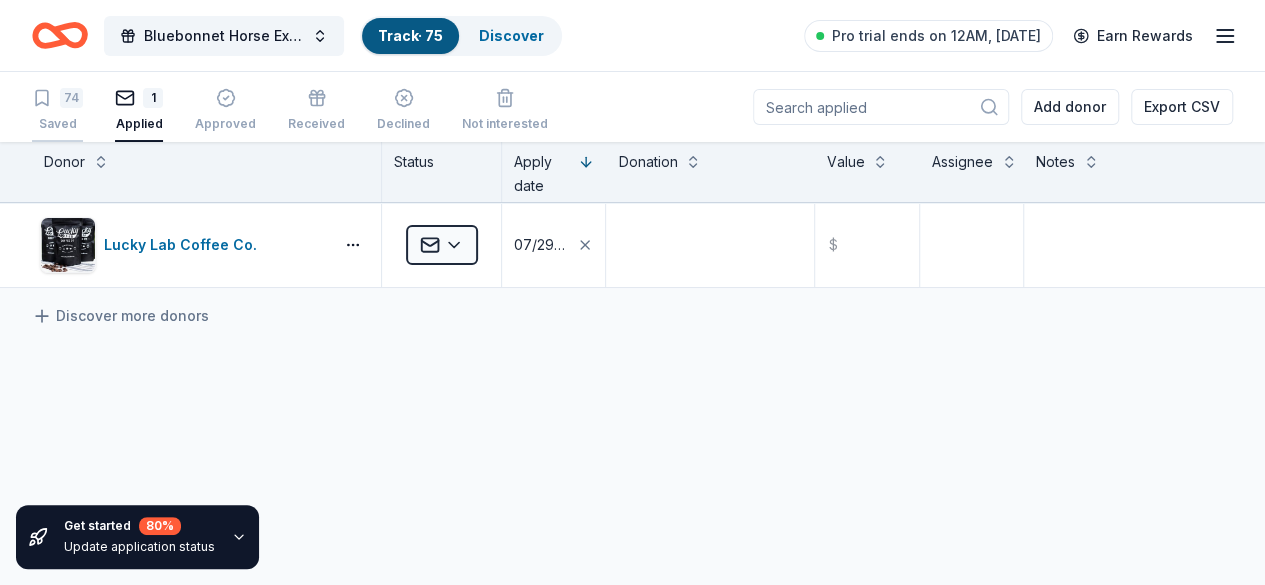 click on "74" at bounding box center (57, 98) 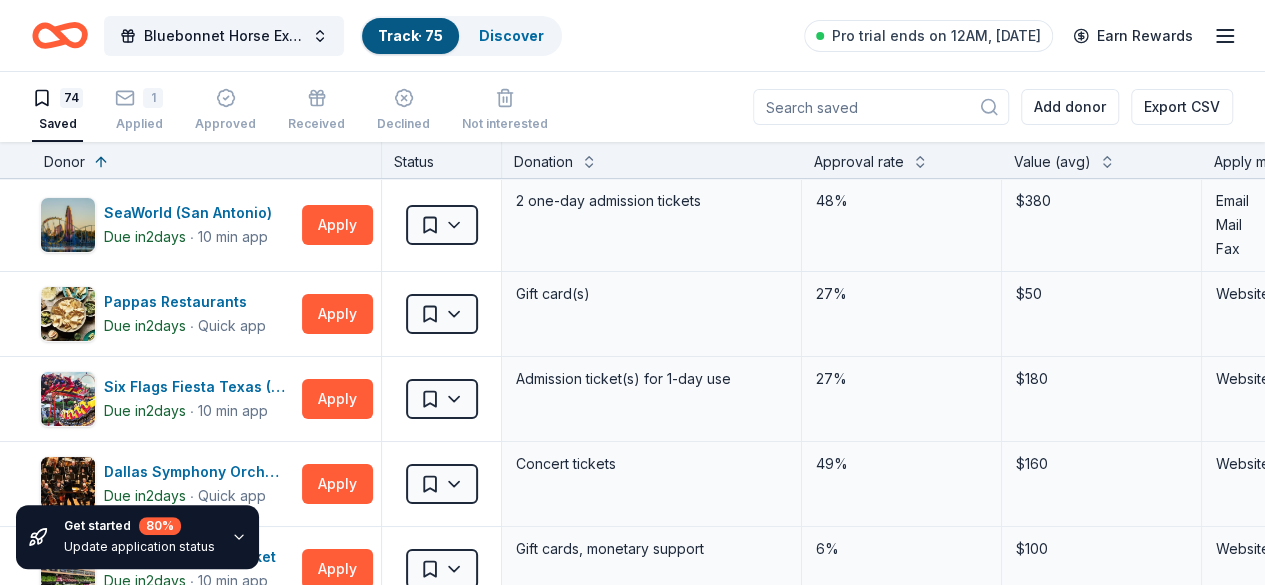scroll, scrollTop: 0, scrollLeft: 0, axis: both 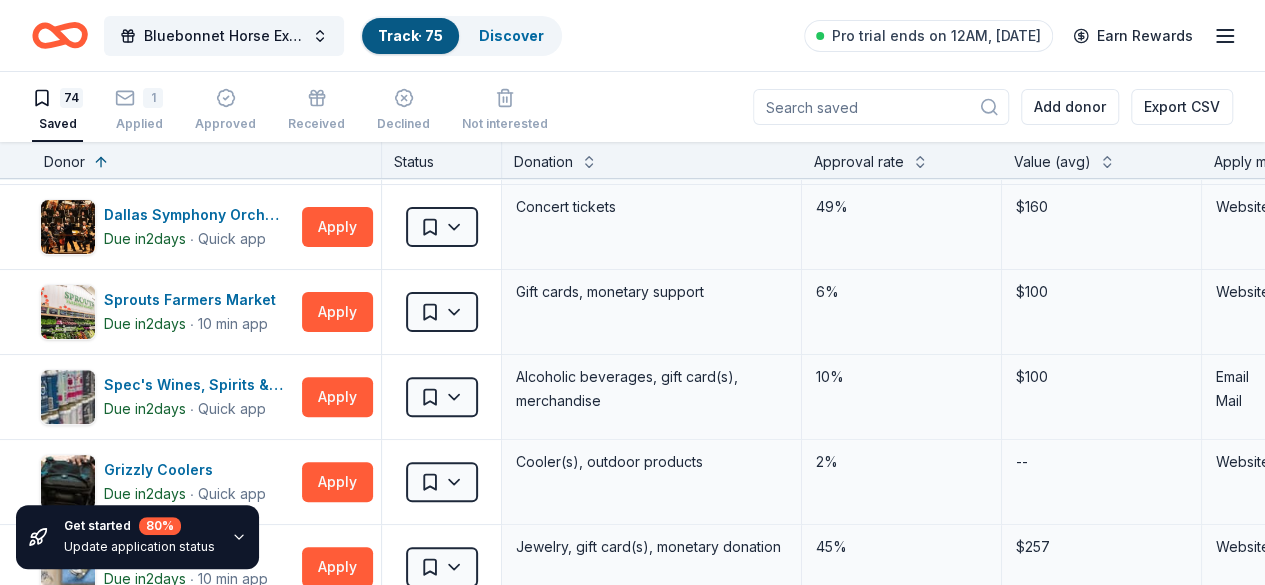 type 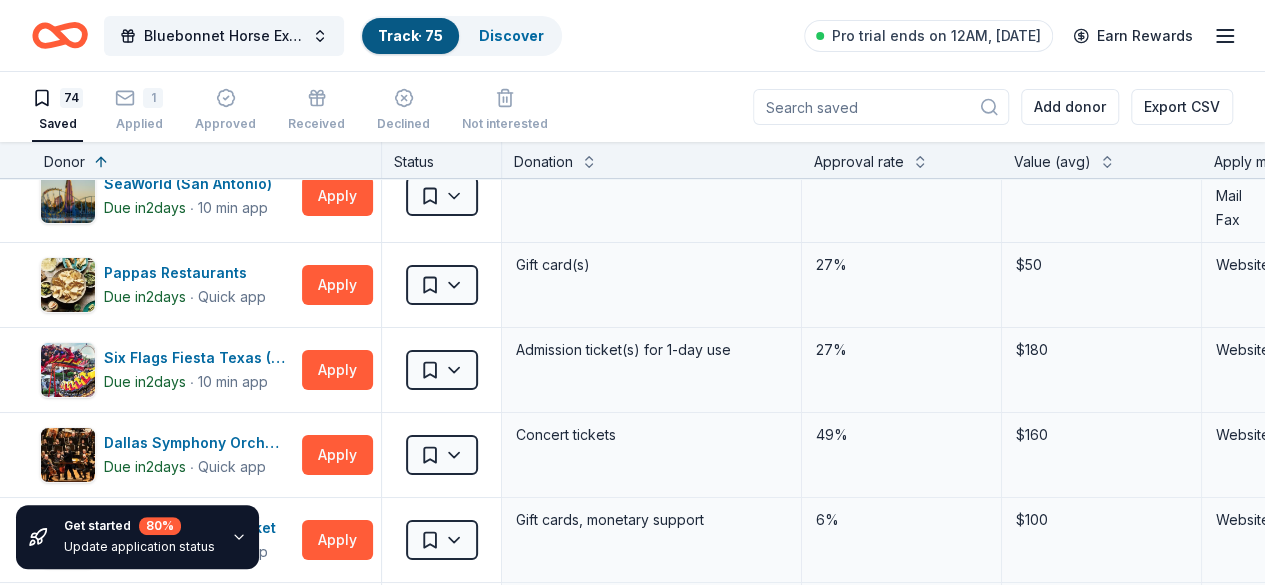 scroll, scrollTop: 1400, scrollLeft: 0, axis: vertical 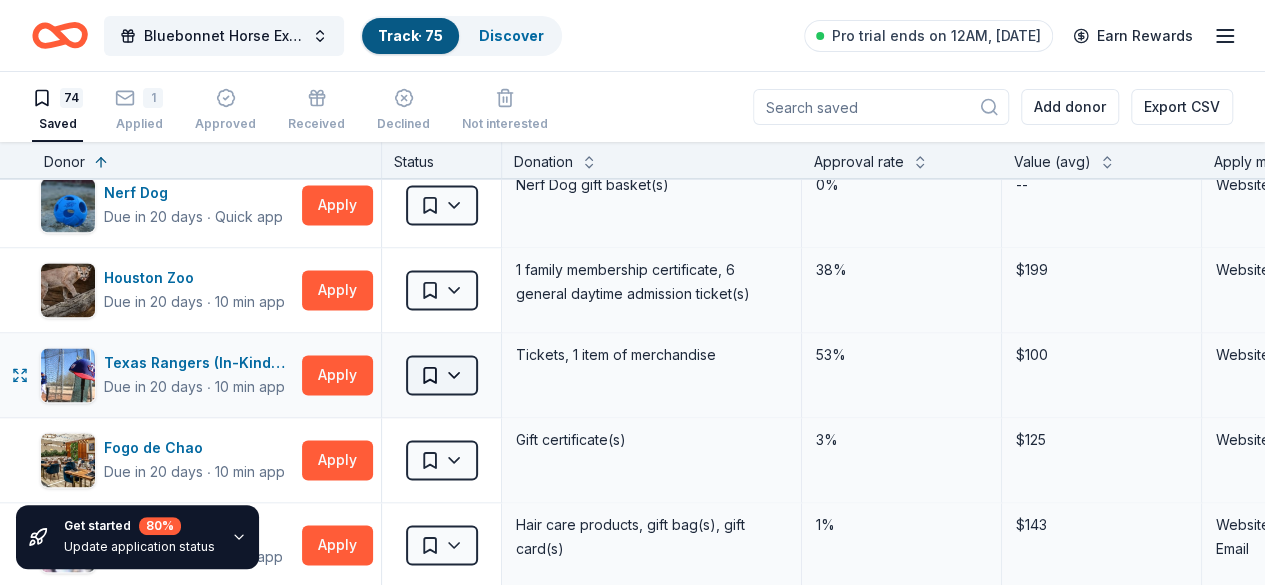click on "Bluebonnet Horse Expo & Training Challenge Track  · 75 Discover Pro trial ends on 12AM, 8/5 Earn Rewards 74 Saved 1 Applied Approved Received Declined Not interested Add donor Export CSV Get started 80 % Update application status Donor Status Donation Approval rate Value (avg) Apply method Assignee Notes SeaWorld (San Antonio) Due in  2  days ∙ 10 min app Apply Saved 2 one-day admission tickets 48% $380 Email Mail Fax Pappas Restaurants Due in  2  days ∙ Quick app Apply Saved Gift card(s) 27% $50 Website Six Flags Fiesta Texas (San Antonio) Due in  2  days ∙ 10 min app Apply Saved Admission ticket(s) for 1-day use 27% $180 Website Dallas Symphony Orchestra Due in  2  days ∙ Quick app Apply Saved Concert tickets 49% $160 Website Sprouts Farmers Market Due in  2  days ∙ 10 min app Apply Saved Gift cards, monetary support 6% $100 Website Spec's Wines, Spirits & Foods Due in  2  days ∙ Quick app Apply Saved Alcoholic beverages, gift card(s), merchandise 10% $100 Email Mail Grizzly Coolers Due in  2 2" at bounding box center (632, 292) 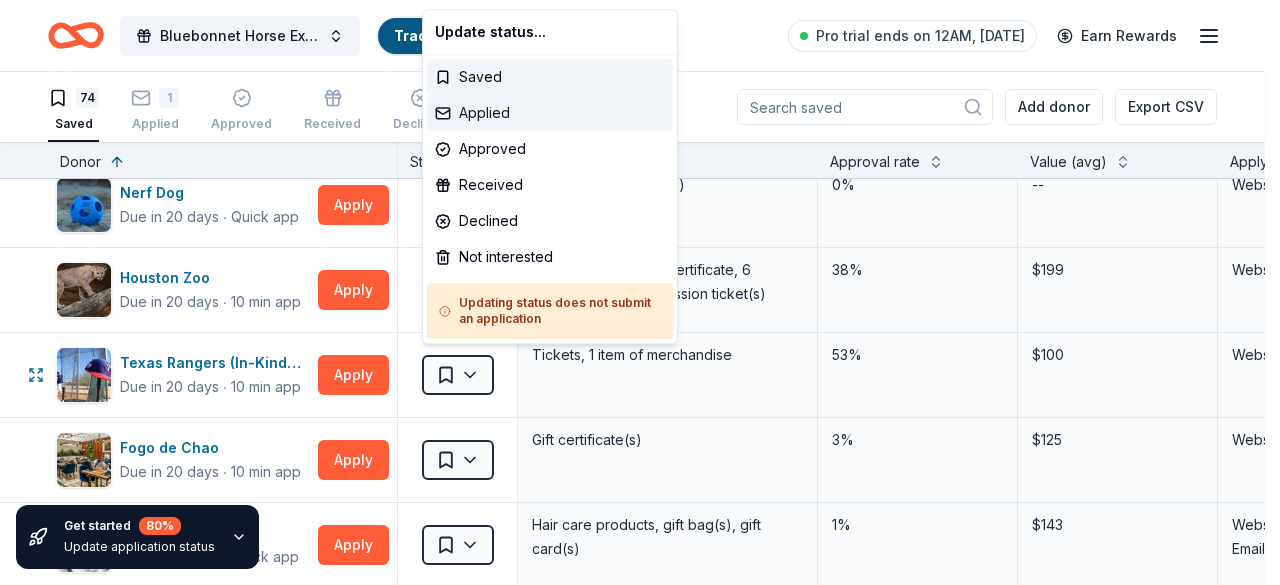 click on "Applied" at bounding box center [550, 113] 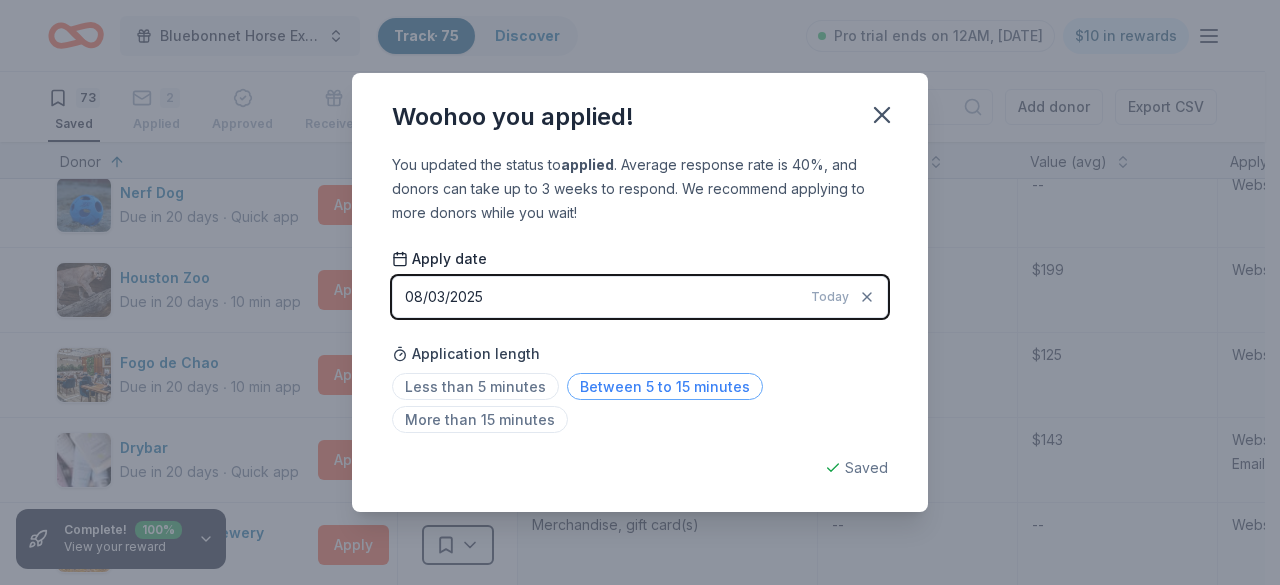 click on "Between 5 to 15 minutes" at bounding box center [665, 386] 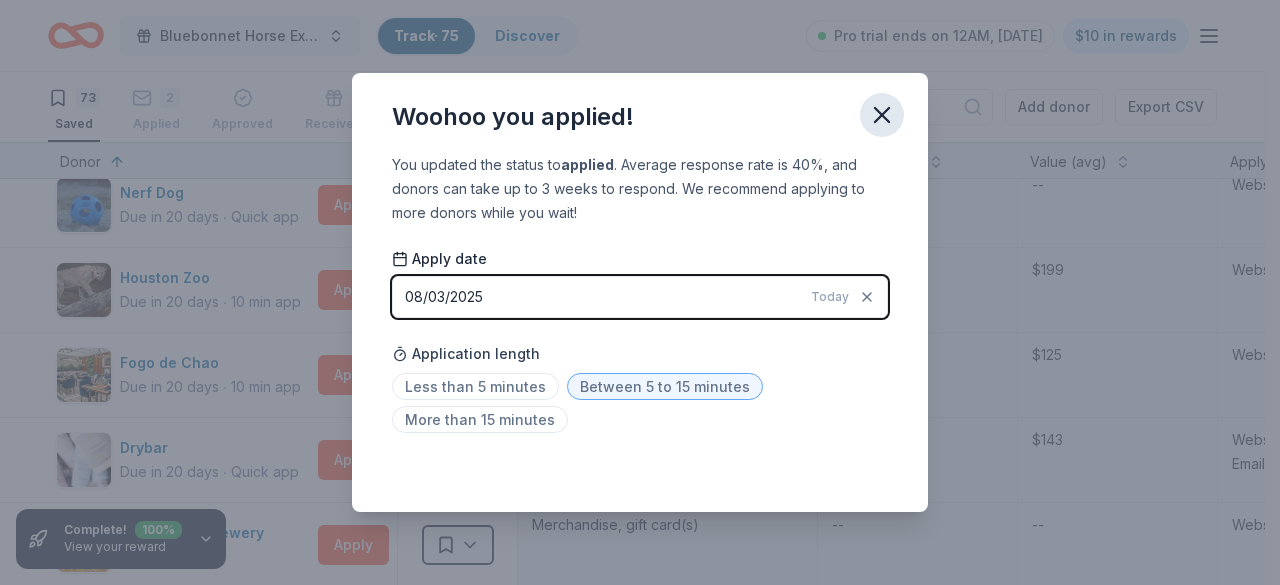 click 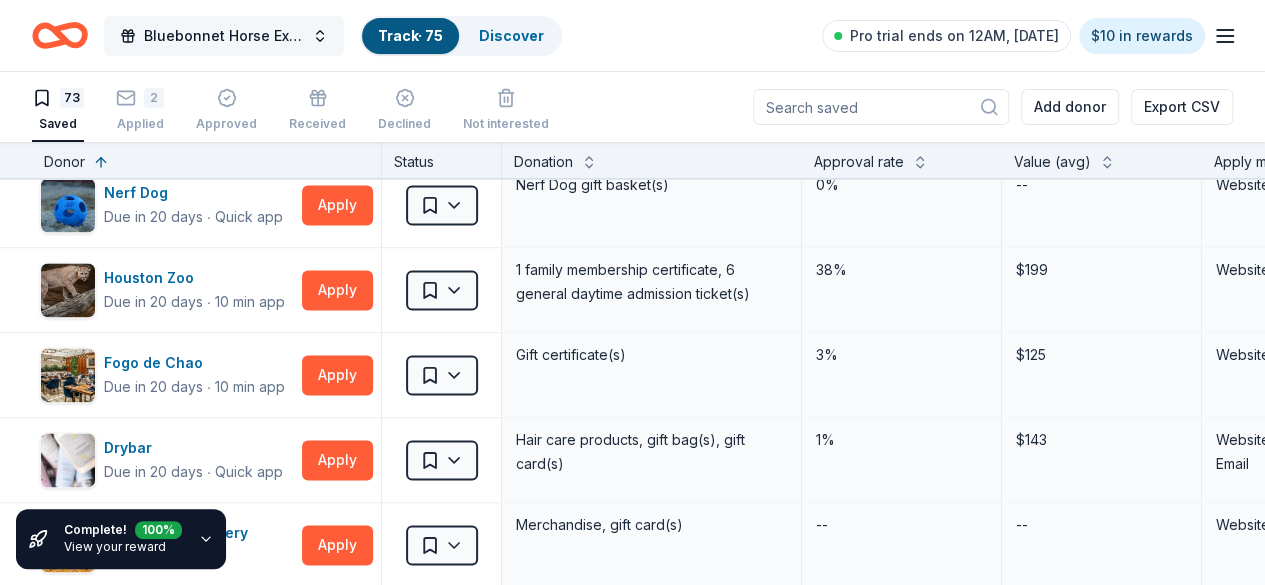 click on "Bluebonnet Horse Expo & Training Challenge" at bounding box center [224, 36] 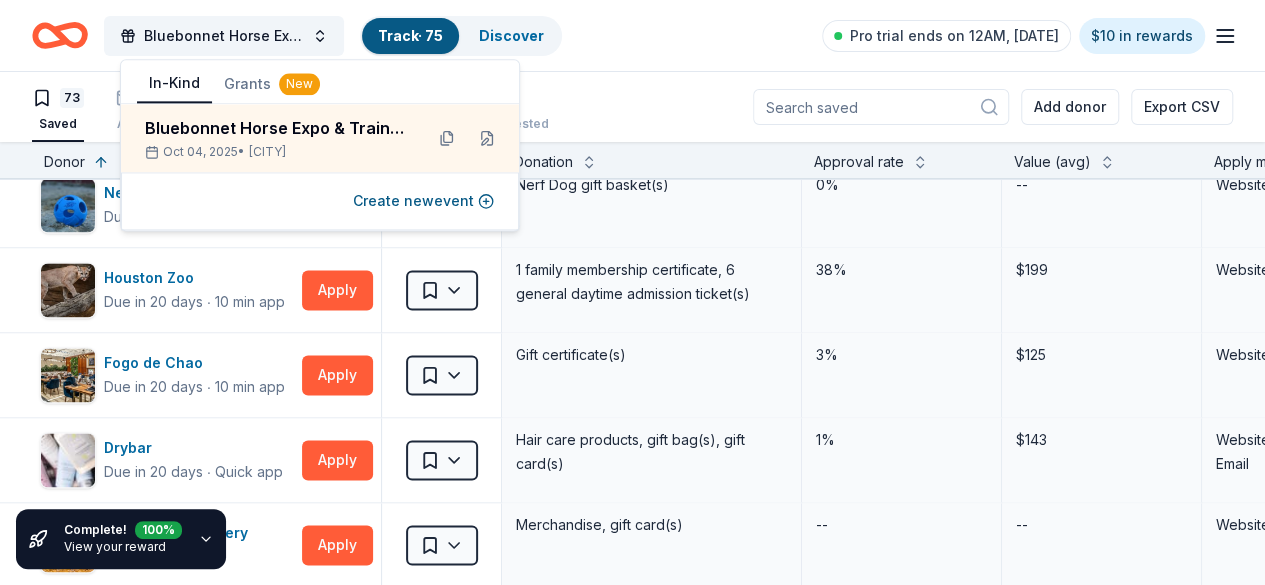 click on "Bluebonnet Horse Expo & Training Challenge Track  · 75 Discover Pro trial ends on 12AM, 8/5 $10 in rewards" at bounding box center [632, 35] 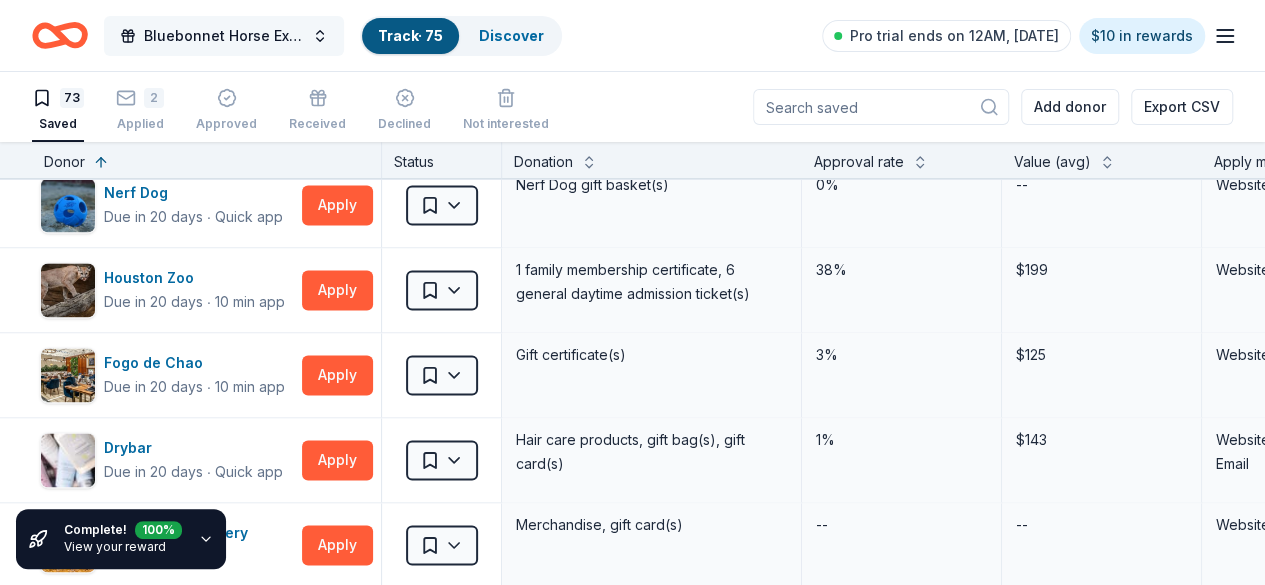 click on "Bluebonnet Horse Expo & Training Challenge" at bounding box center (224, 36) 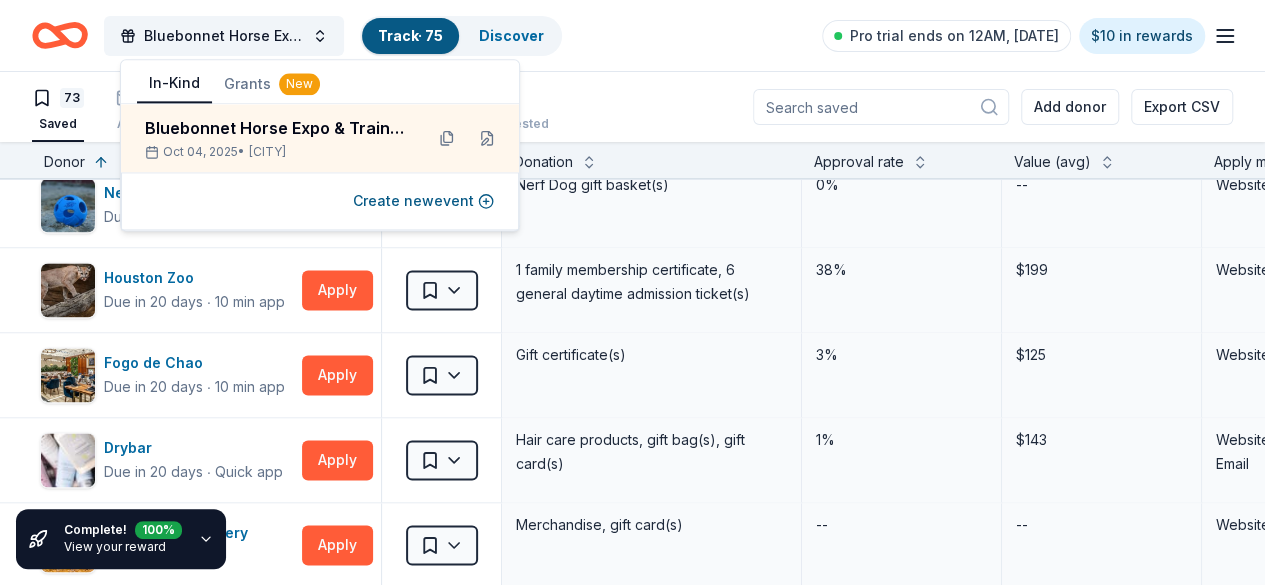 click on "Complete! 100 % View your reward" at bounding box center [123, 539] 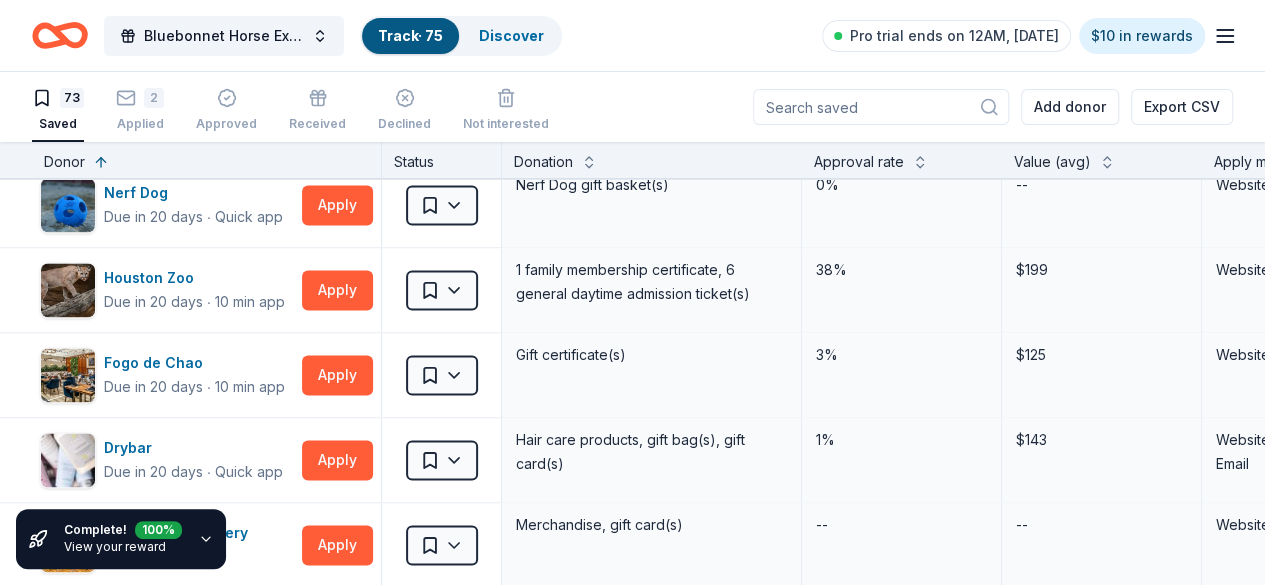 click on "View your reward" at bounding box center [115, 546] 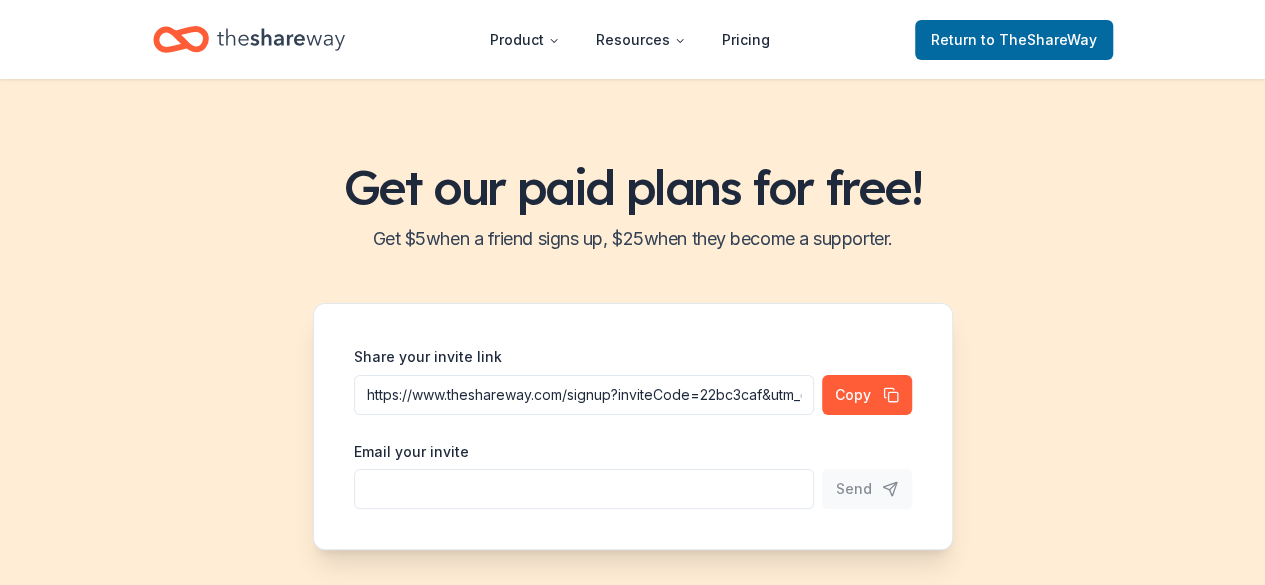 click on "Get our paid plans for free! Get $ 5  when a friend signs up, $ 25  when they become a supporter. Share your invite link https://www.theshareway.com/signup?inviteCode=22bc3caf&utm_campaign=referral_link Copy Email your invite Send" at bounding box center [632, 354] 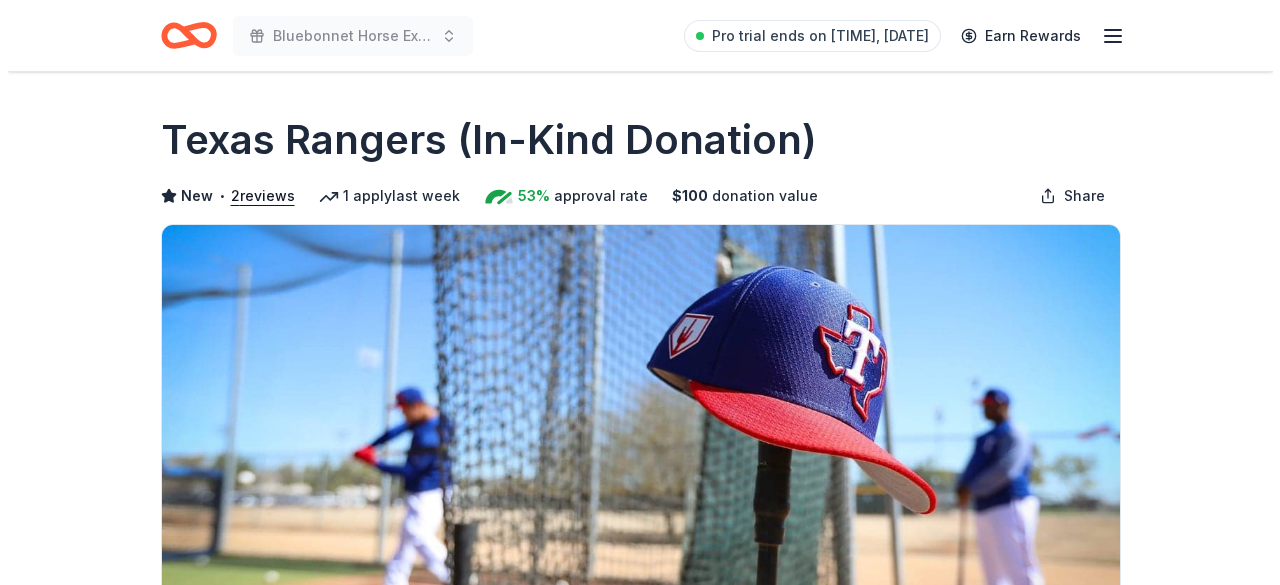scroll, scrollTop: 0, scrollLeft: 0, axis: both 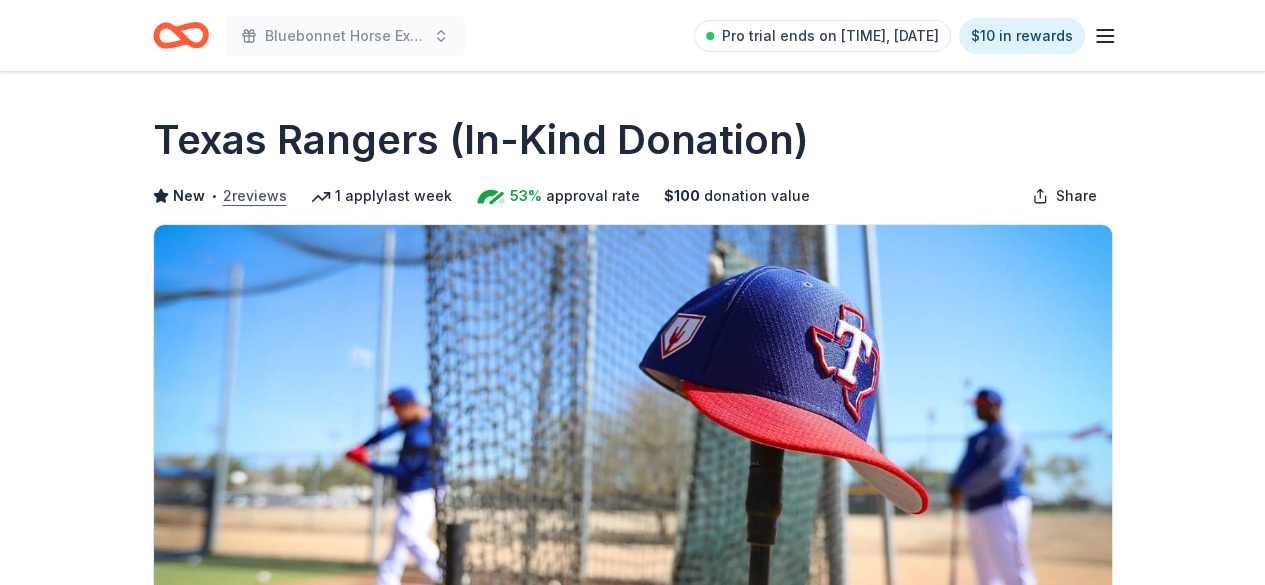 click on "2  reviews" at bounding box center [255, 196] 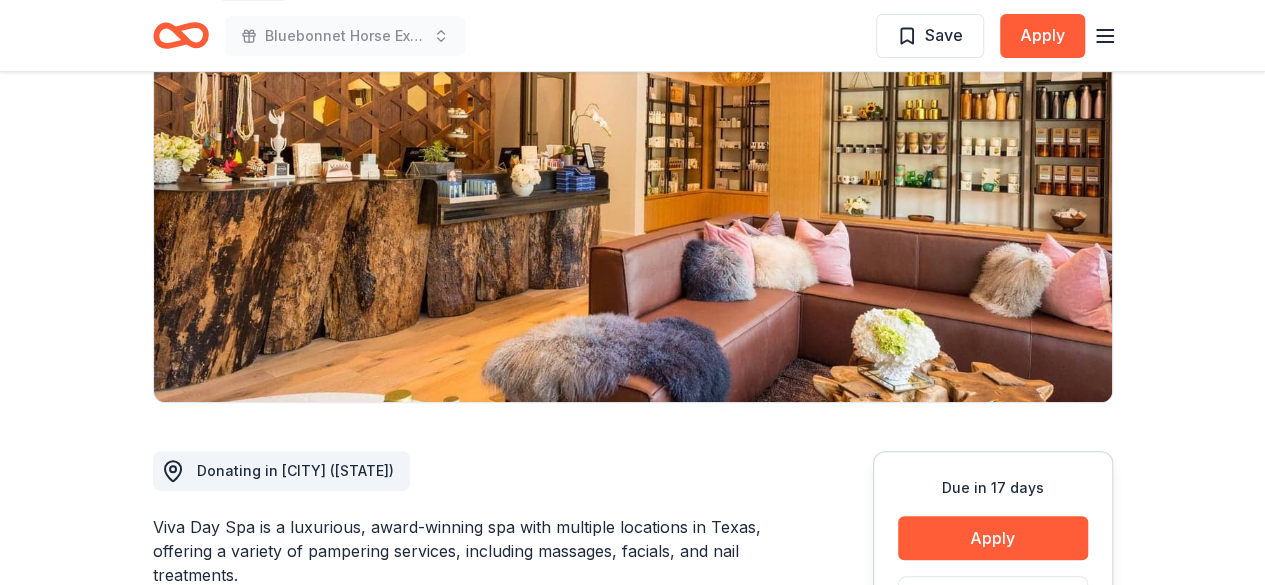 scroll, scrollTop: 0, scrollLeft: 0, axis: both 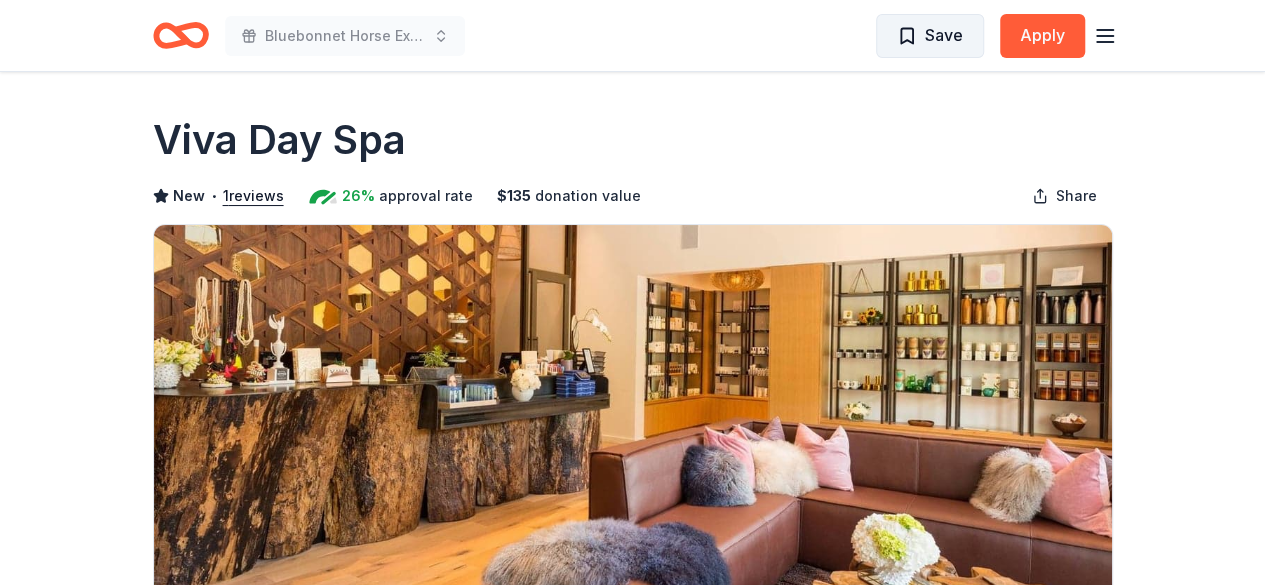 click on "Save" at bounding box center [944, 35] 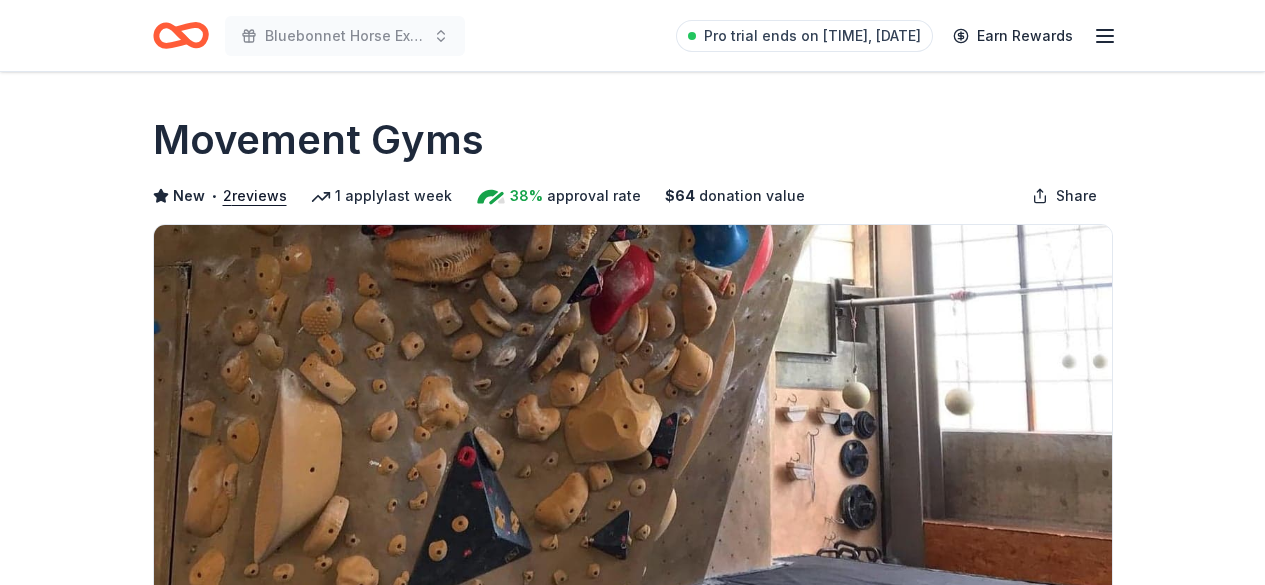 scroll, scrollTop: 0, scrollLeft: 0, axis: both 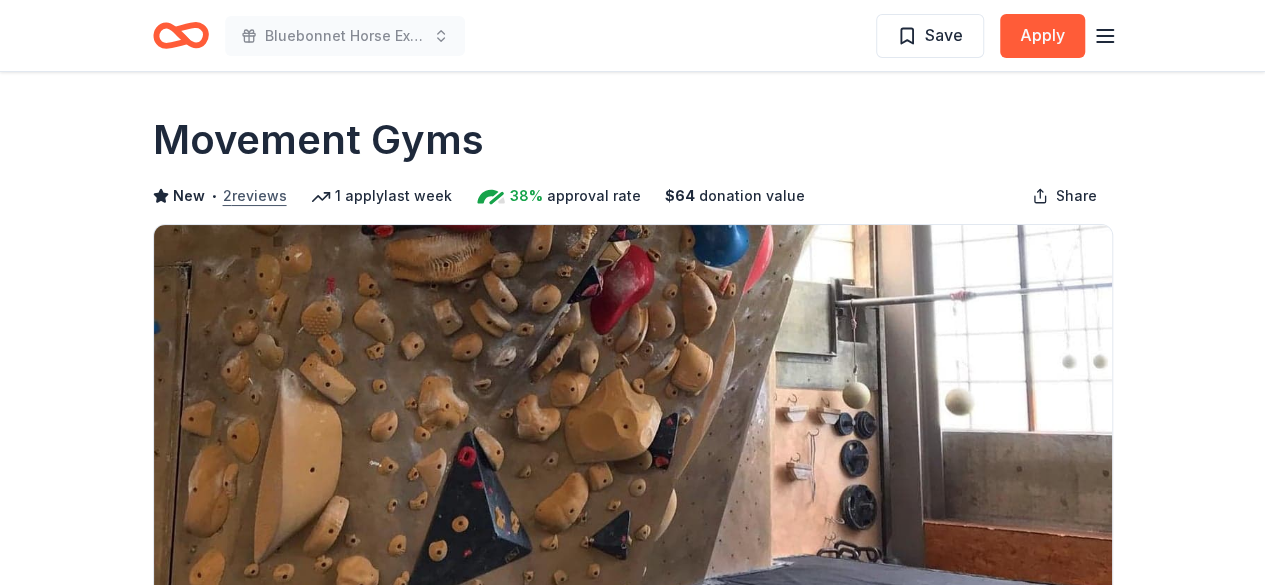 click on "2  reviews" at bounding box center [255, 196] 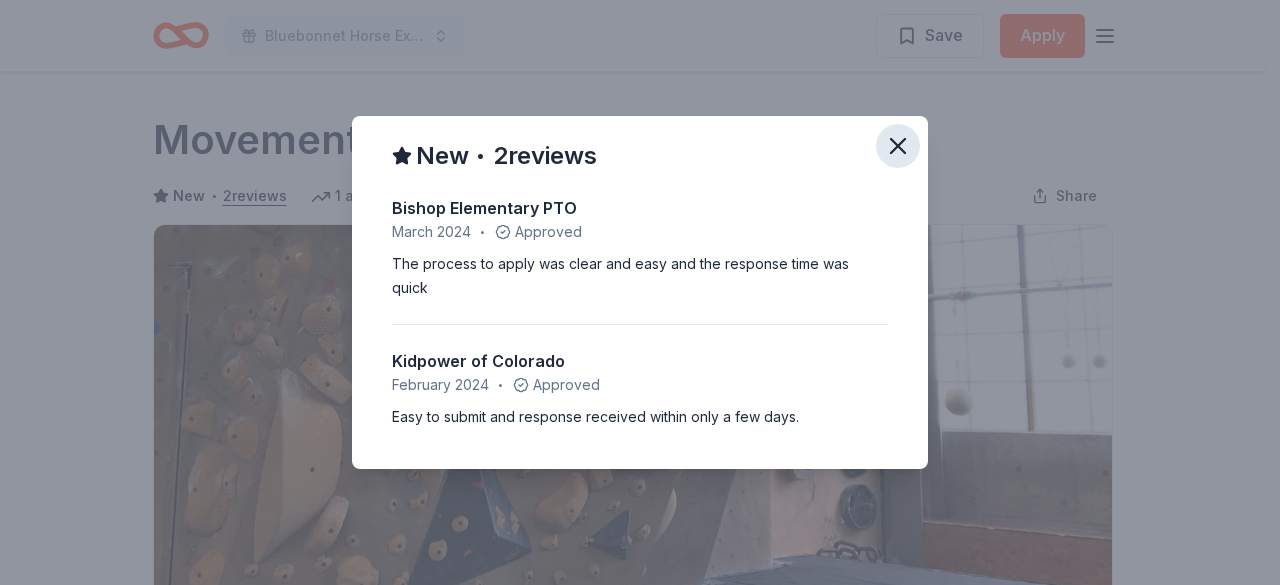 click 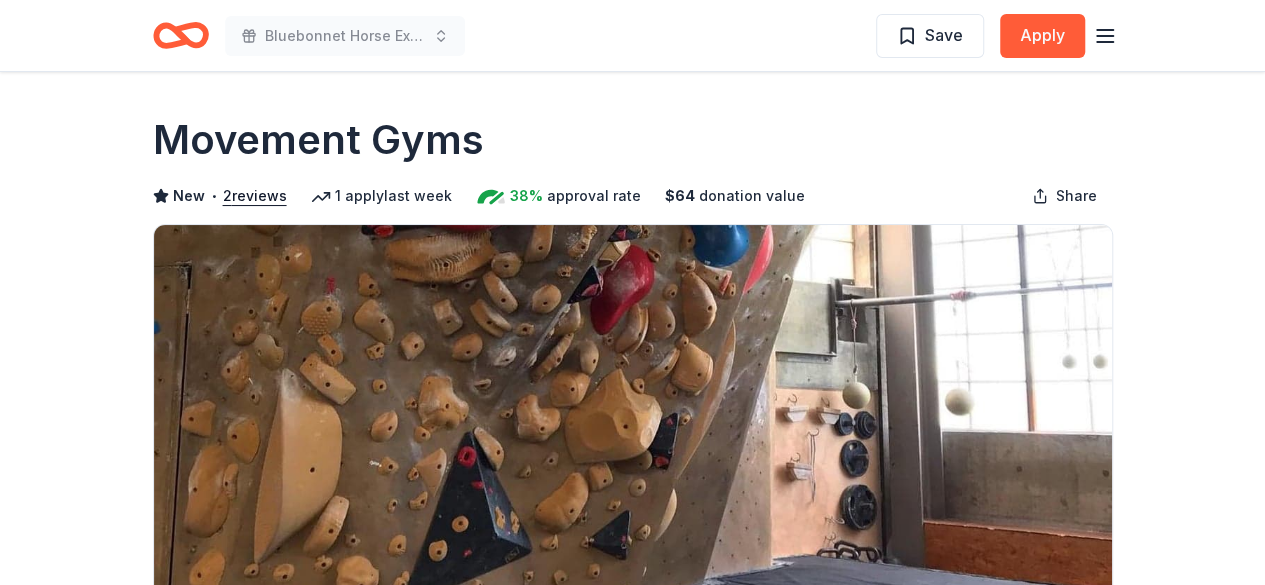 type 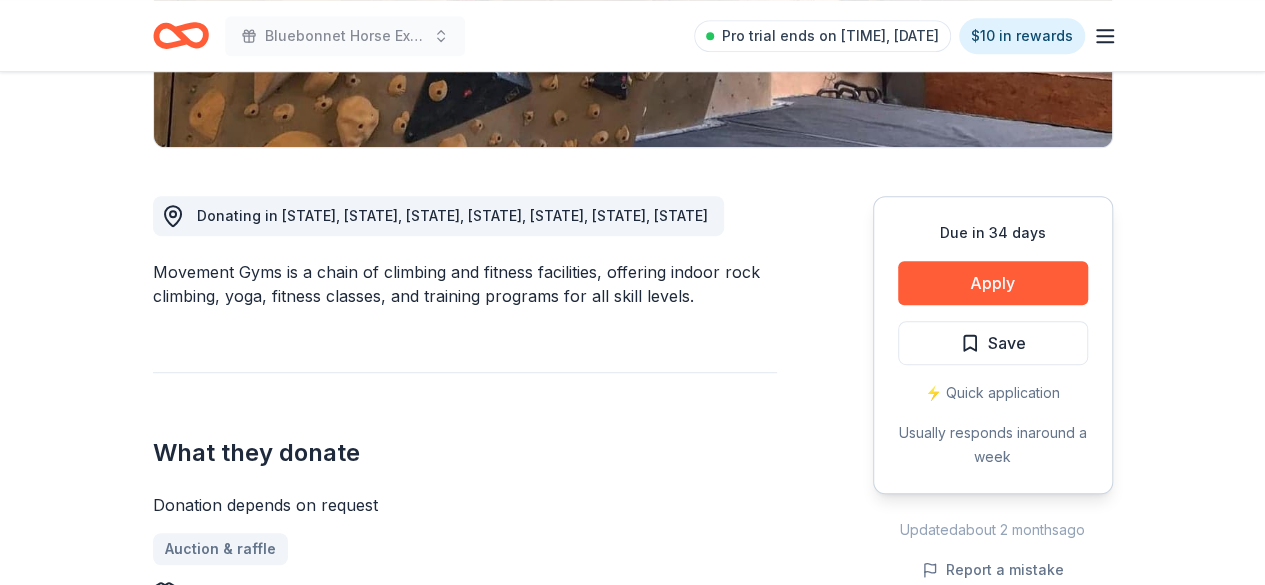 scroll, scrollTop: 512, scrollLeft: 0, axis: vertical 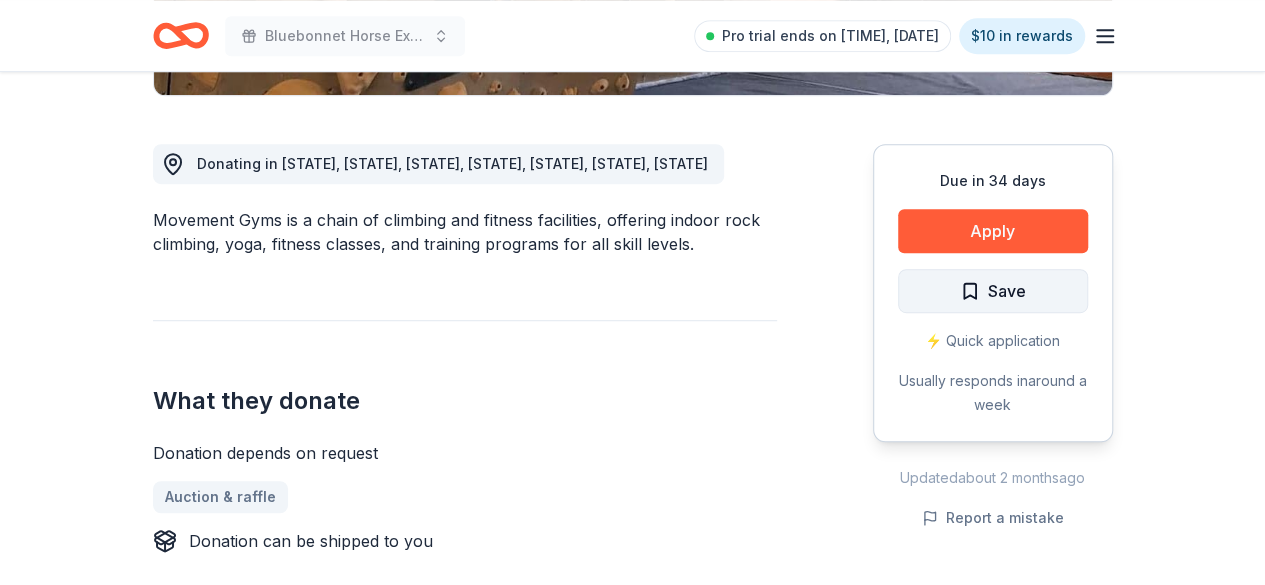 click on "Save" at bounding box center (993, 291) 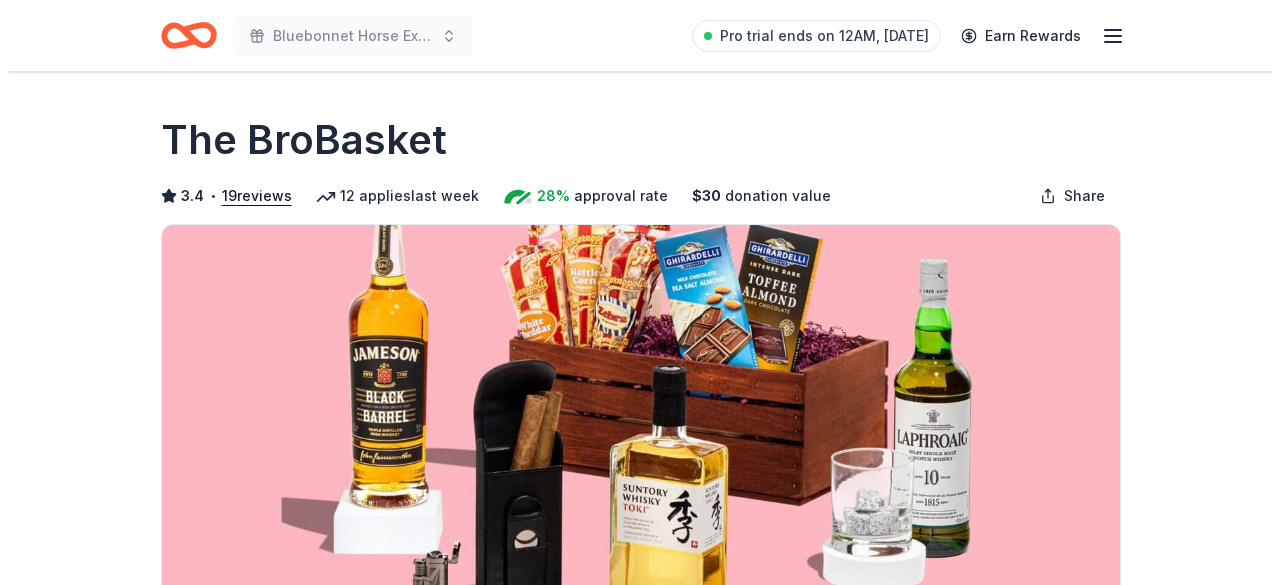 scroll, scrollTop: 0, scrollLeft: 0, axis: both 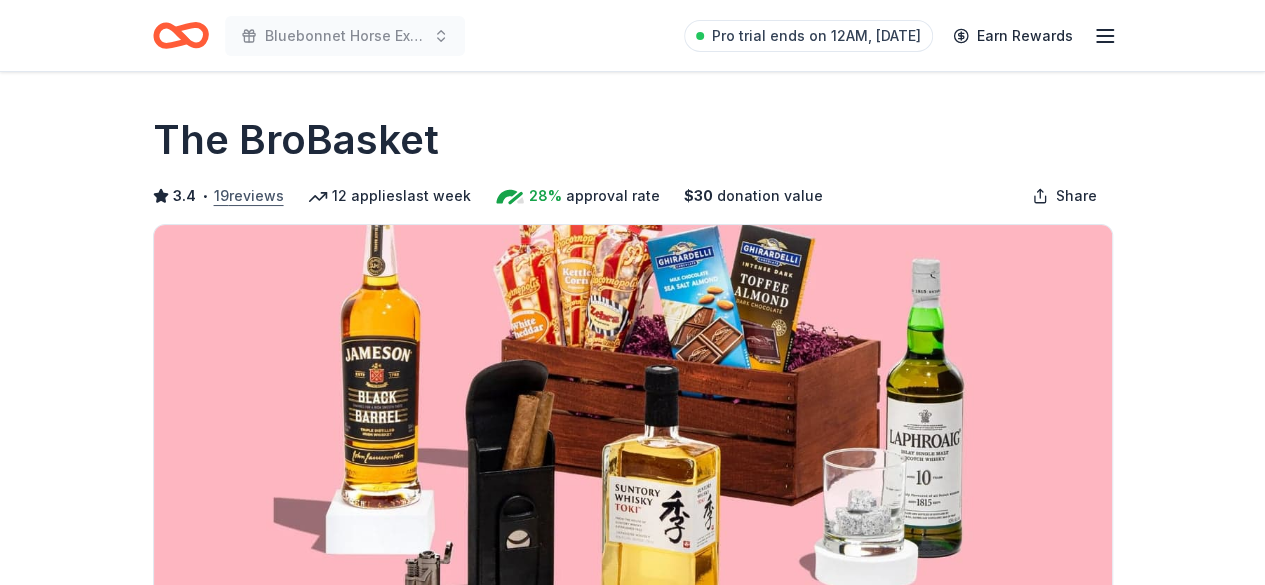 click on "19  reviews" at bounding box center [249, 196] 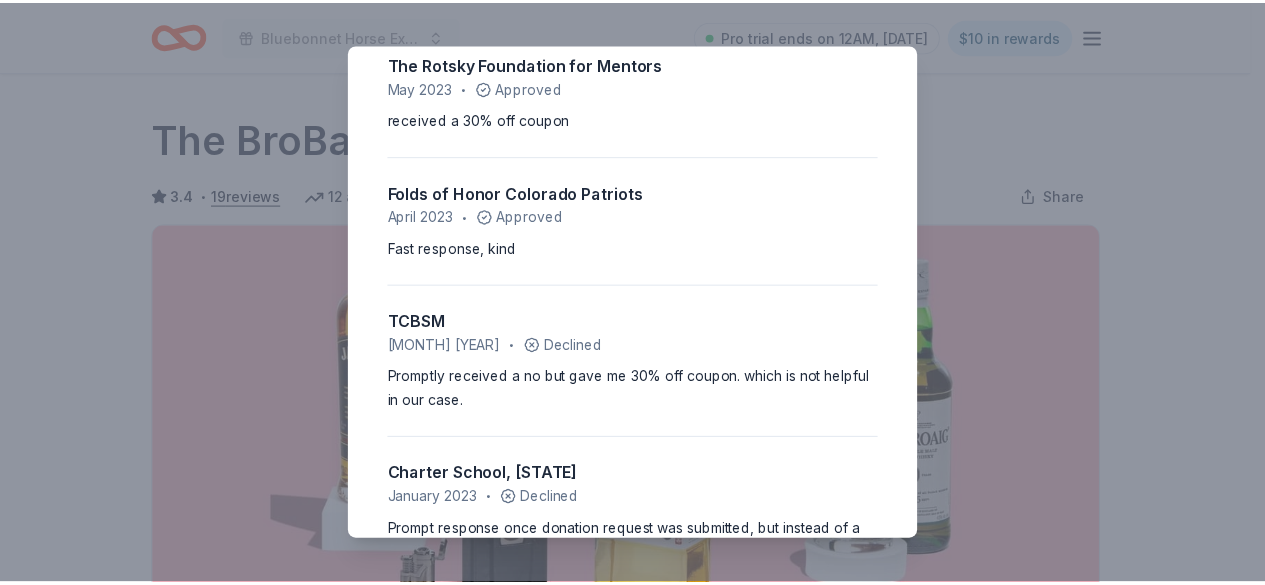 scroll, scrollTop: 757, scrollLeft: 0, axis: vertical 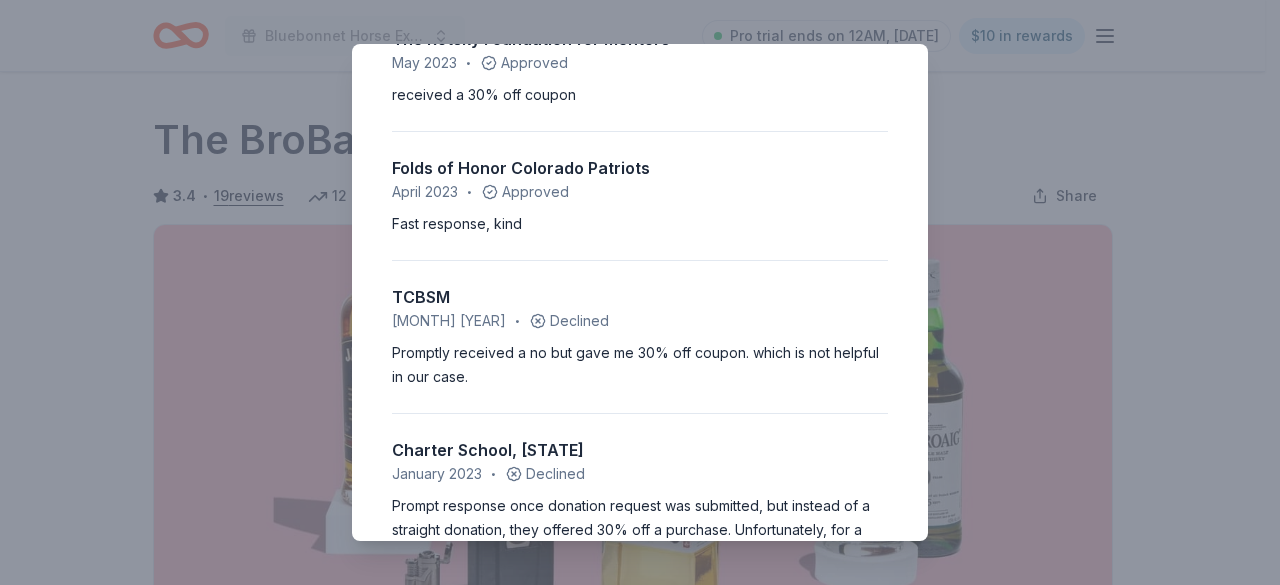 click on "3.4 • 19  reviews Pilgrim Lutheran School February 2024 • Approved Easy application, quick response, but not a great donation as it was just 30% off items on website. Barre Belle October 2023 • Approved The donor offered a 30% off 1 time use certificate . The discount must be used within 30 days. The value could be more depending on the item you purchased with your discount. We purchased a small basket for a raffle. However there were alcoholic beverages that were very expensive which could be used as a silent auction item Kiwanis Club of Ozone Park-Woodhaven September 2023 • Approved Kind. Response right away. Gave us 30% off our next purchase. Cure VCP Disease, Inc. June 2023 • Approved Very easy and received a quick response. Received a 30% off coupon for a basket. The Rotsky Foundation for Mentors May 2023 • Approved received a 30% off coupon Folds of Honor Colorado Patriots April 2023 • Approved Fast response, kind TCBSM February 2023 • Declined Charter School, Oregon January 2023 • •" at bounding box center [640, 292] 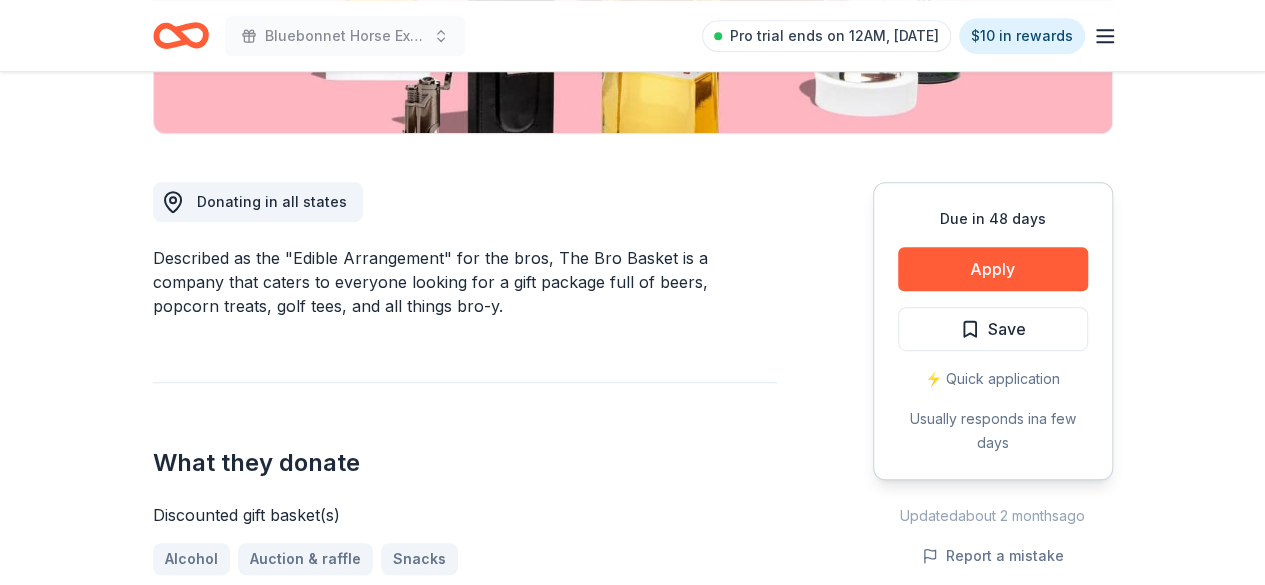 scroll, scrollTop: 445, scrollLeft: 0, axis: vertical 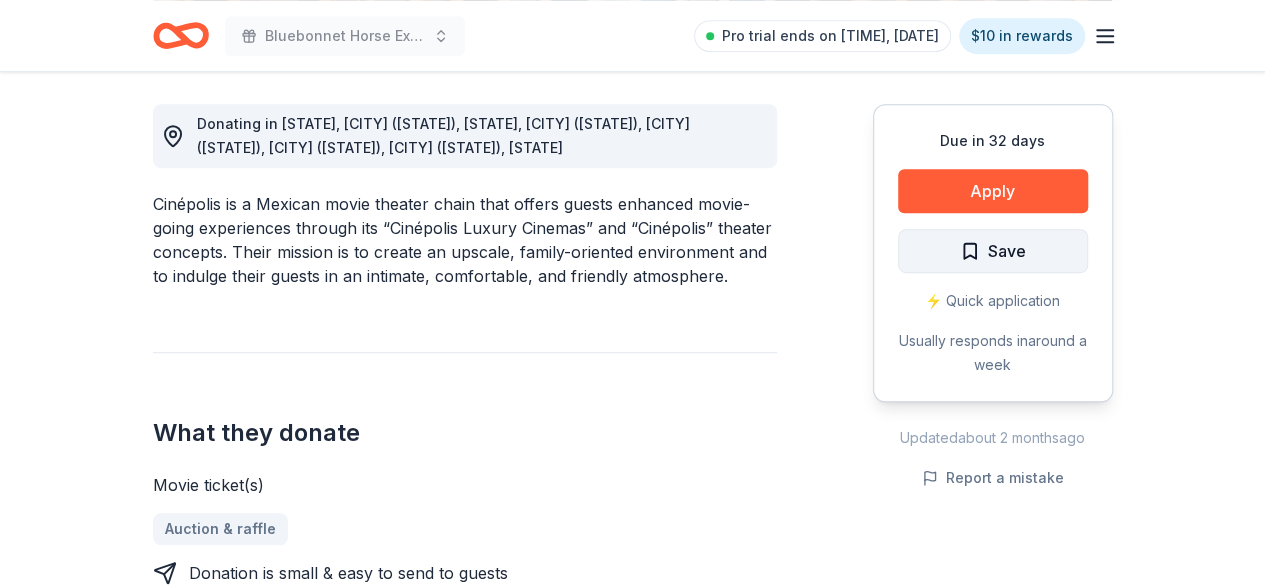 click on "Save" at bounding box center (993, 251) 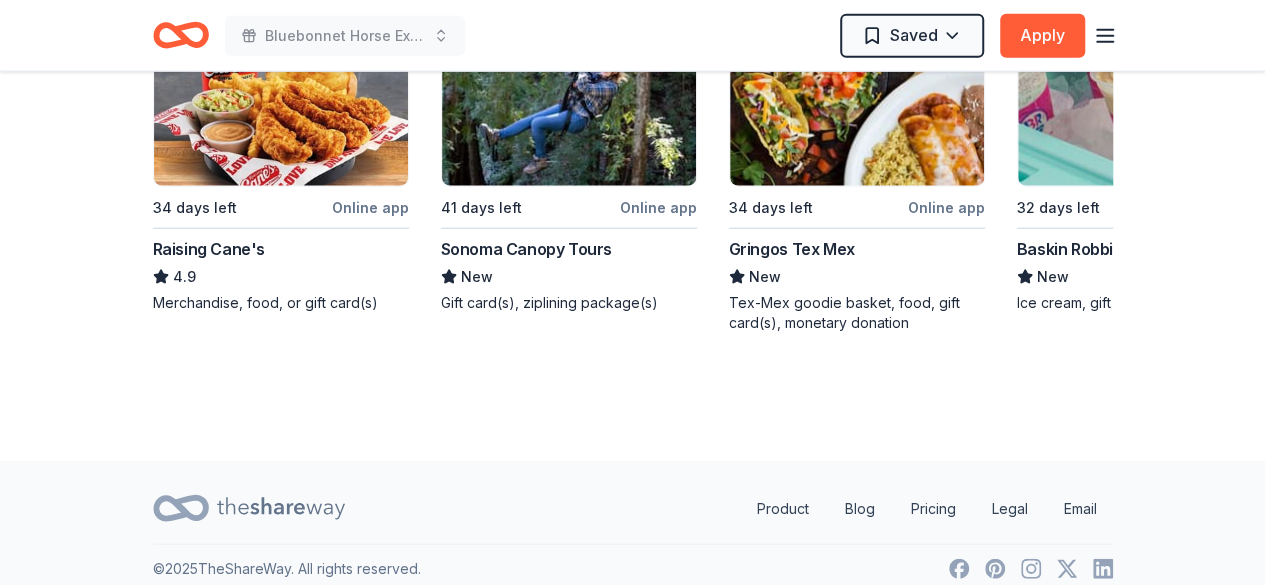 scroll, scrollTop: 2417, scrollLeft: 0, axis: vertical 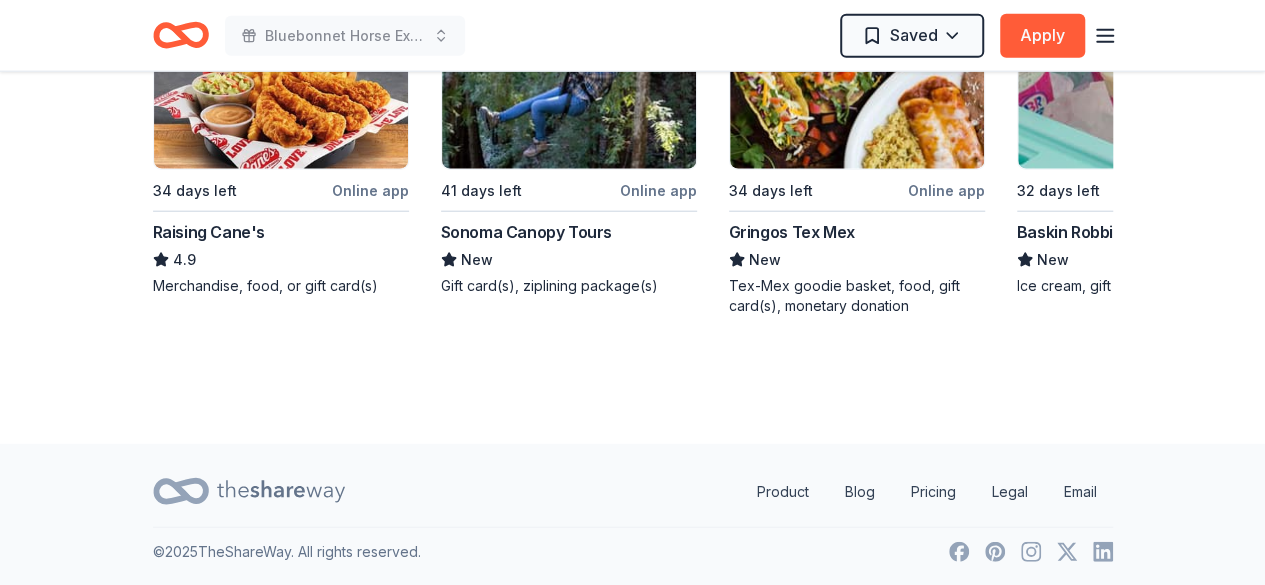 drag, startPoint x: 1272, startPoint y: 512, endPoint x: 1257, endPoint y: 466, distance: 48.38388 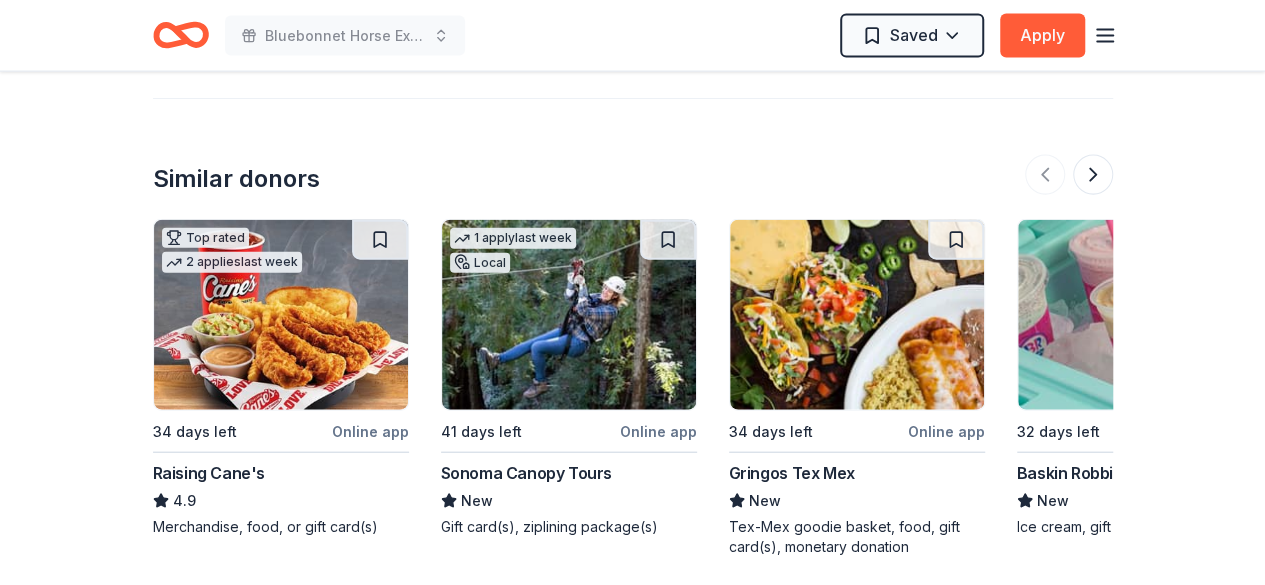 scroll, scrollTop: 2136, scrollLeft: 0, axis: vertical 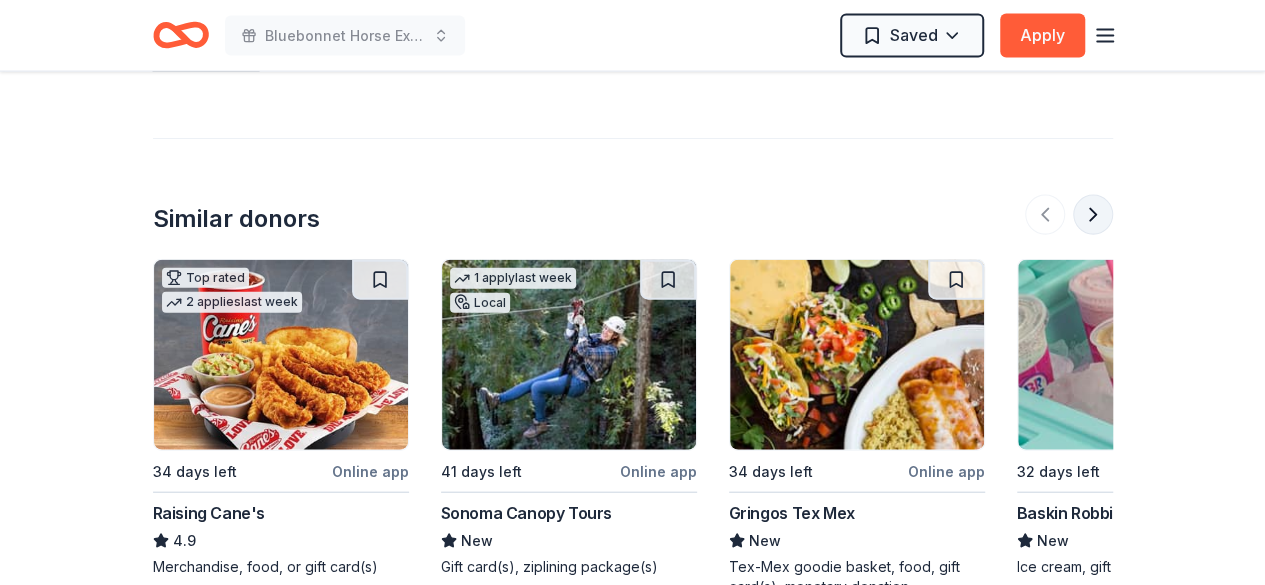 click at bounding box center [1093, 215] 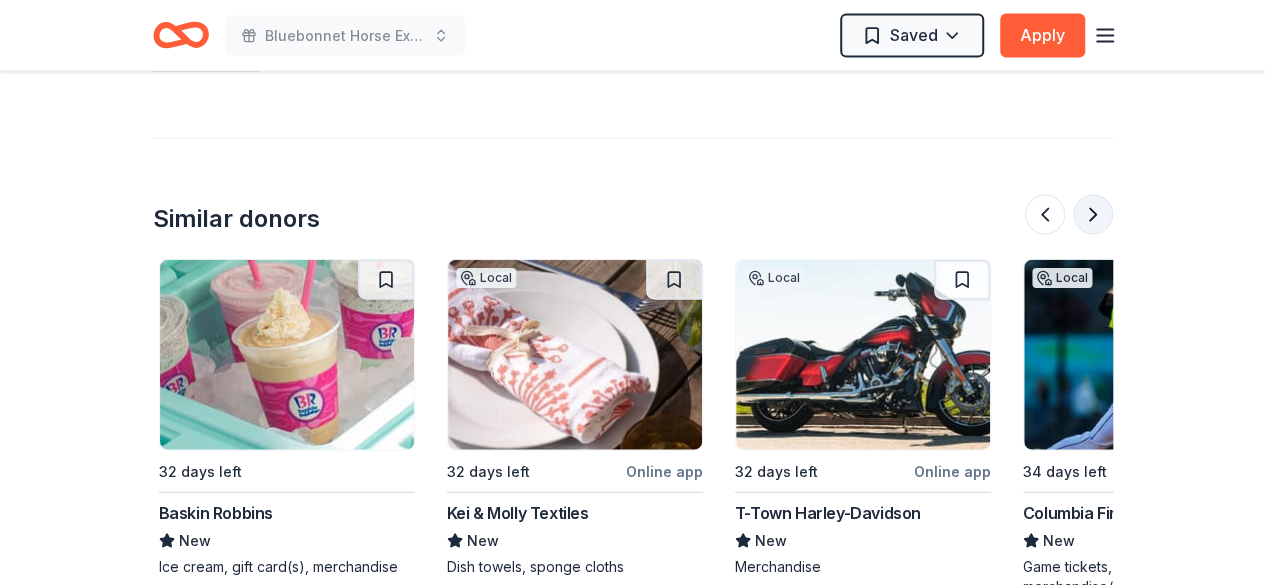 scroll, scrollTop: 0, scrollLeft: 864, axis: horizontal 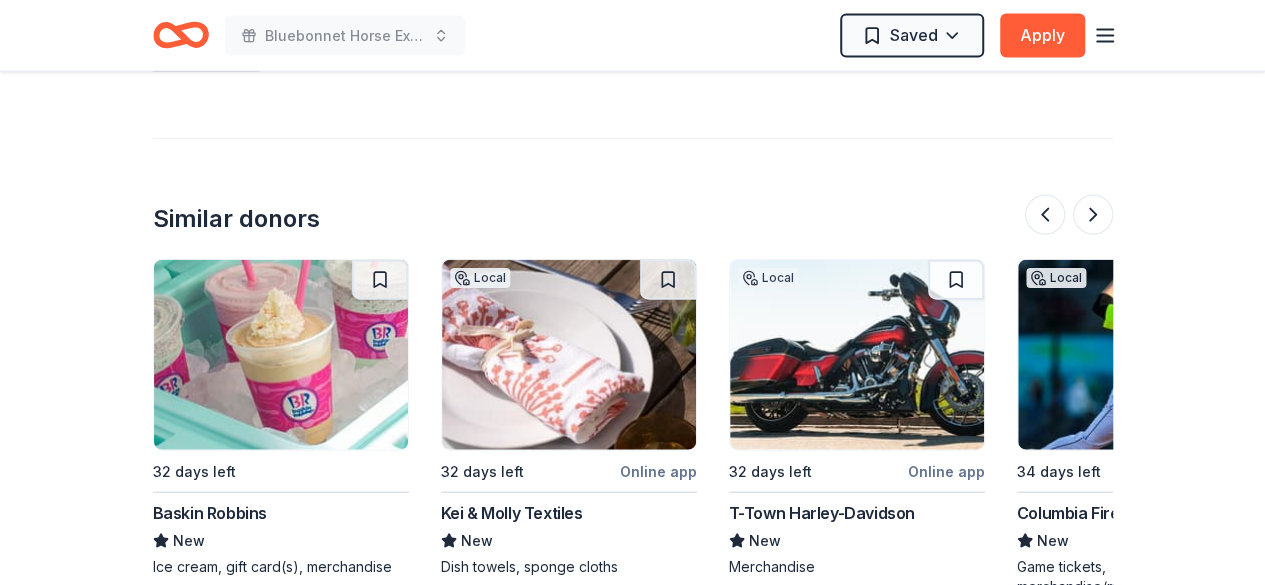drag, startPoint x: 1094, startPoint y: 195, endPoint x: 1154, endPoint y: 216, distance: 63.56886 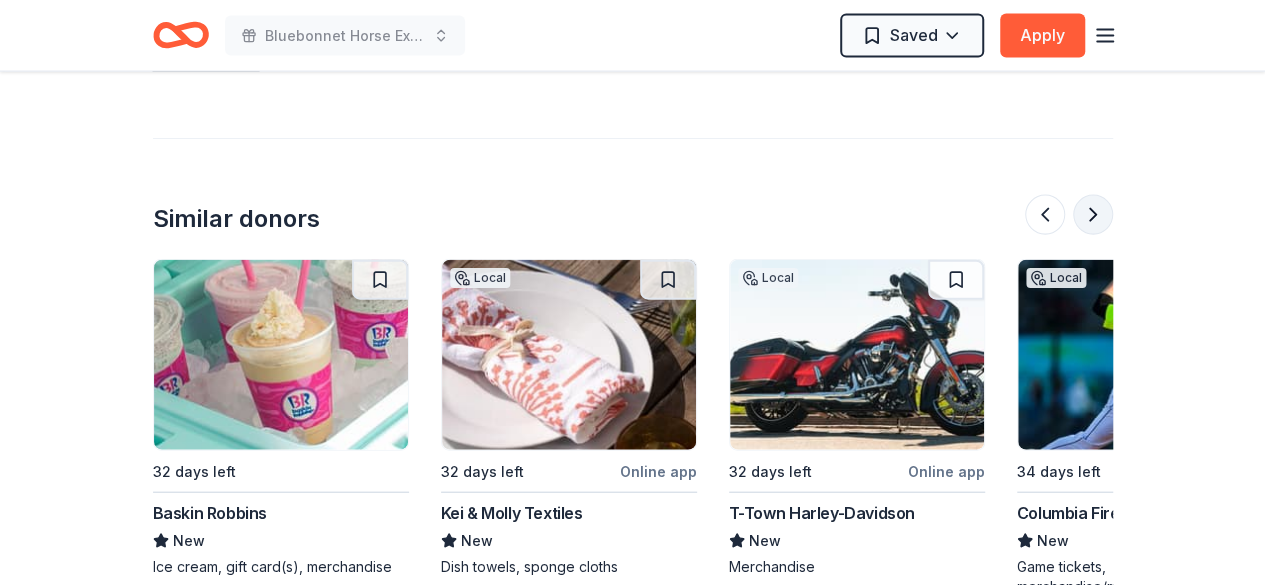 click at bounding box center [1093, 215] 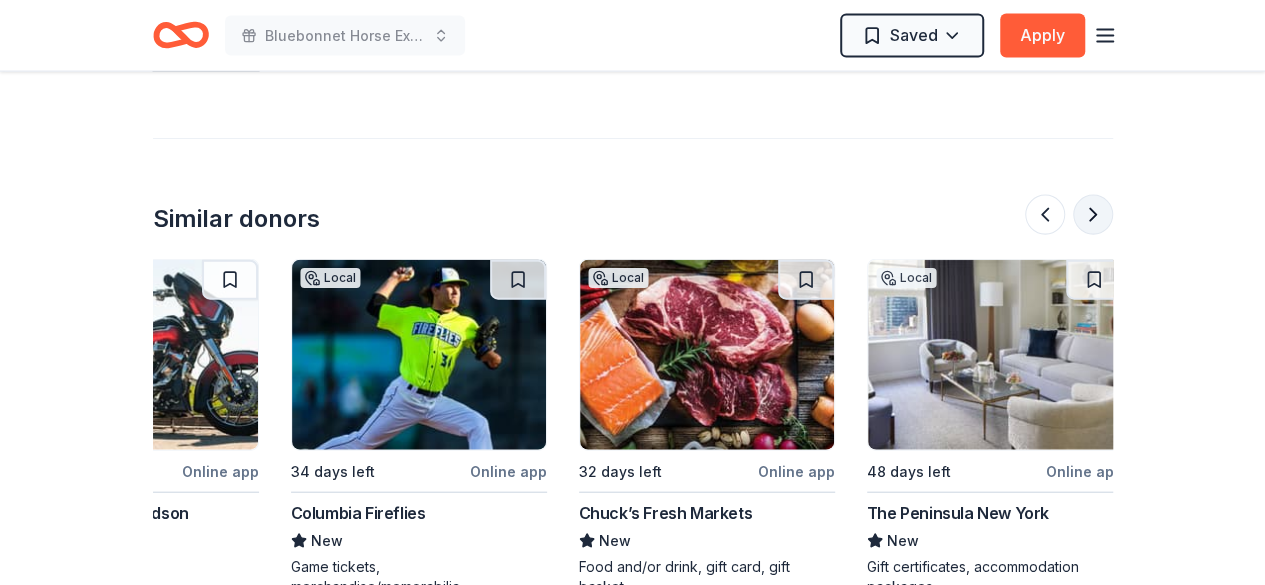 scroll, scrollTop: 0, scrollLeft: 1728, axis: horizontal 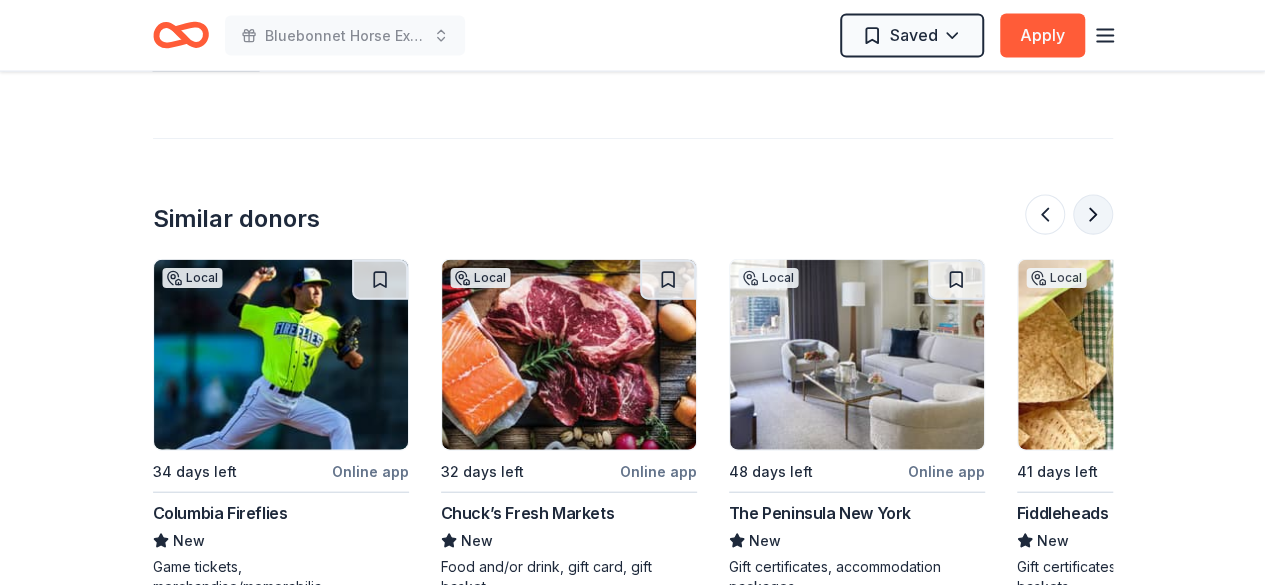 click at bounding box center (1093, 215) 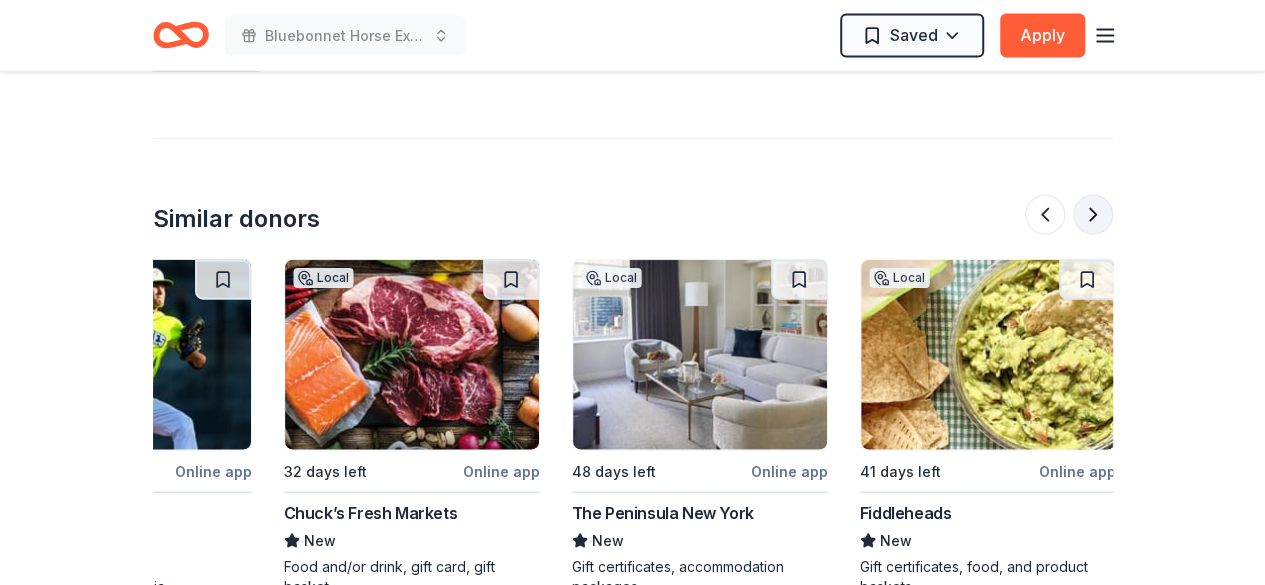 scroll, scrollTop: 0, scrollLeft: 1888, axis: horizontal 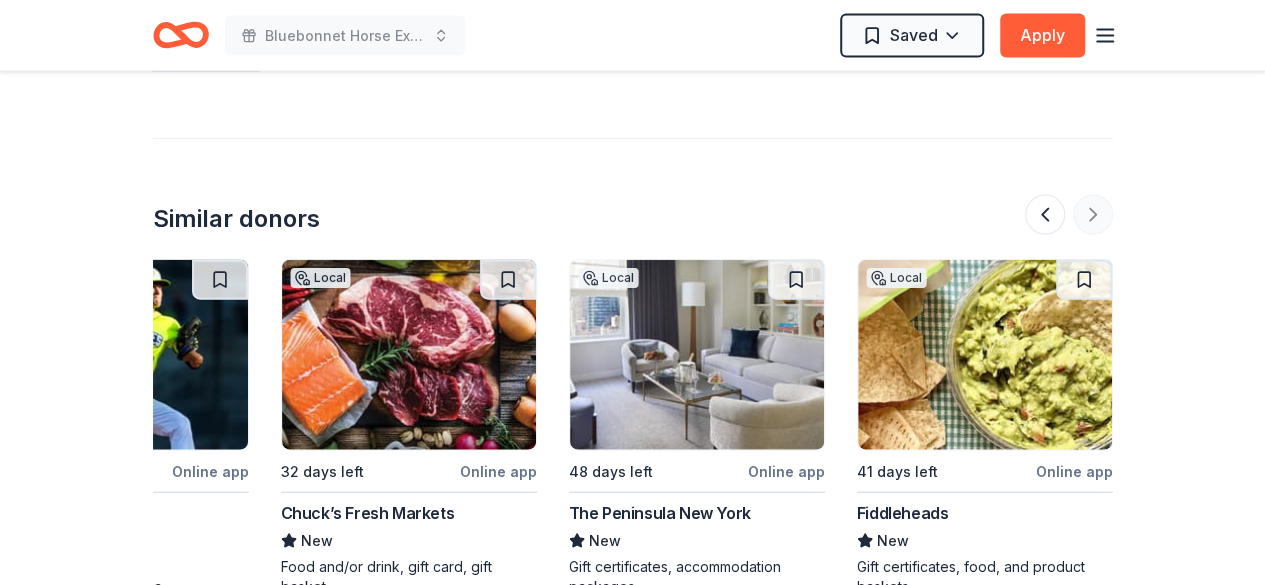 click at bounding box center (1069, 215) 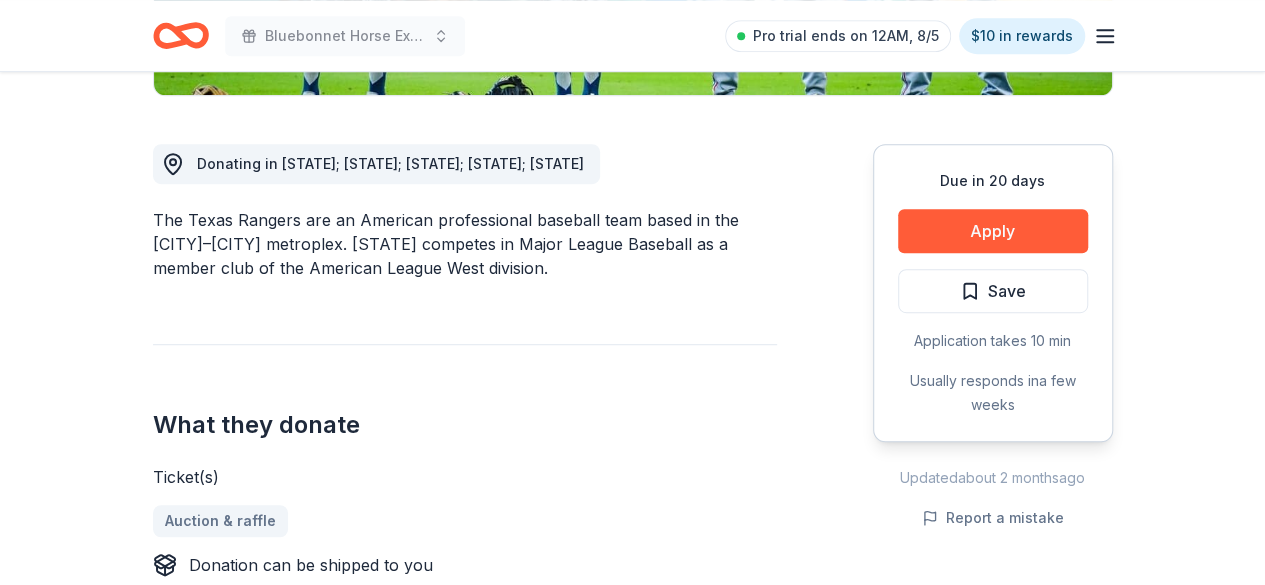 scroll, scrollTop: 1024, scrollLeft: 0, axis: vertical 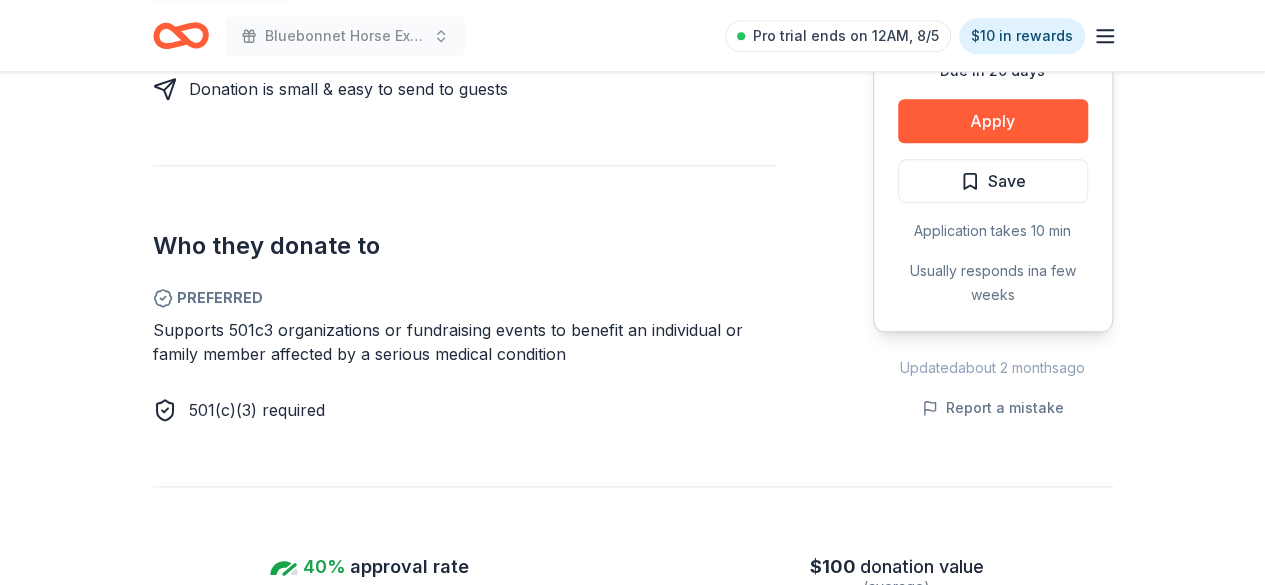 click on "Donating in [STATE]; [STATE]; [STATE]; [STATE]; [STATE] The Texas Rangers are an American professional baseball team based in the [CITY]–[CITY] metroplex. [STATE] competes in Major League Baseball as a member club of the American League West division. What they donate Ticket(s) Auction & raffle Donation can be shipped to you Donation is small & easy to send to guests Who they donate to Preferred Supports 501c3 organizations or fundraising events to benefit an individual or family member affected by a serious medical condition 501(c)(3) required" at bounding box center [465, 3] 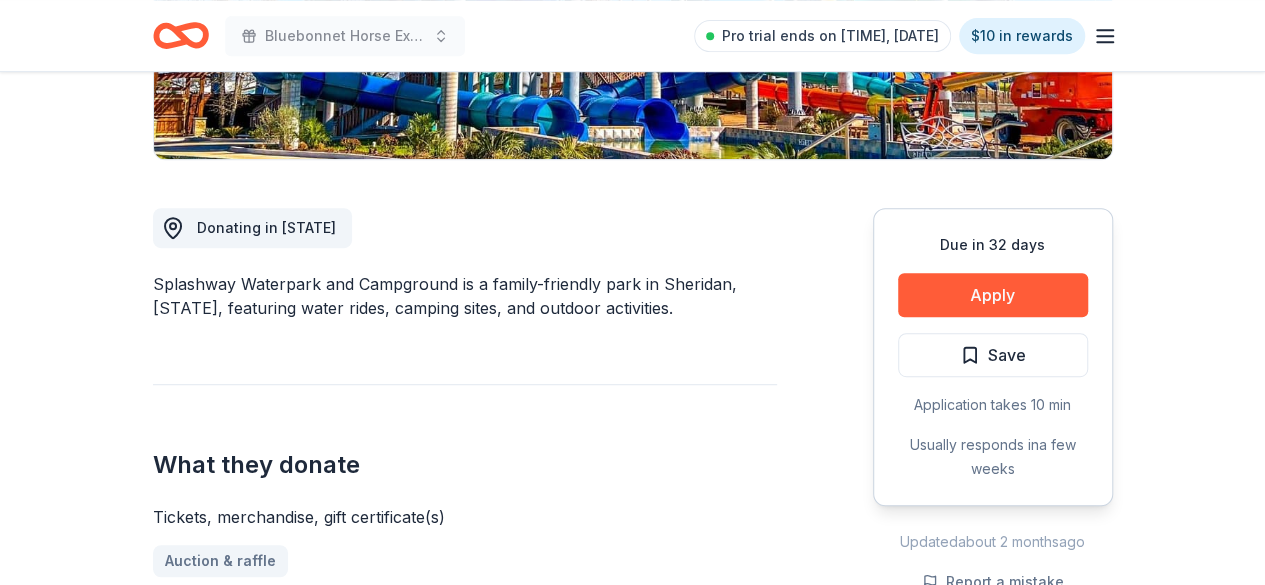 scroll, scrollTop: 512, scrollLeft: 0, axis: vertical 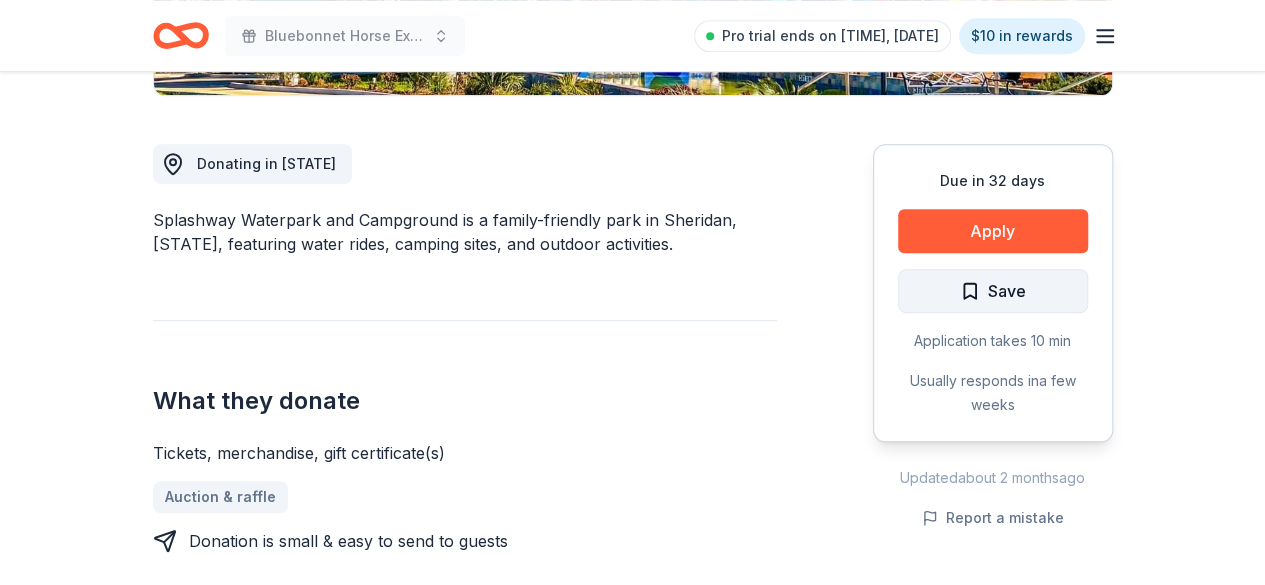 click on "Save" at bounding box center (1007, 291) 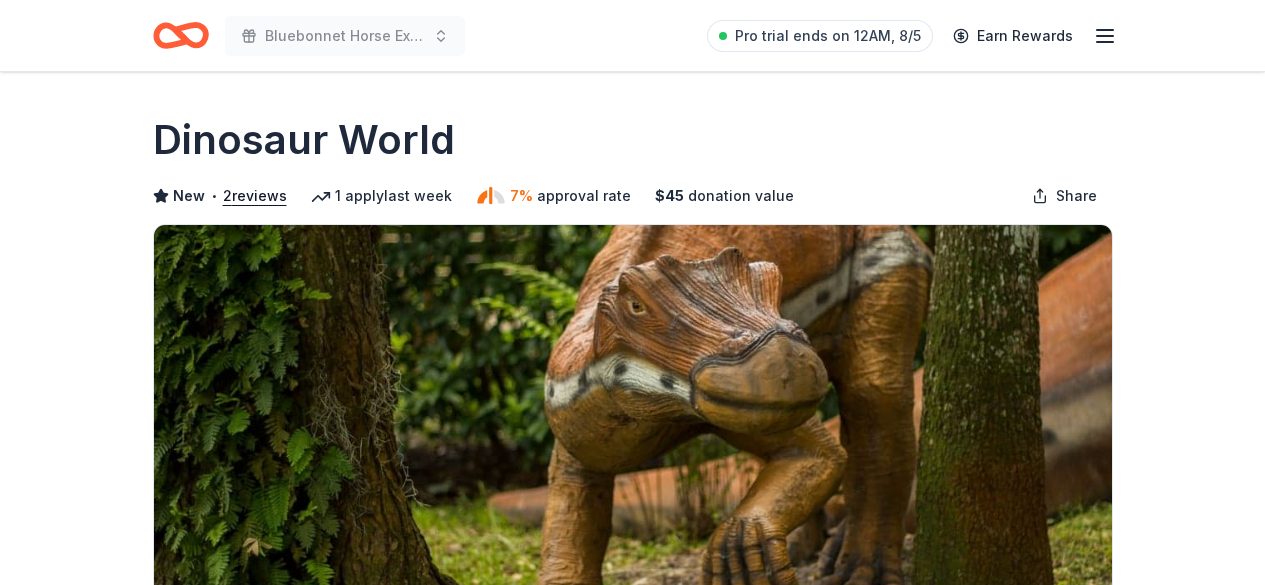 scroll, scrollTop: 0, scrollLeft: 0, axis: both 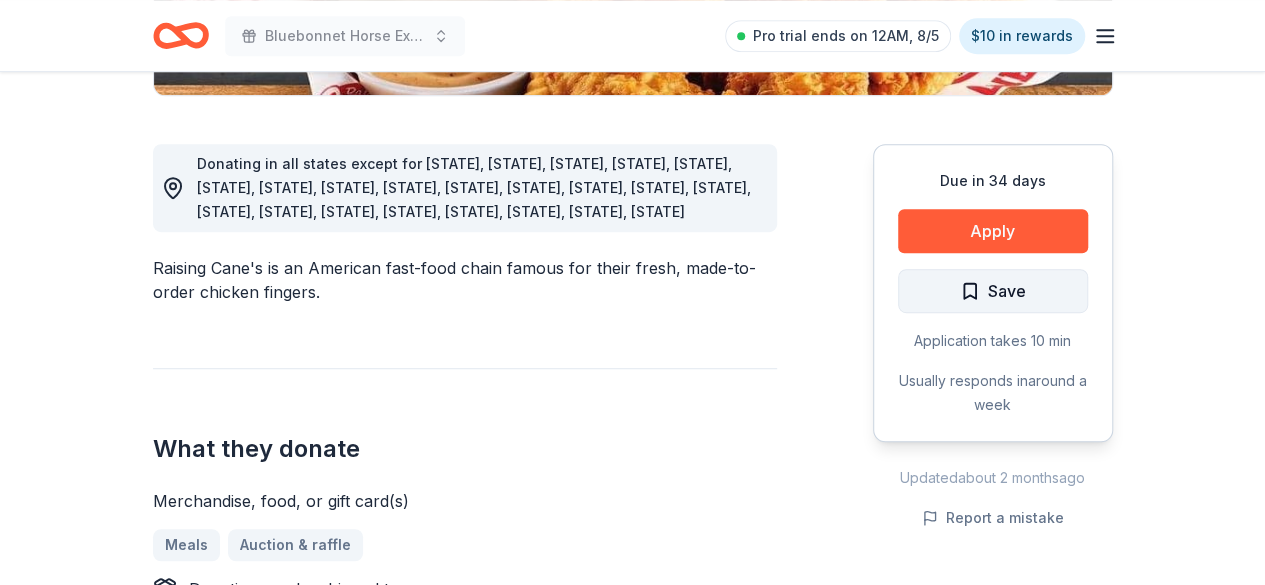 click on "Save" at bounding box center (1007, 291) 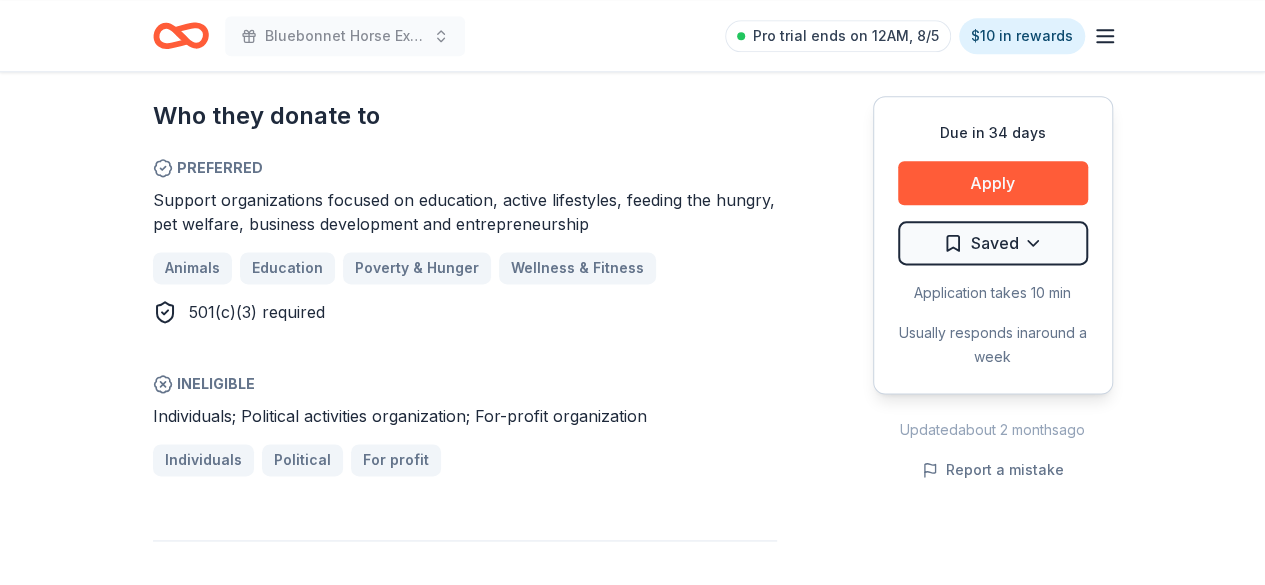 scroll, scrollTop: 1196, scrollLeft: 0, axis: vertical 